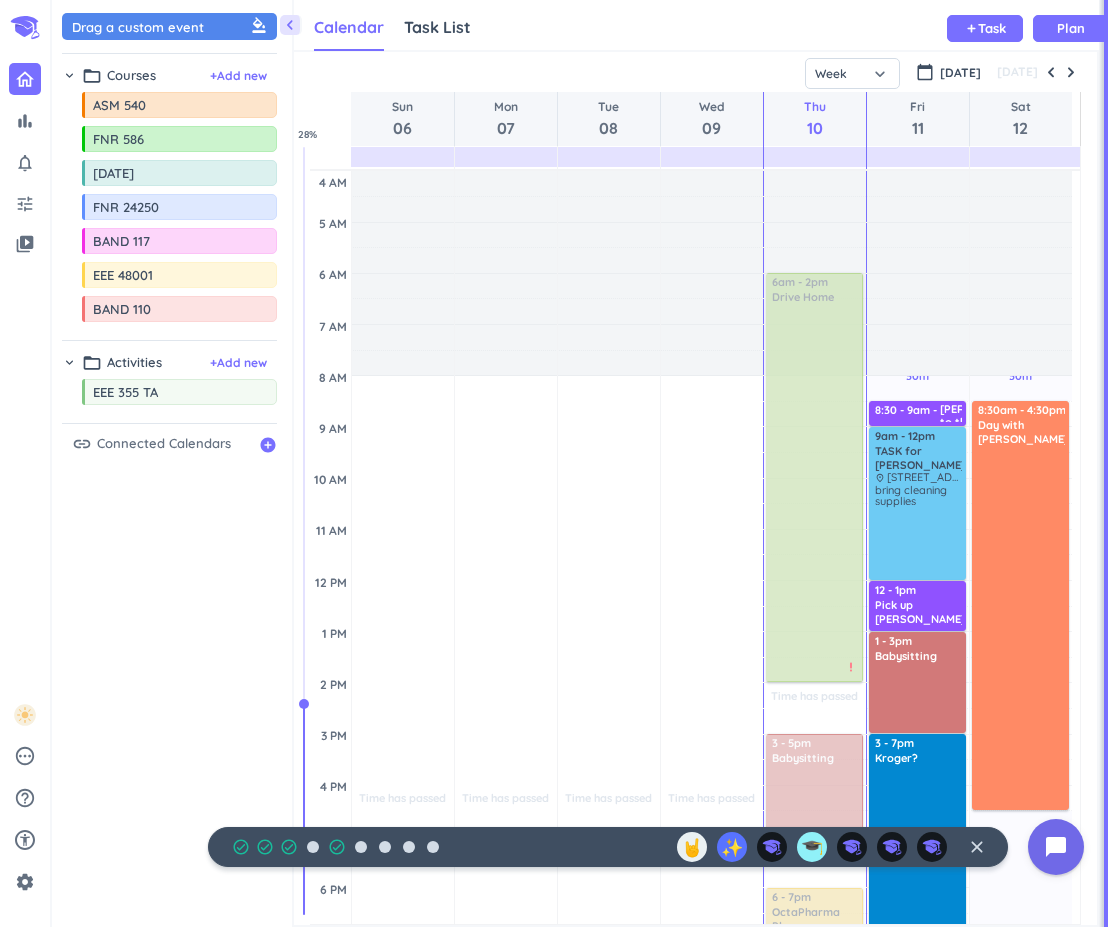 scroll, scrollTop: 0, scrollLeft: 0, axis: both 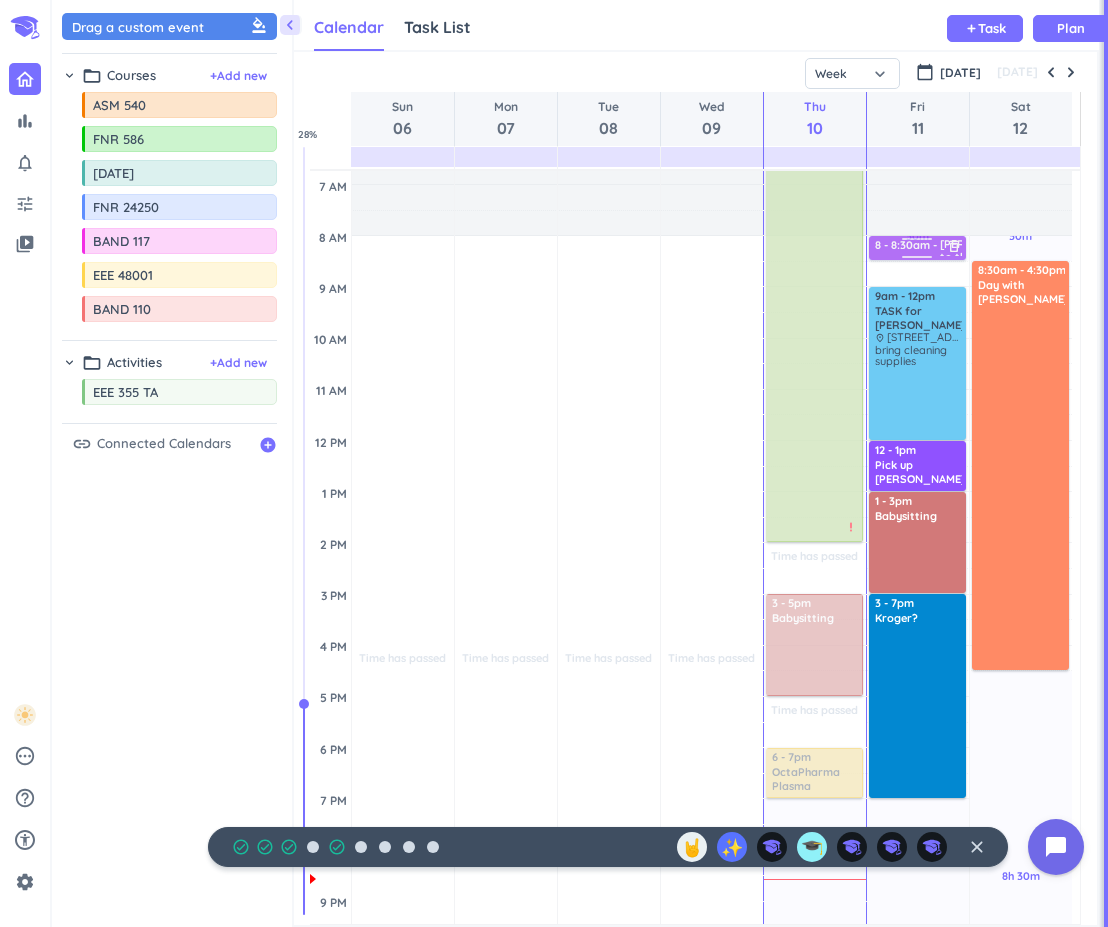 drag, startPoint x: 890, startPoint y: 260, endPoint x: 900, endPoint y: 252, distance: 12.806249 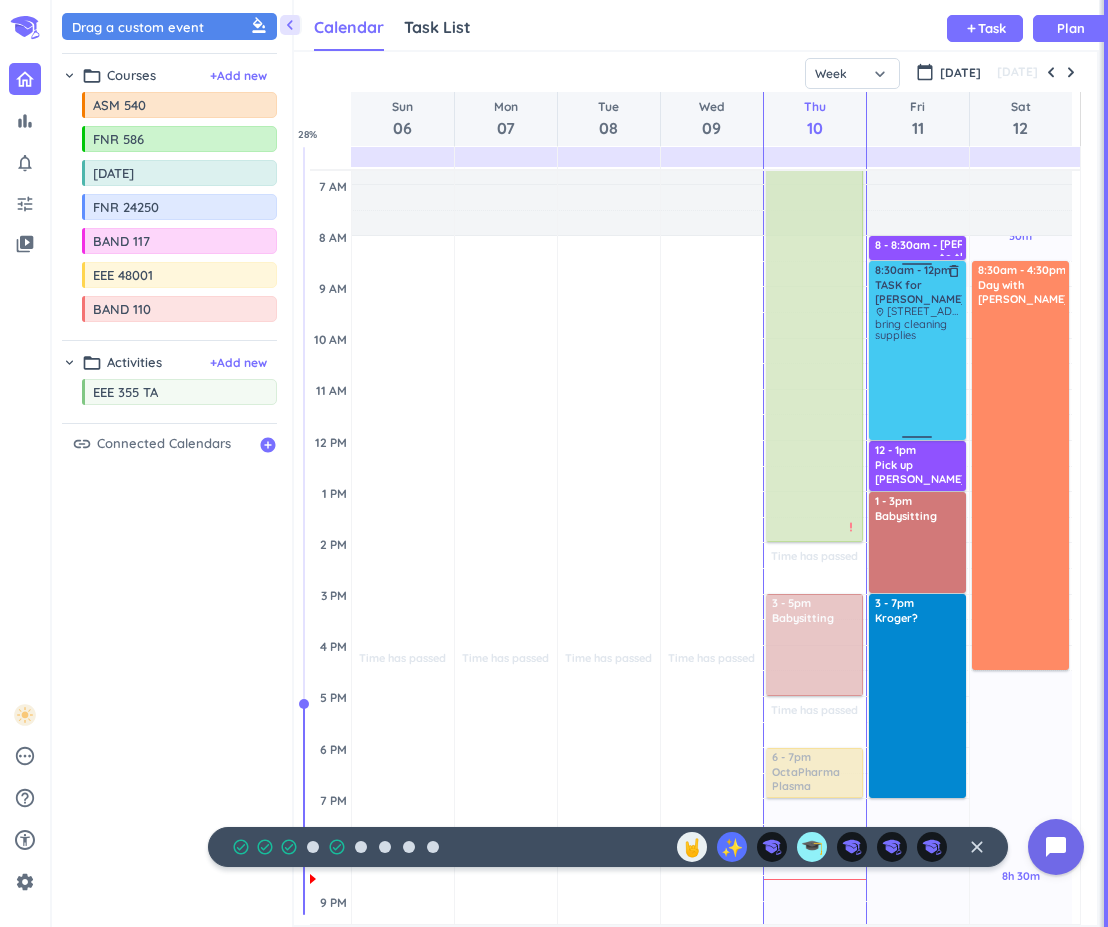 drag, startPoint x: 921, startPoint y: 288, endPoint x: 919, endPoint y: 261, distance: 27.073973 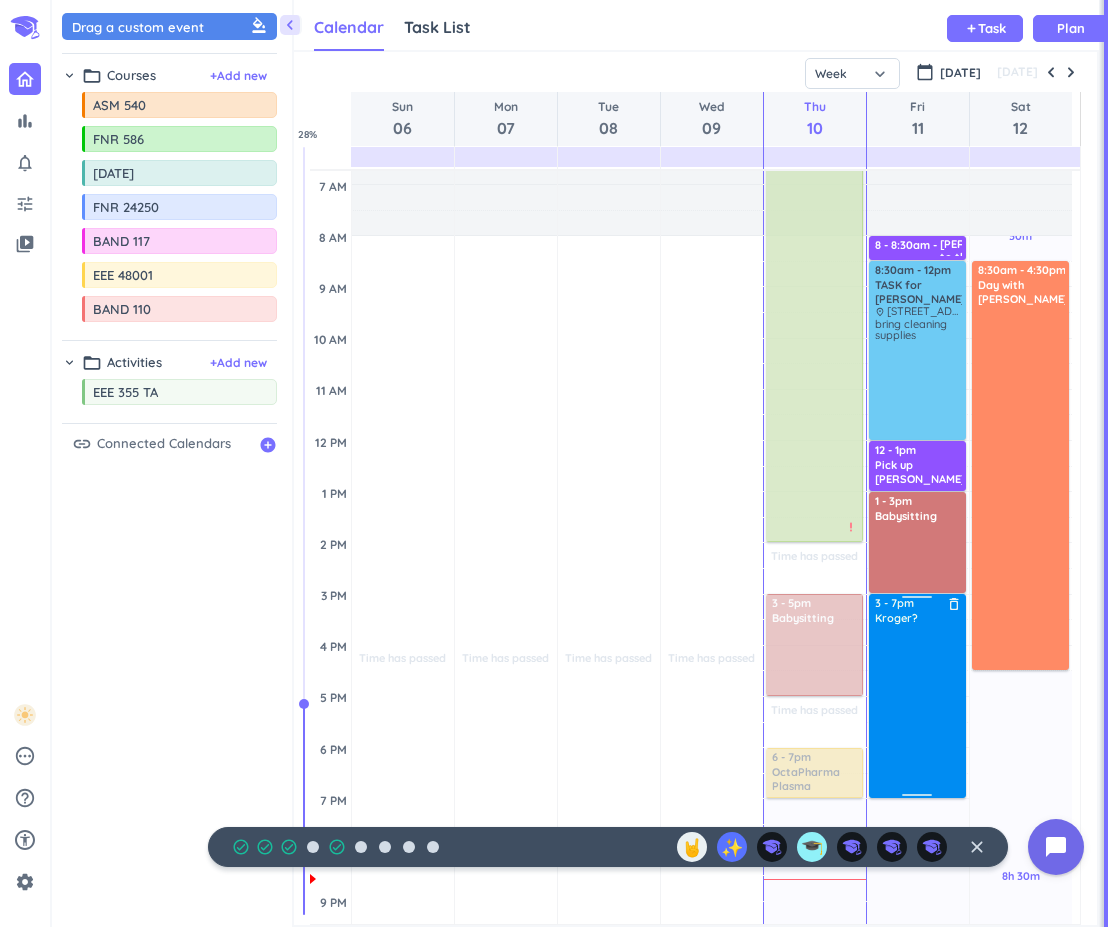 click at bounding box center [918, 710] 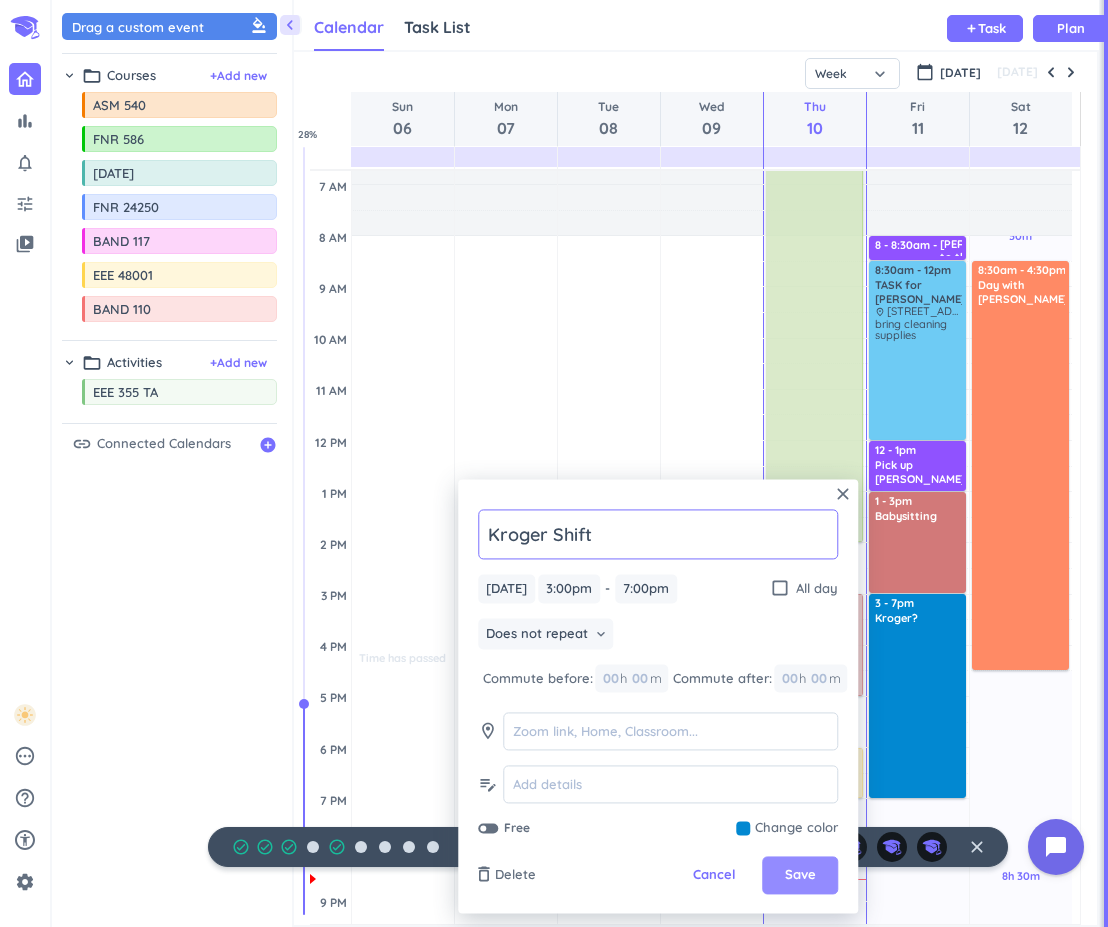 type on "Kroger Shift" 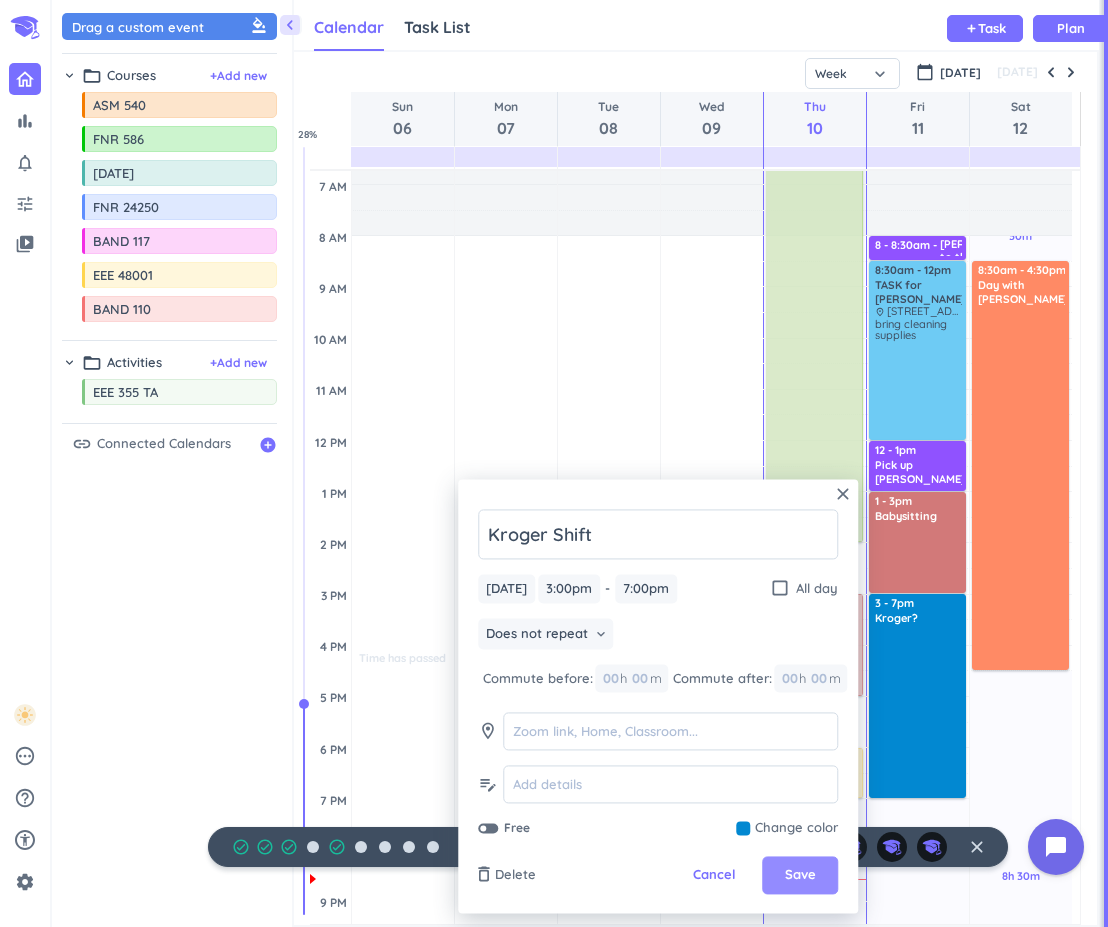 click on "Save" at bounding box center (800, 876) 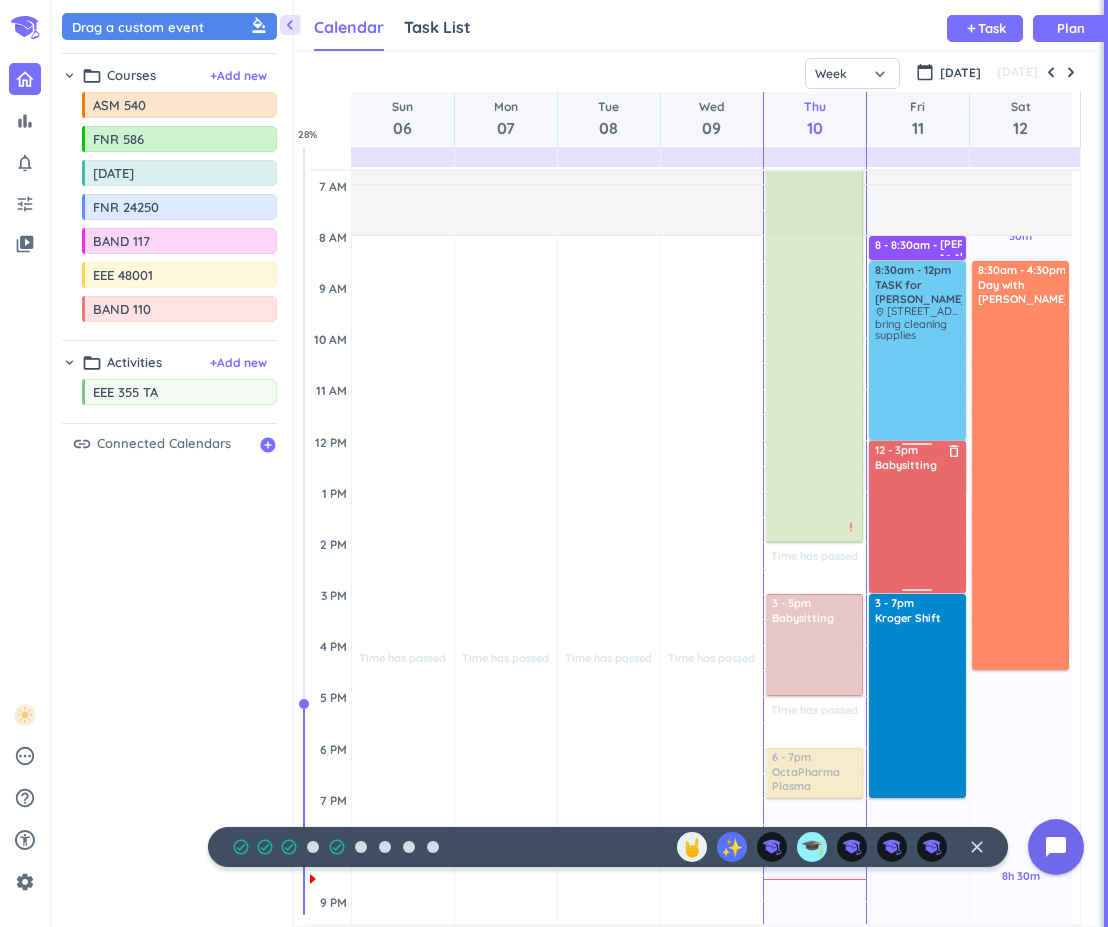 drag, startPoint x: 916, startPoint y: 494, endPoint x: 923, endPoint y: 441, distance: 53.460266 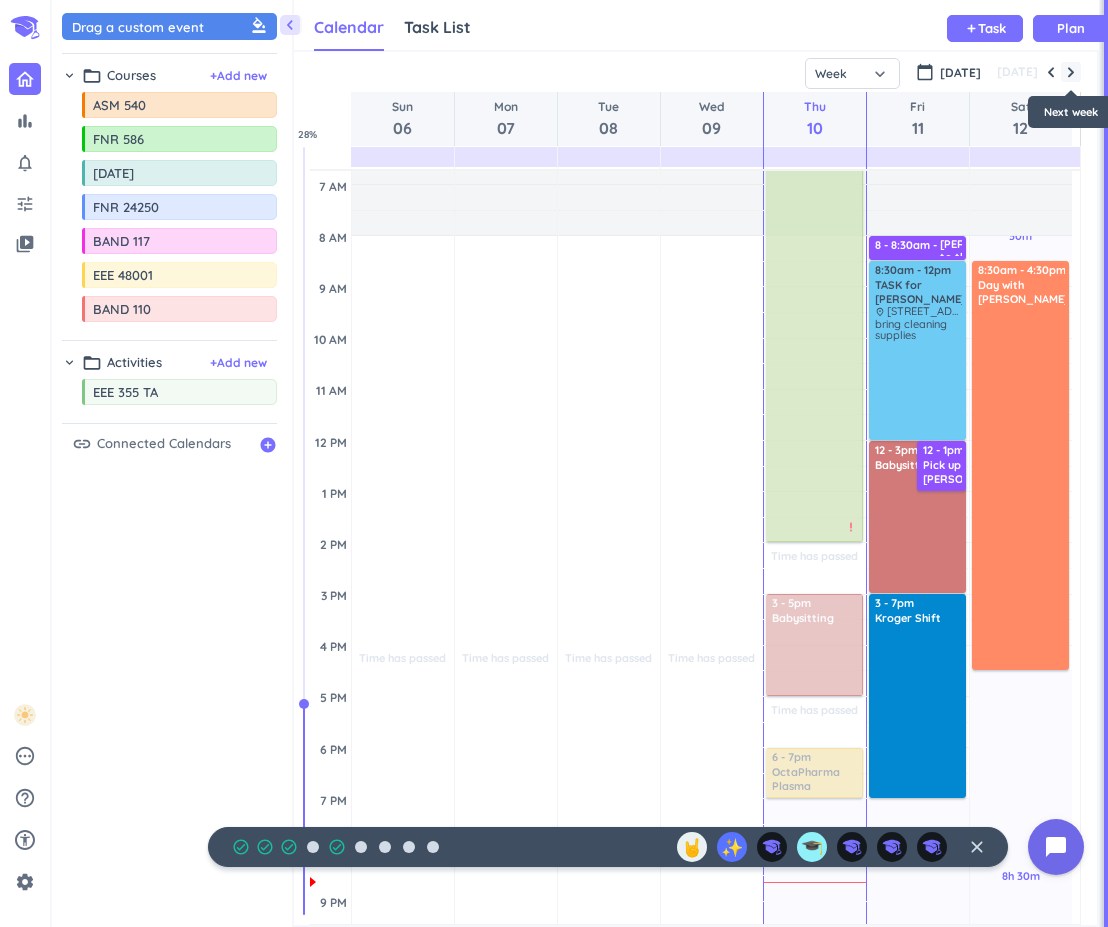 click at bounding box center [1071, 72] 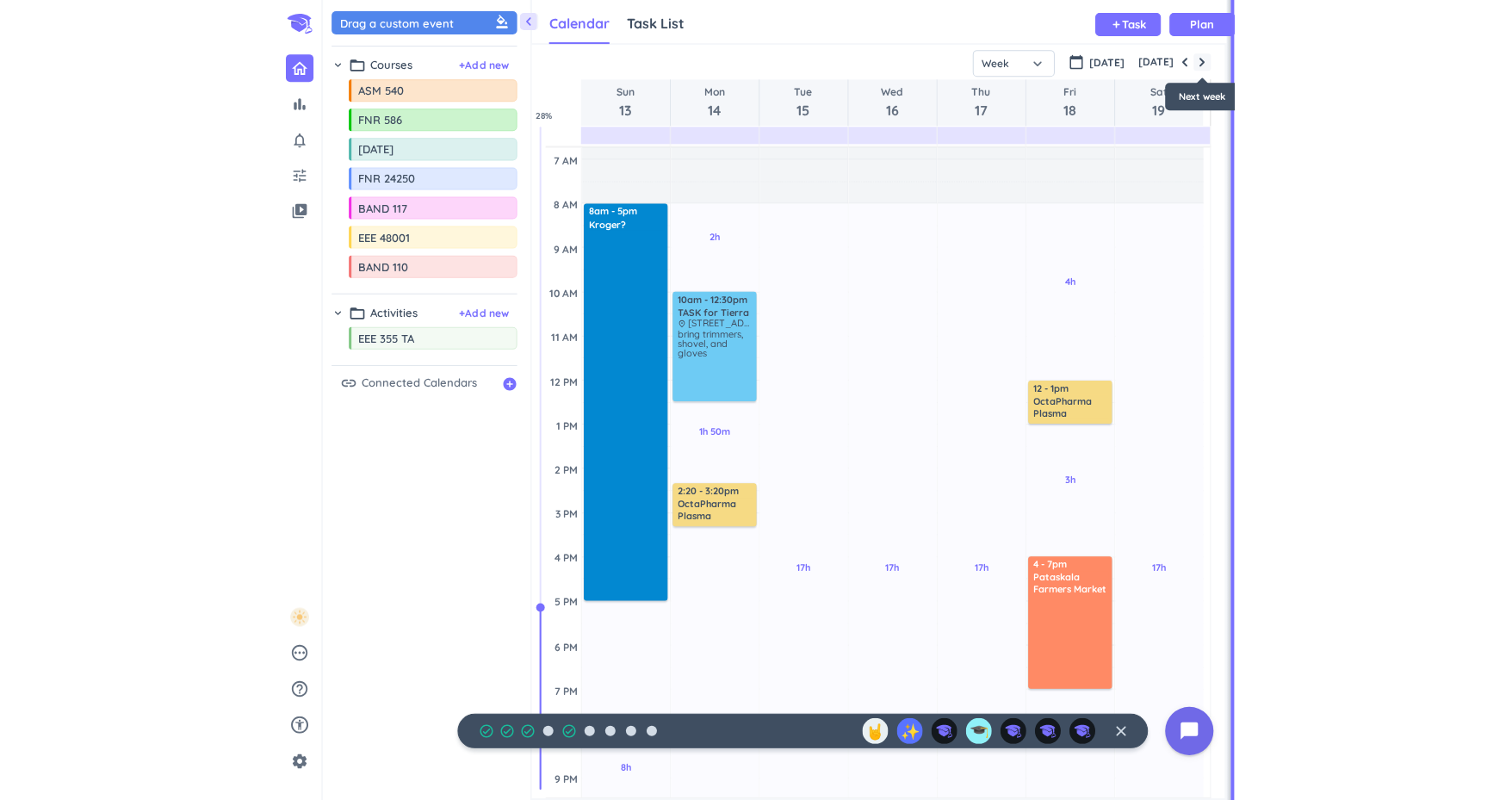 scroll, scrollTop: 133, scrollLeft: 0, axis: vertical 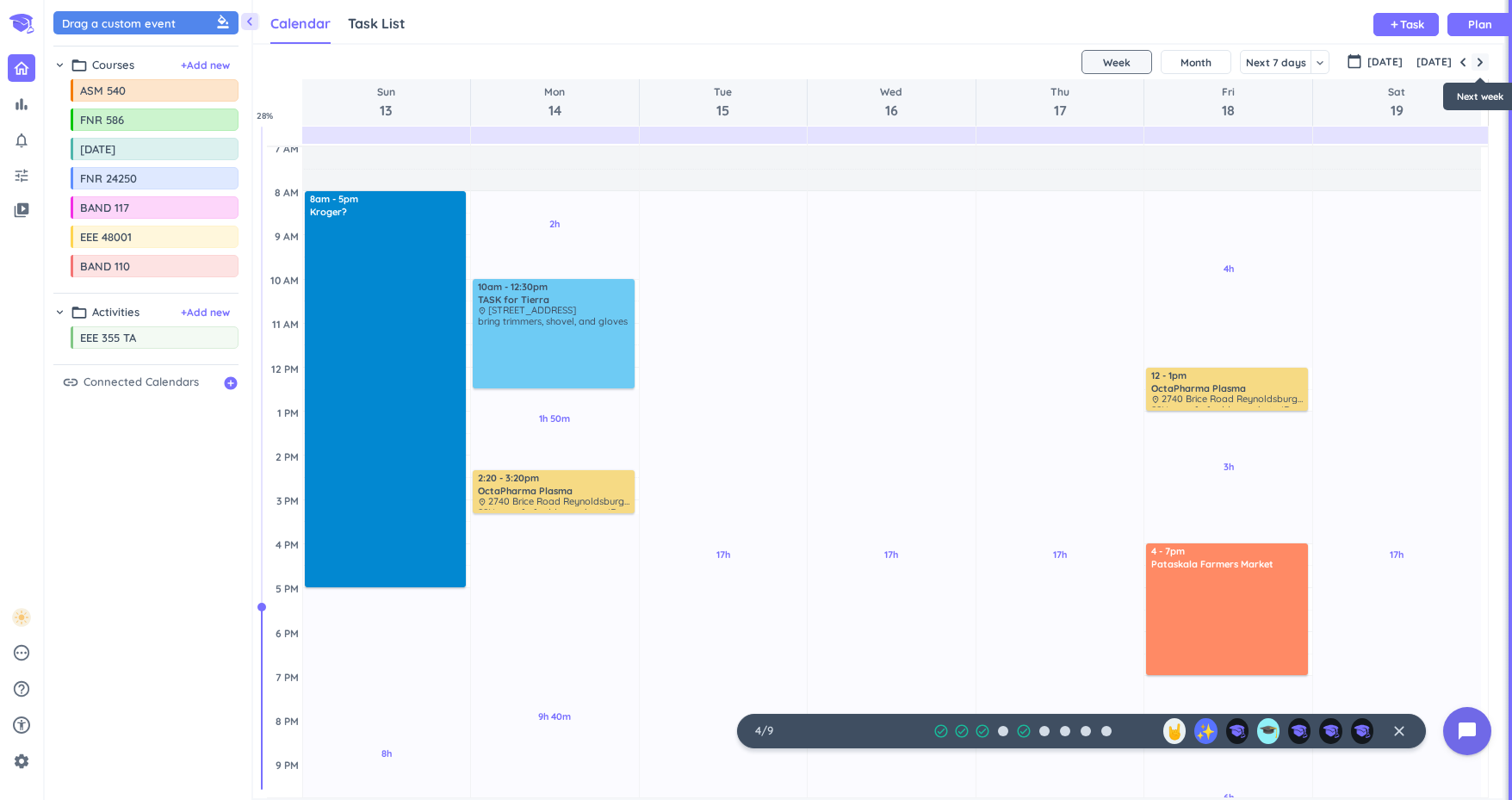 click at bounding box center (1480, 62) 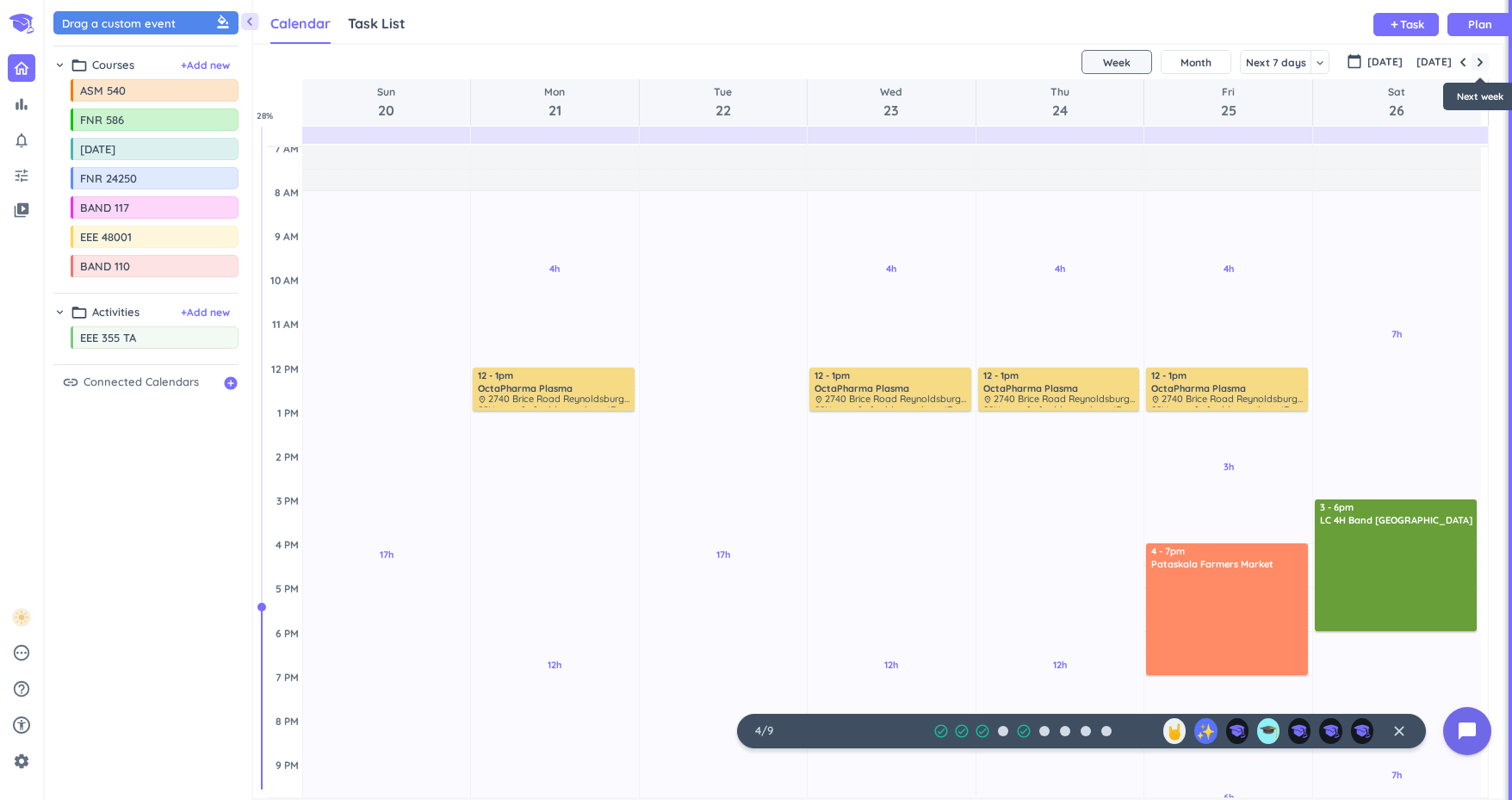click at bounding box center (1480, 62) 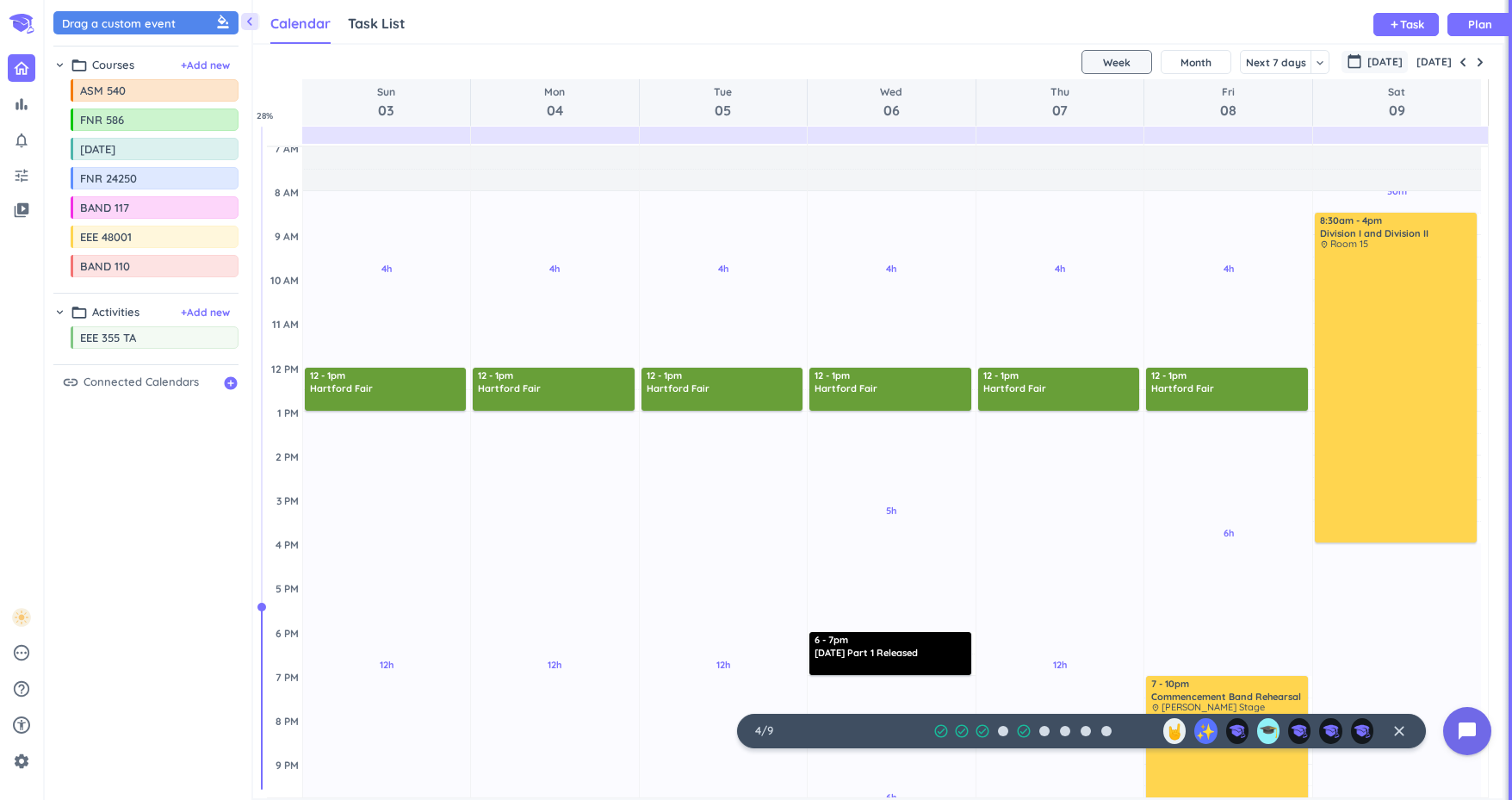 click on "[DATE]" at bounding box center [1385, 62] 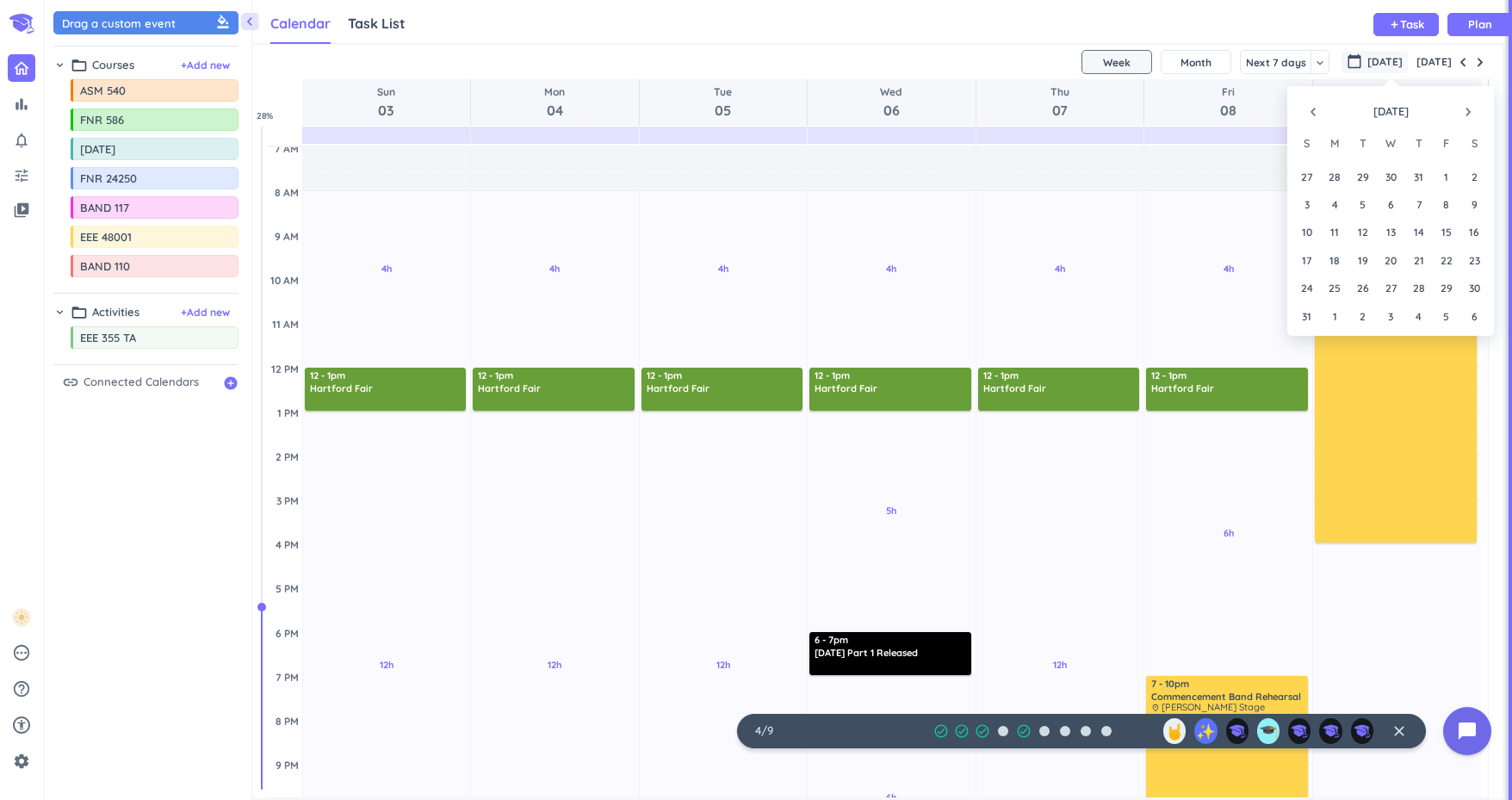 click on "navigate_before [DATE] navigate_next" at bounding box center [1391, 108] 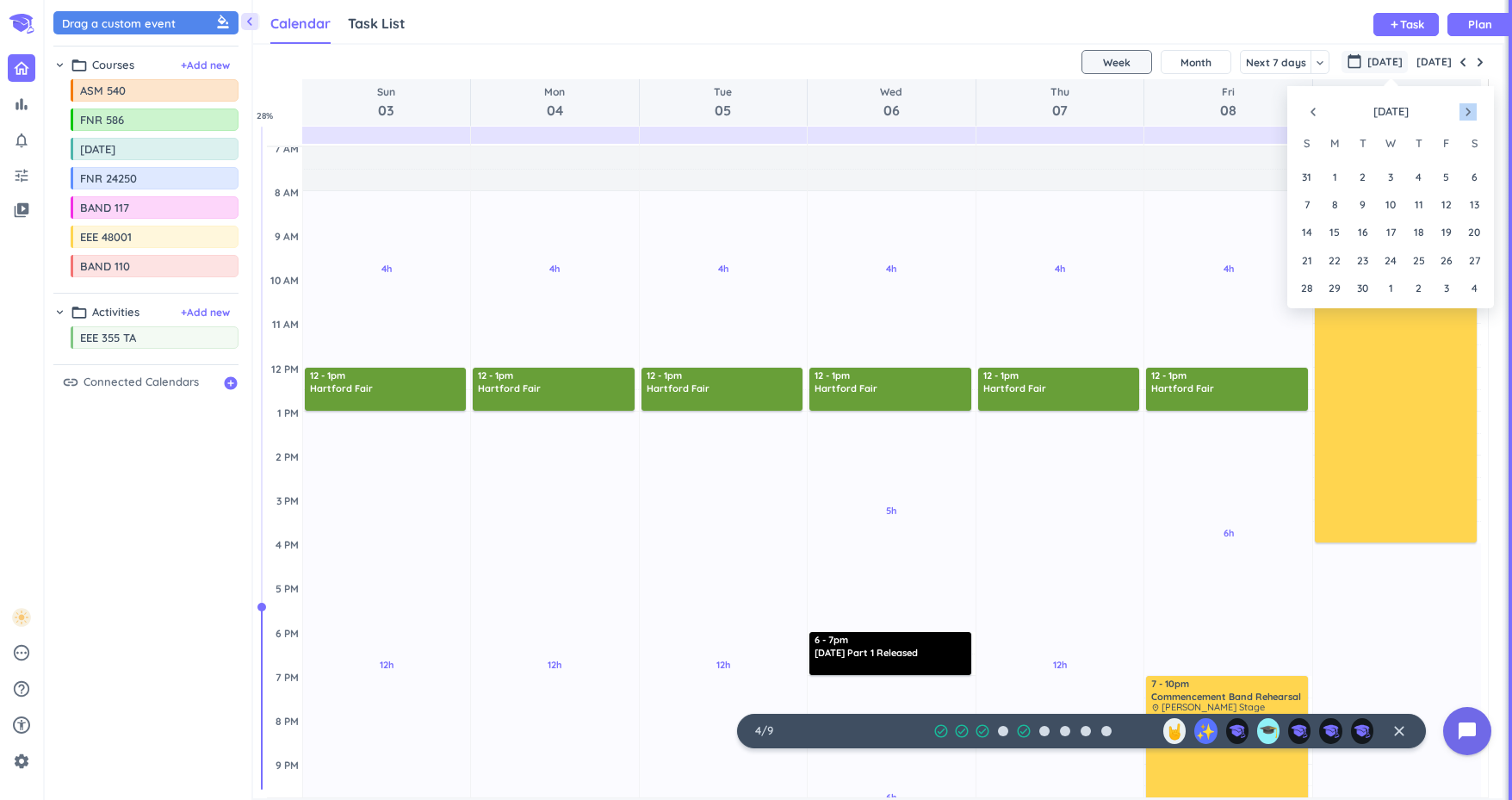 click on "navigate_next" at bounding box center [1468, 112] 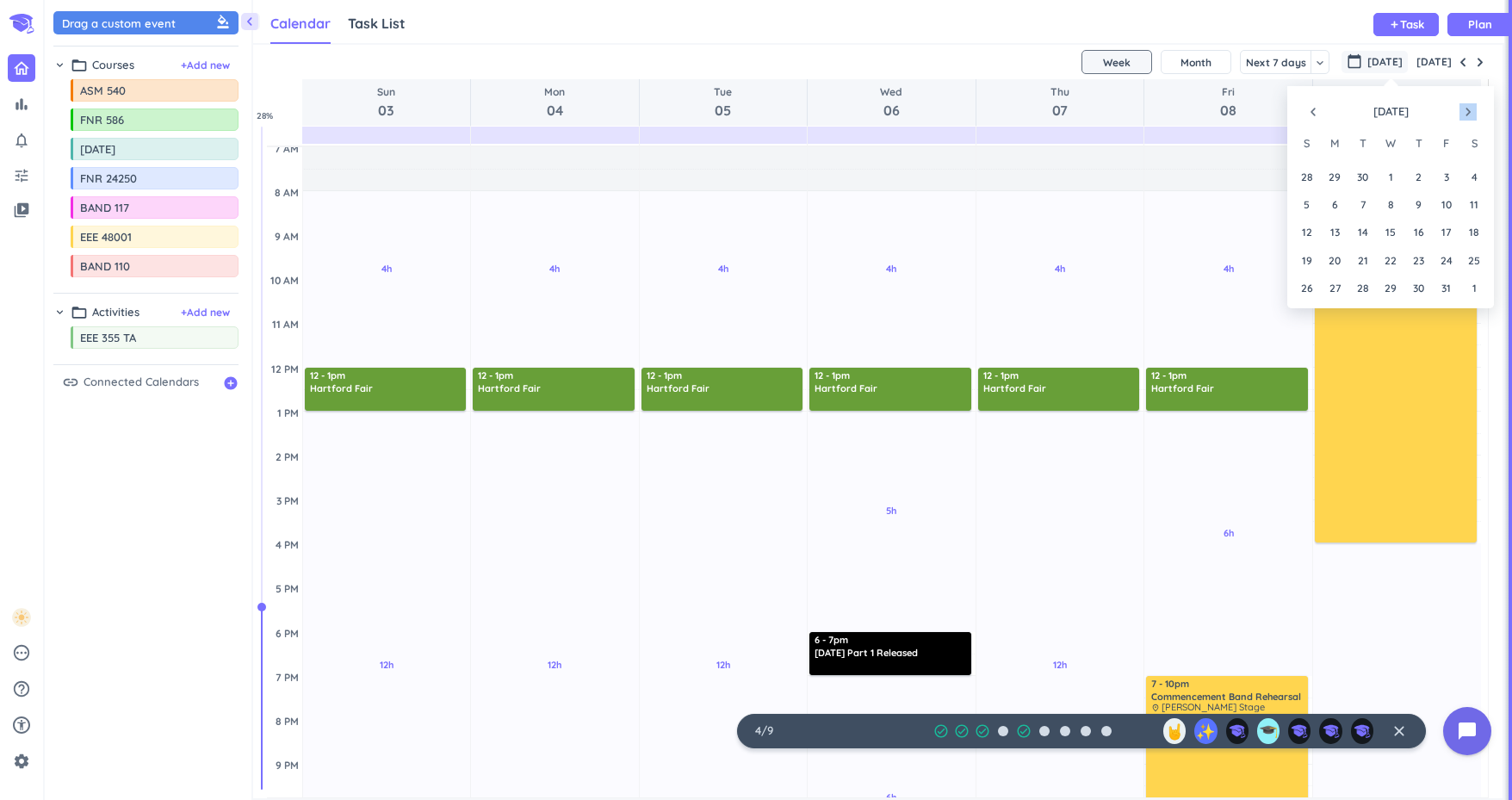 click on "navigate_next" at bounding box center [1468, 112] 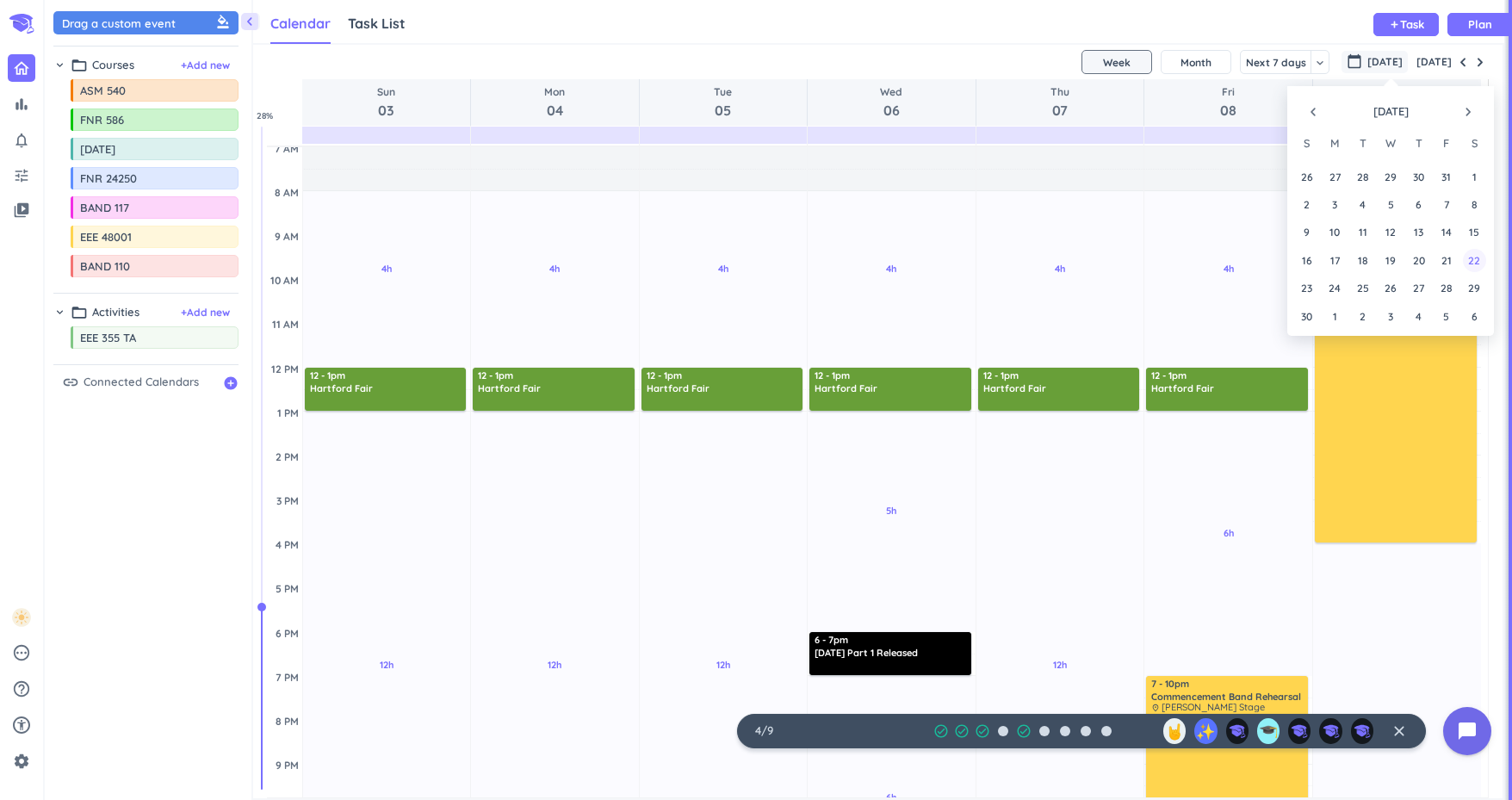 click on "22" at bounding box center [1474, 259] 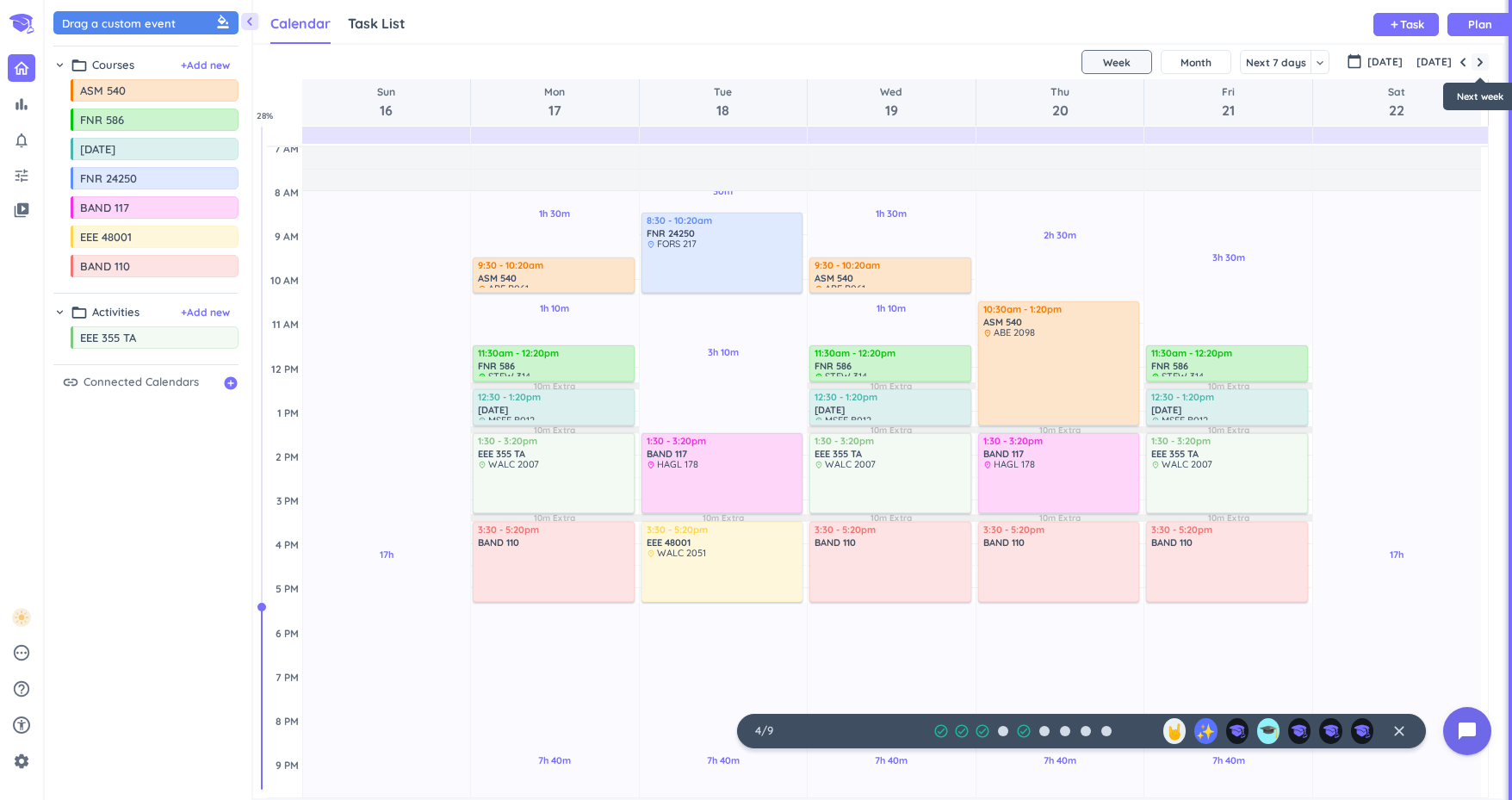 click at bounding box center [1480, 62] 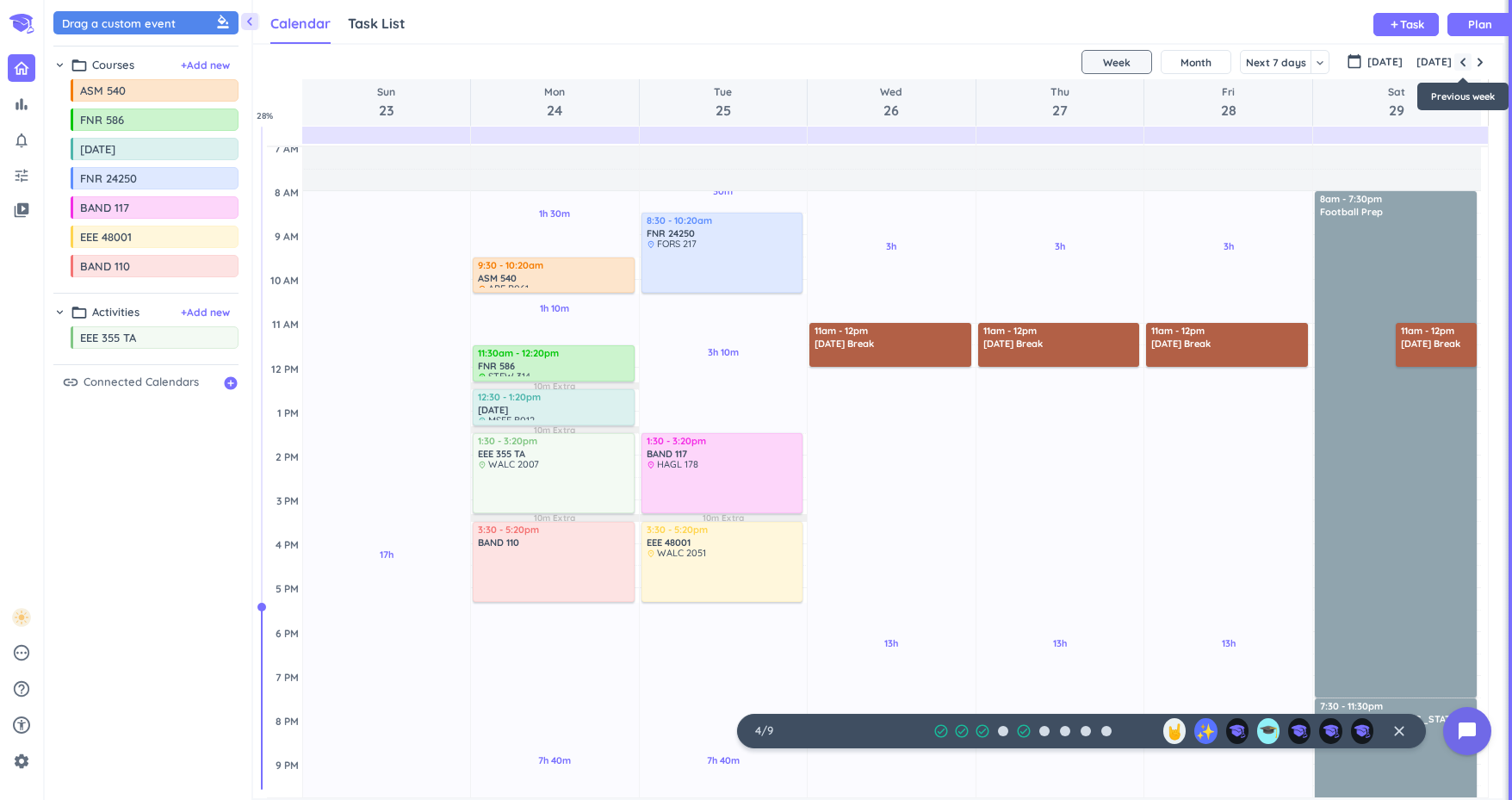 click at bounding box center (1463, 62) 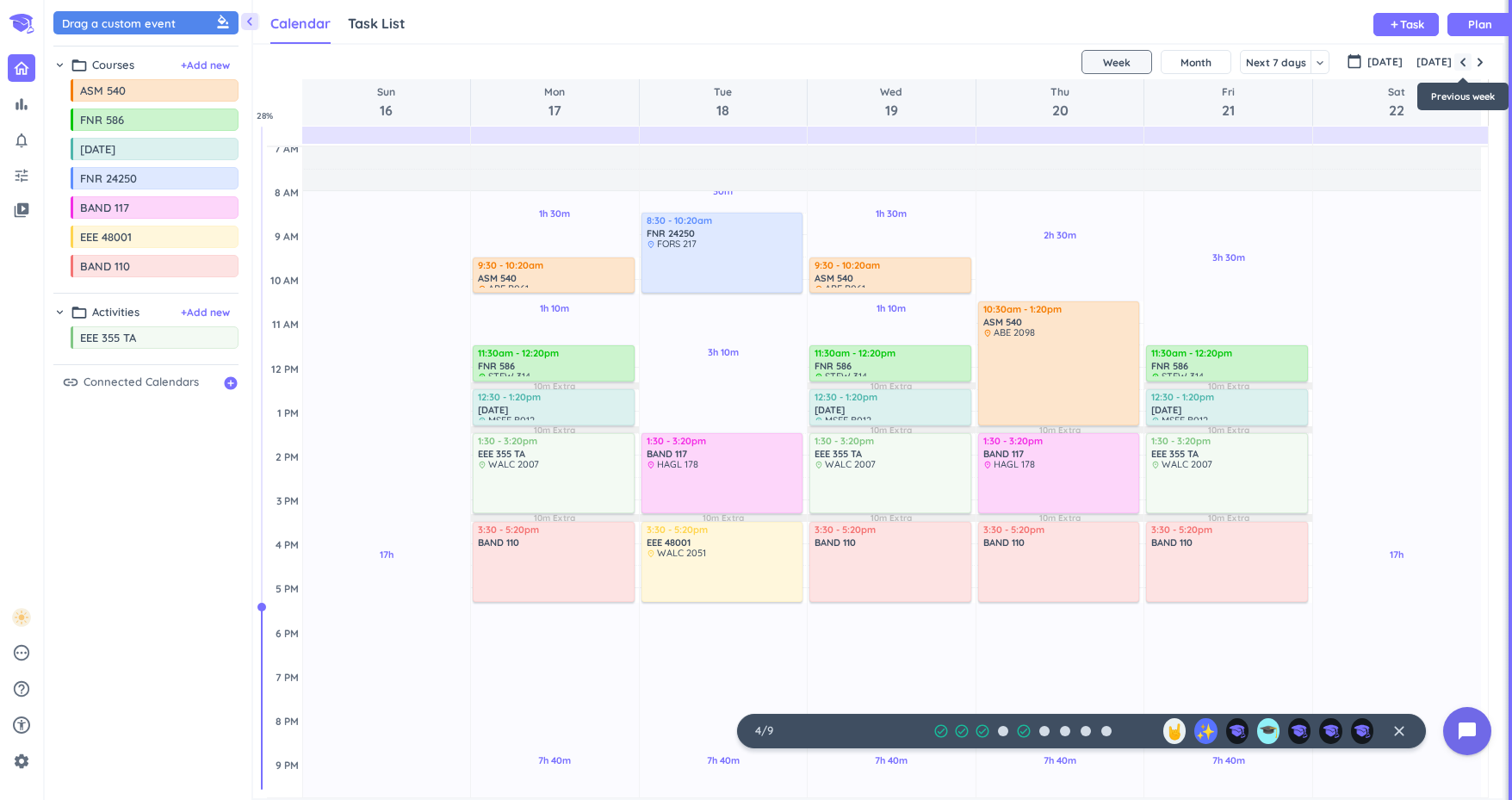 click at bounding box center [1463, 62] 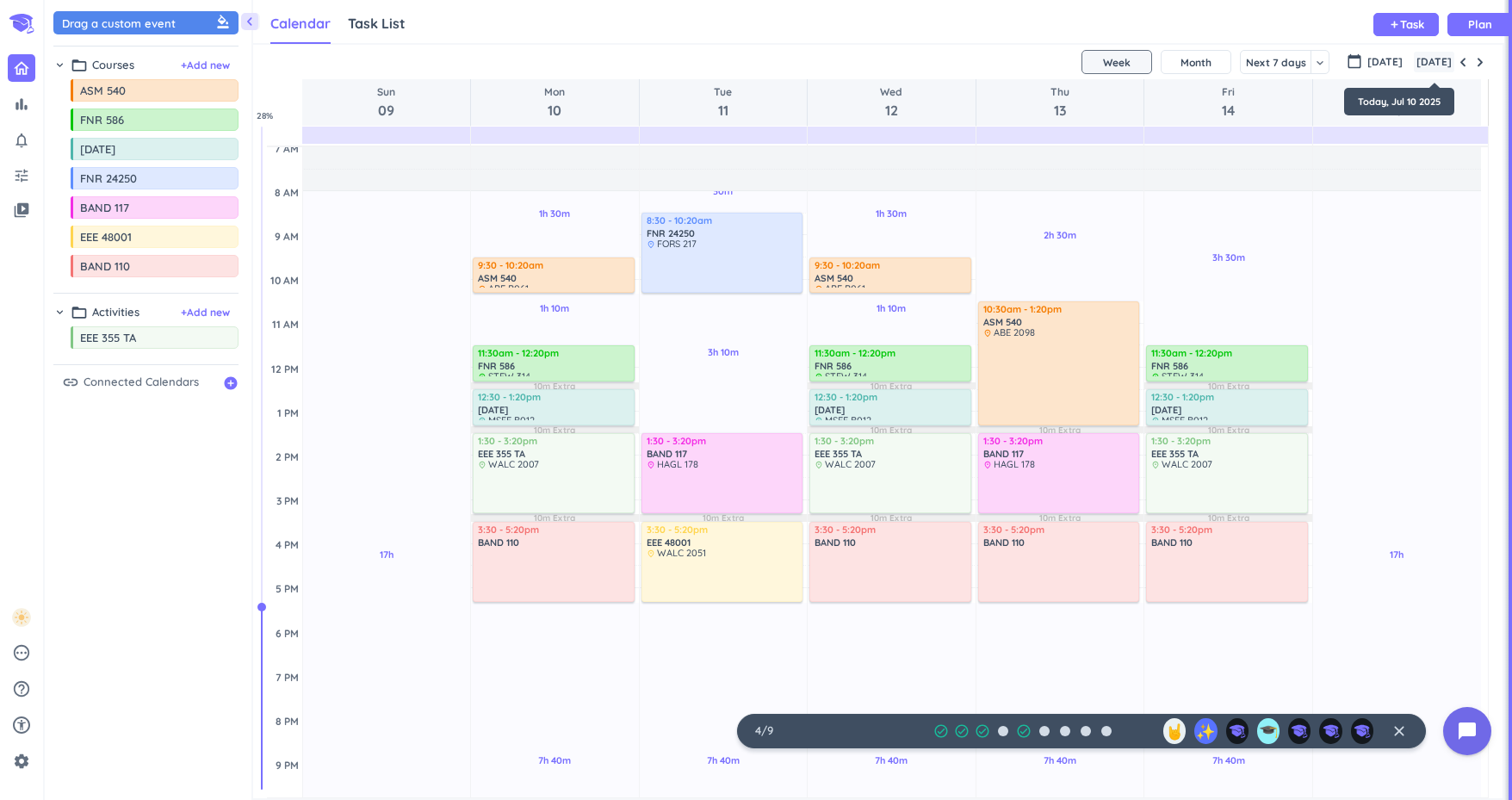 click on "[DATE]" at bounding box center [1434, 62] 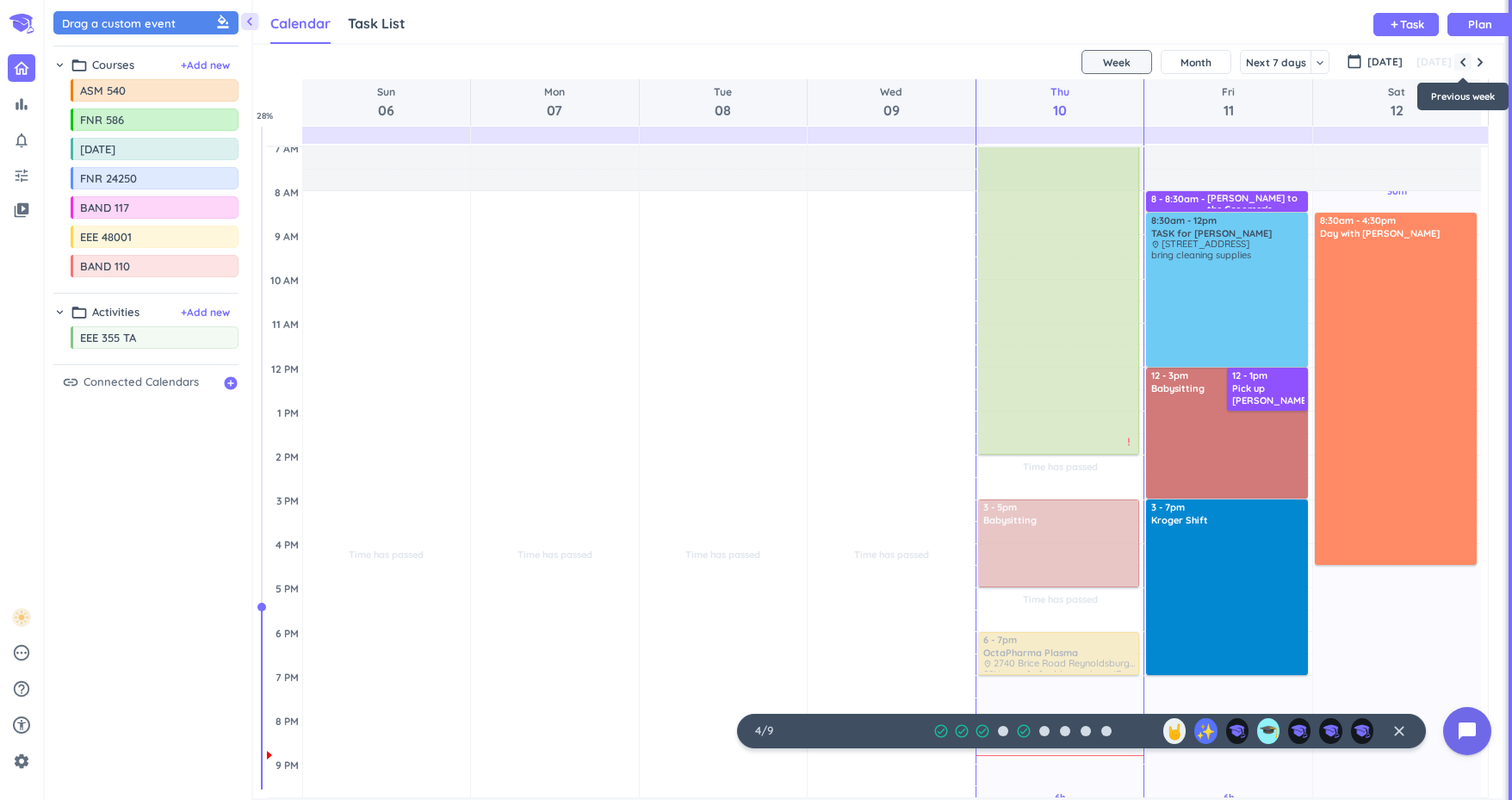 click at bounding box center [1463, 62] 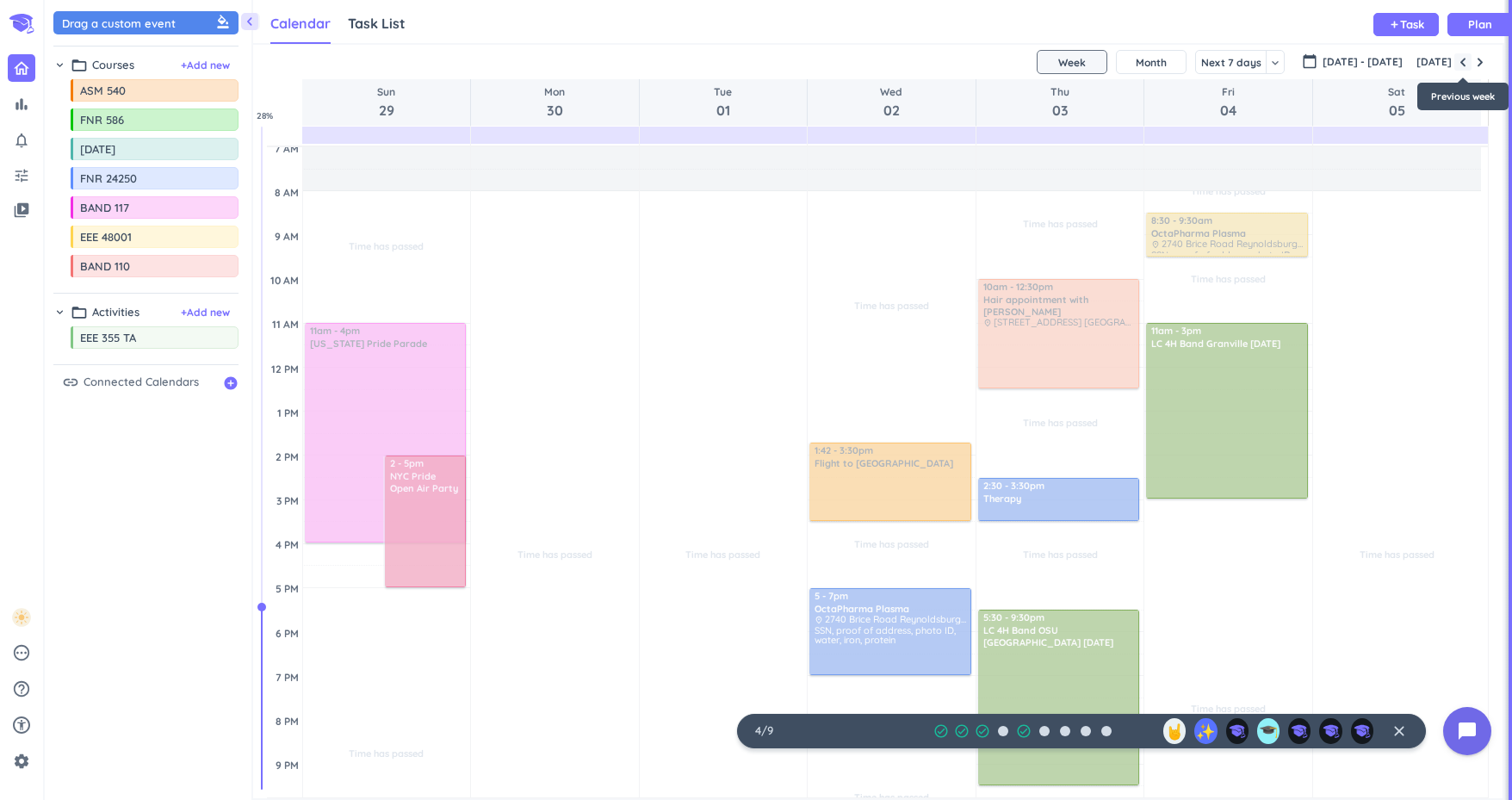 click at bounding box center [1463, 62] 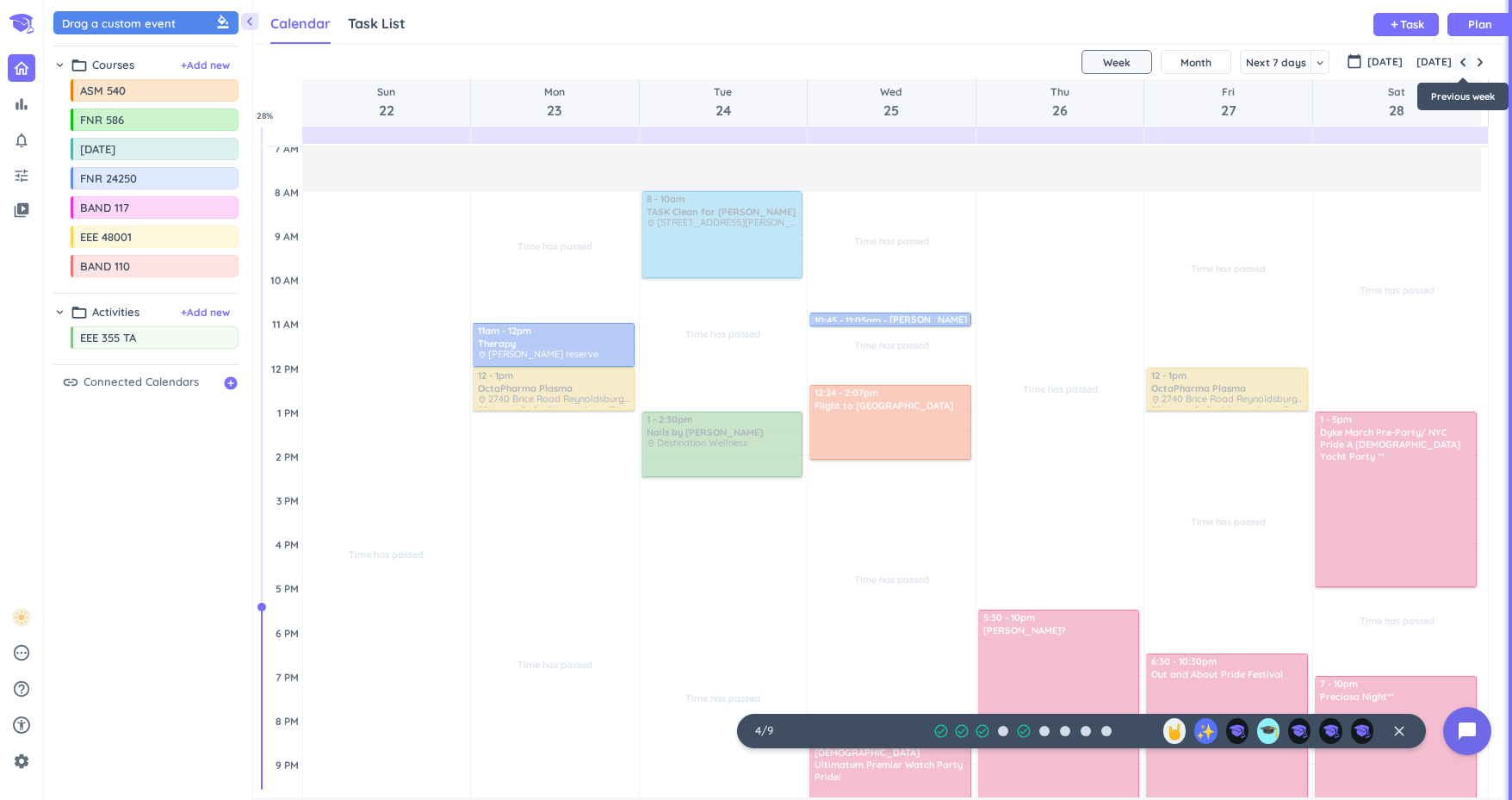click at bounding box center (1463, 62) 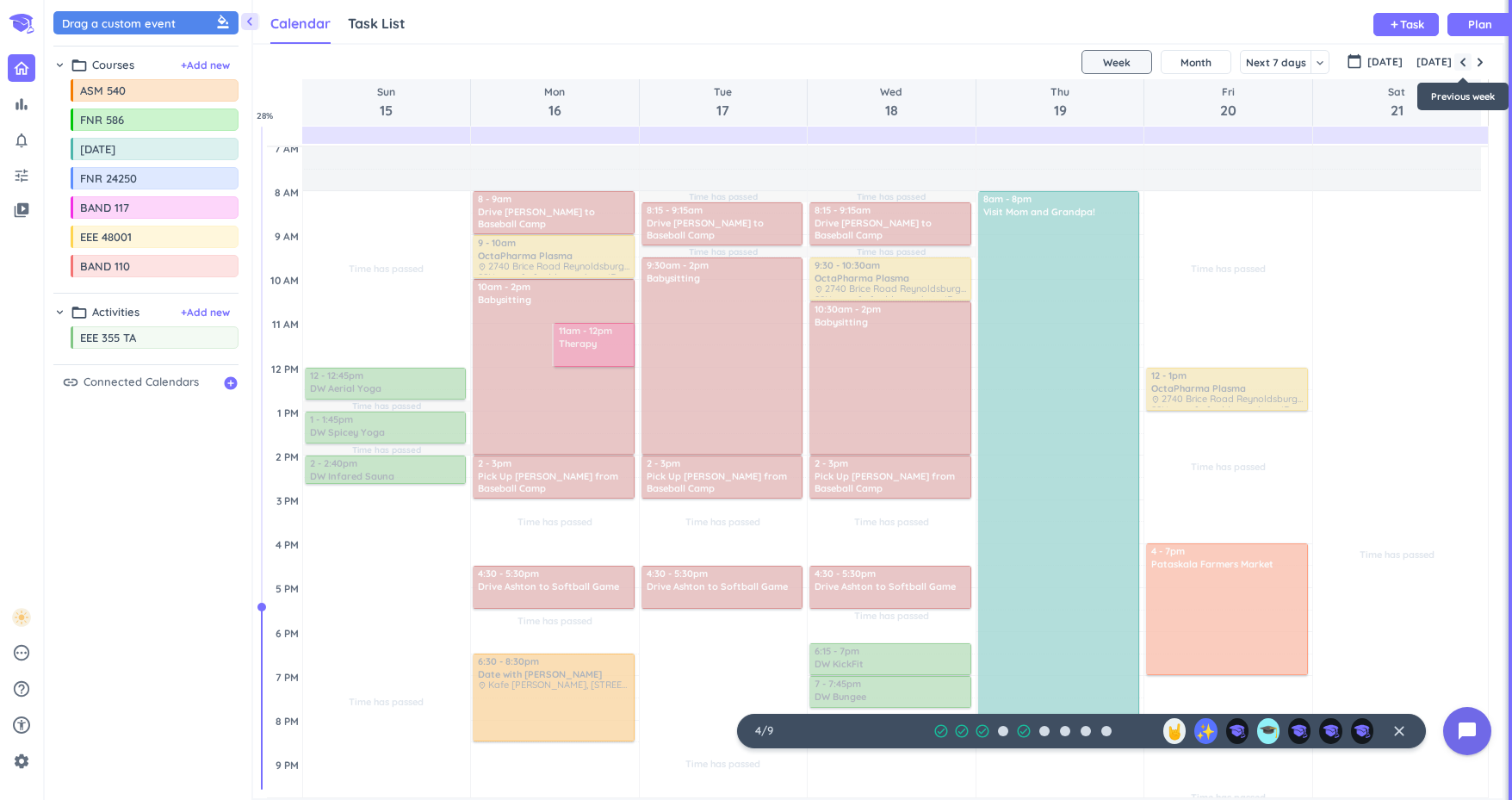 click at bounding box center (1463, 62) 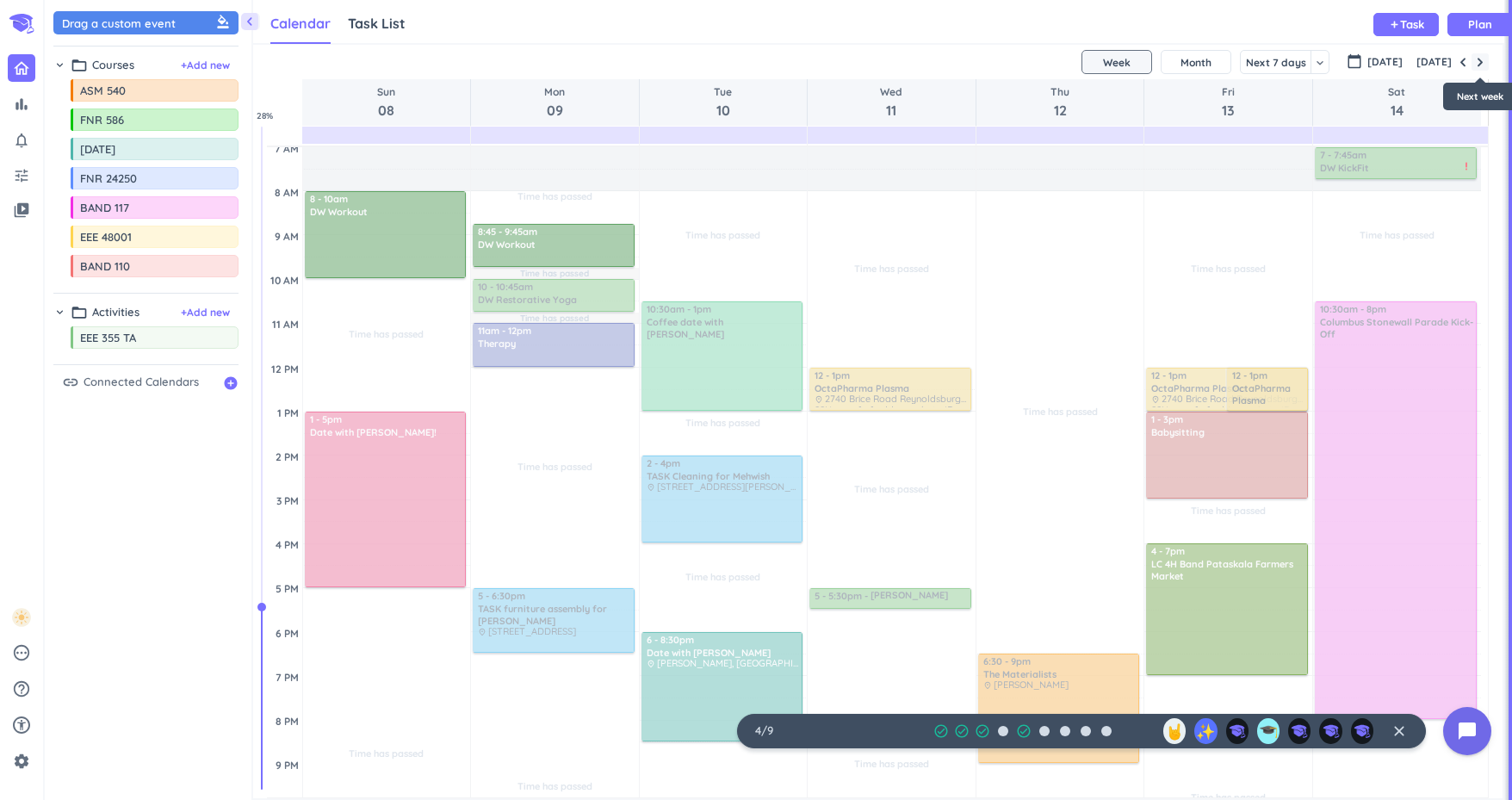 click at bounding box center [1480, 62] 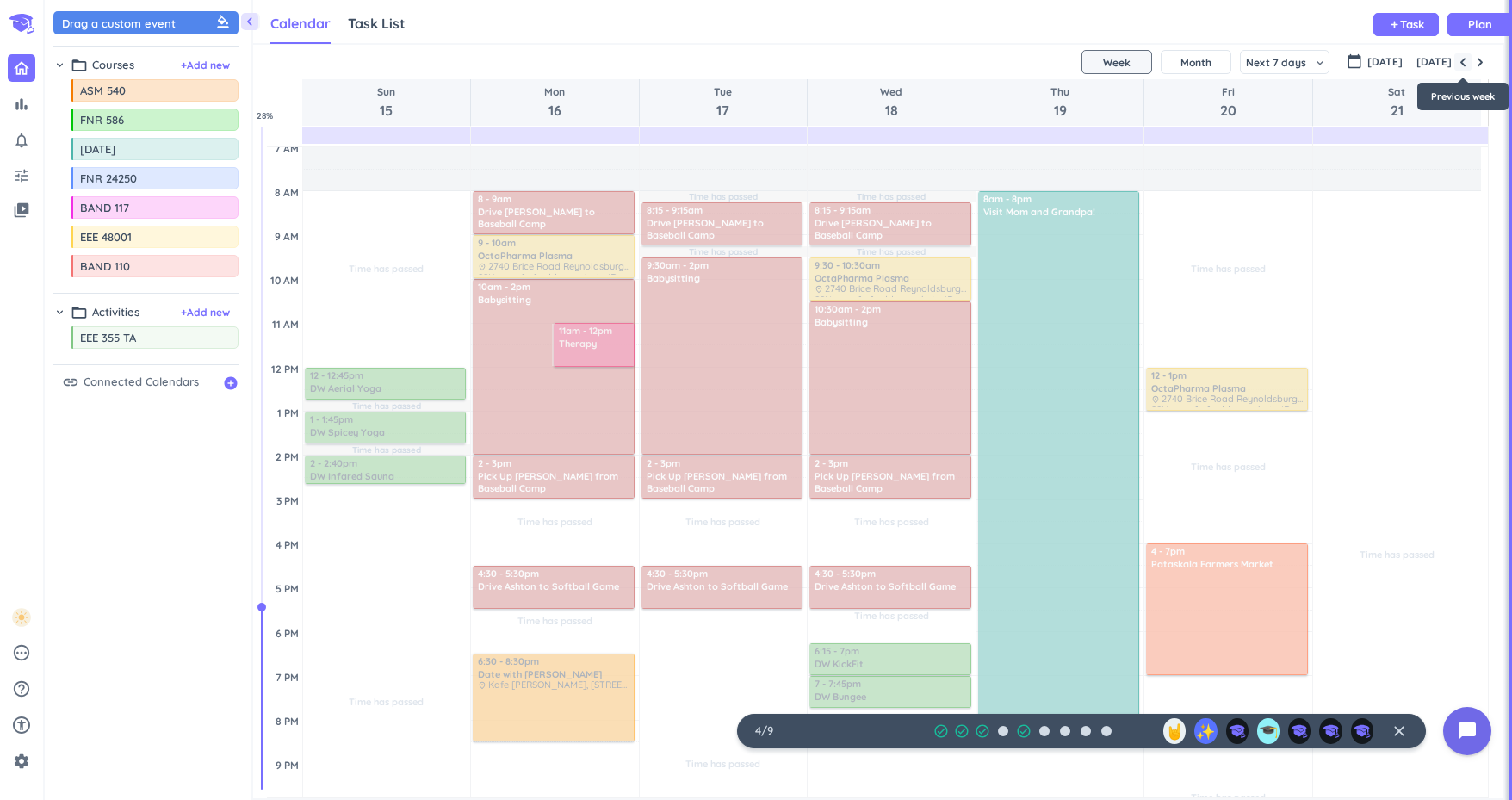click at bounding box center (1463, 62) 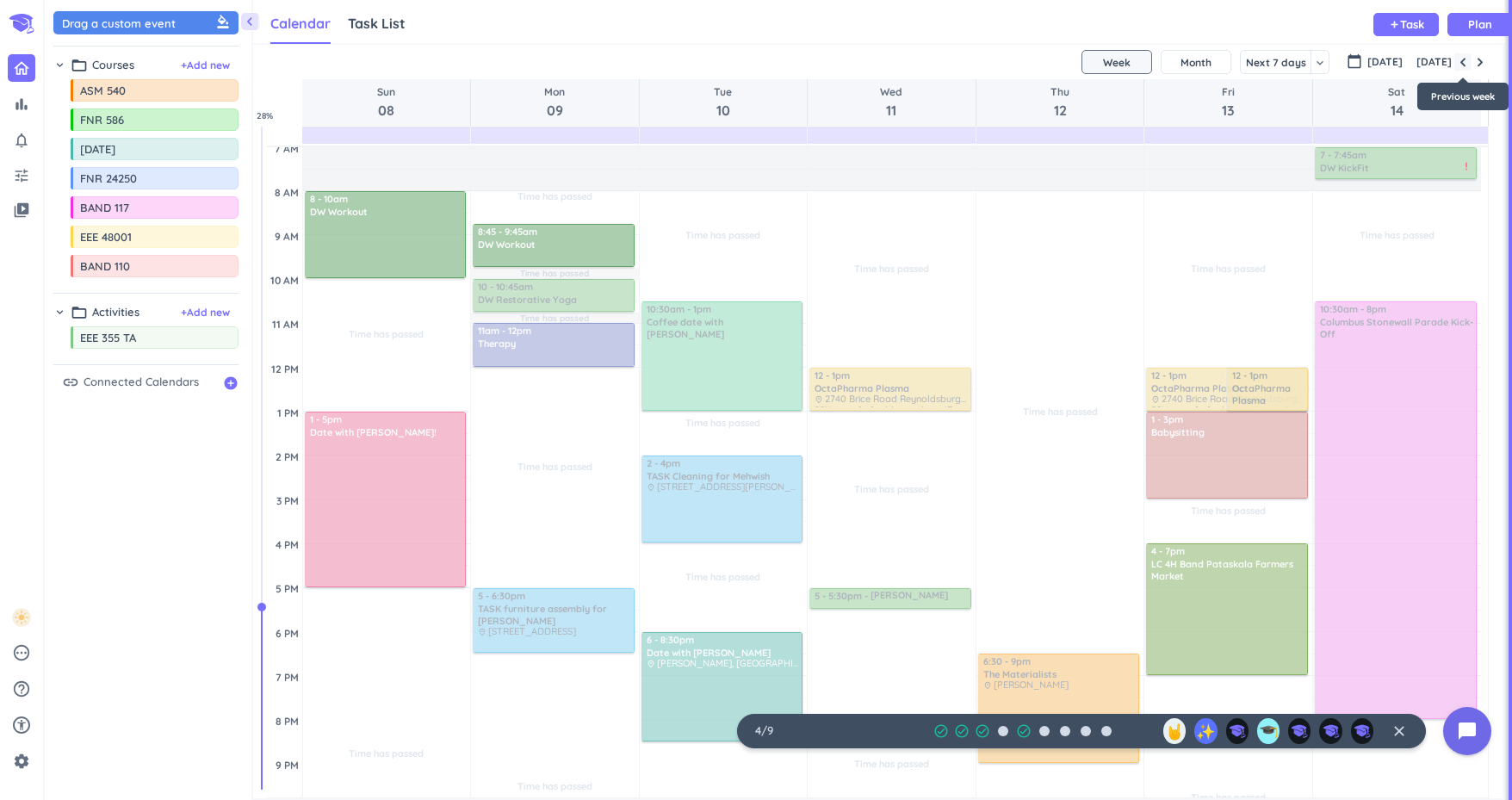 click at bounding box center (1463, 62) 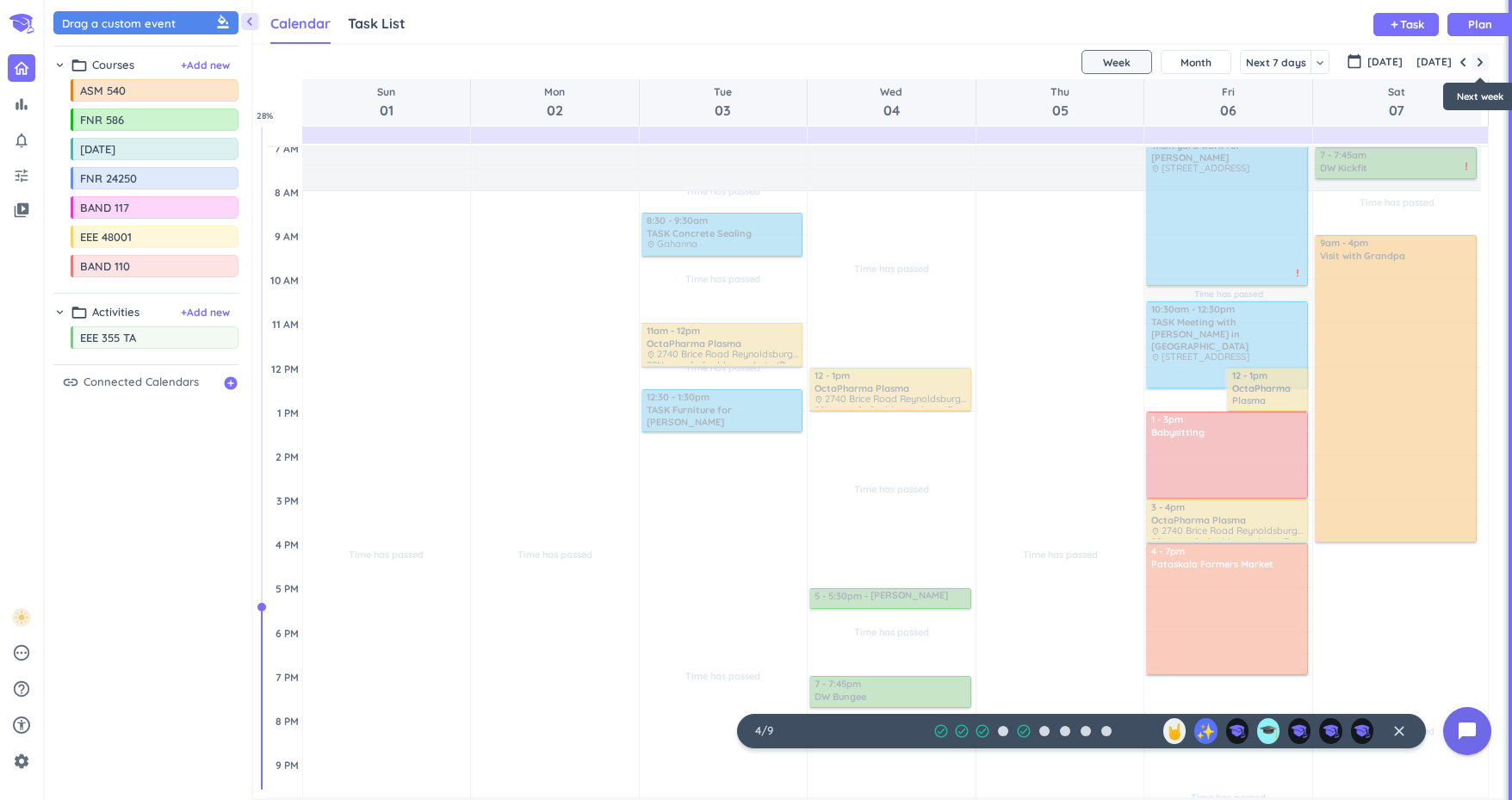 click at bounding box center (1480, 62) 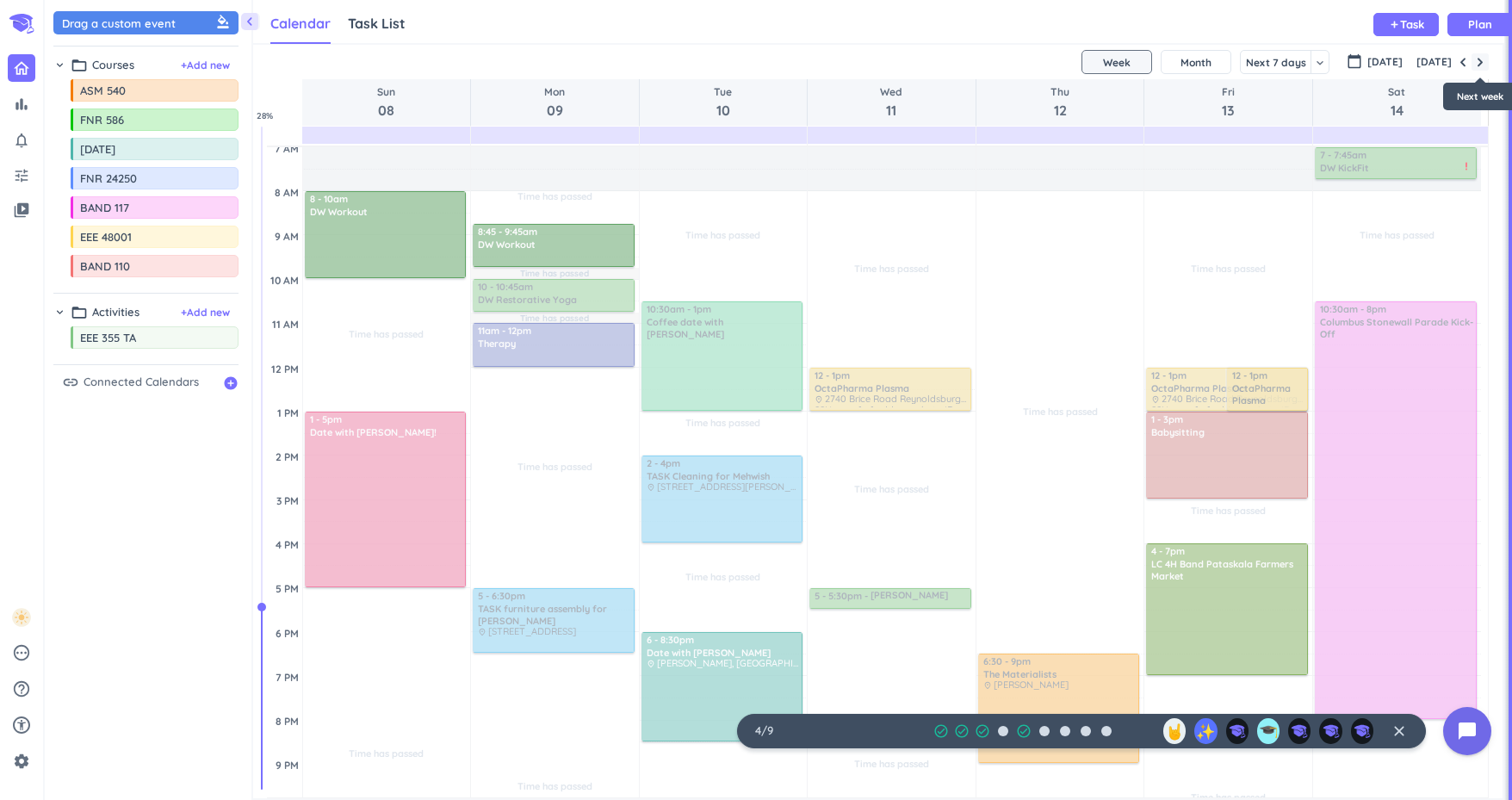 click at bounding box center [1480, 62] 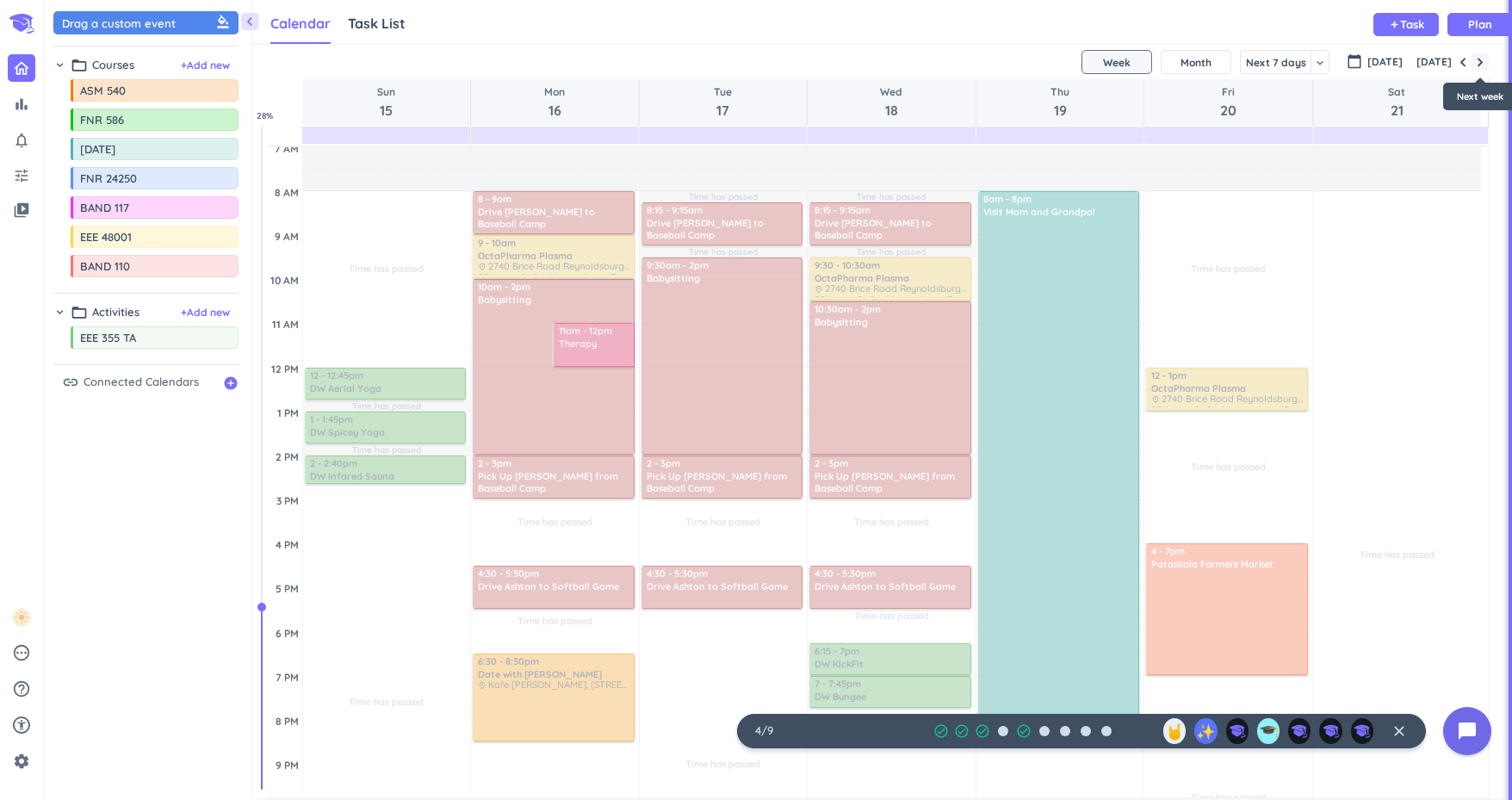 click at bounding box center (1480, 62) 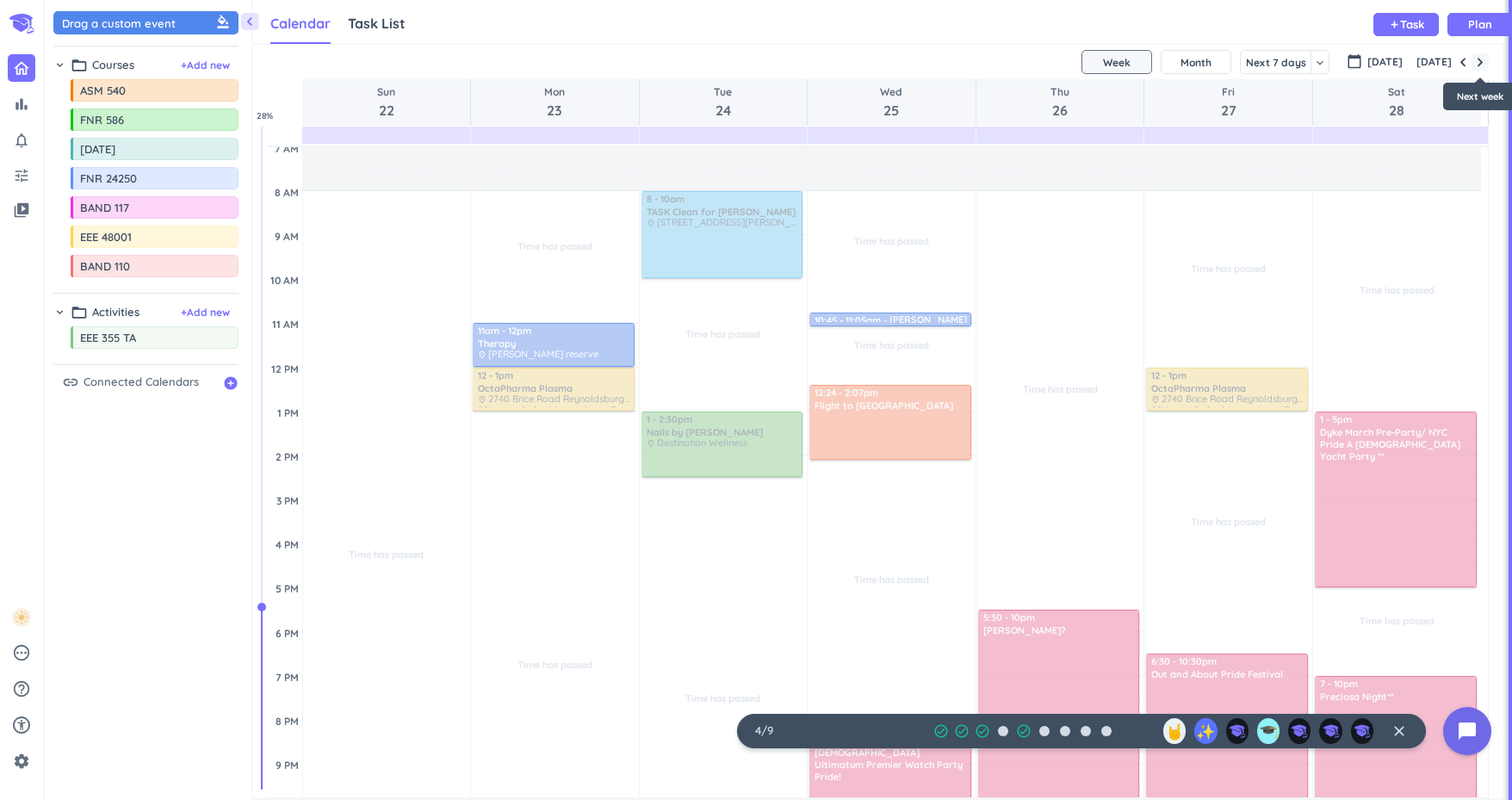 click at bounding box center [1480, 62] 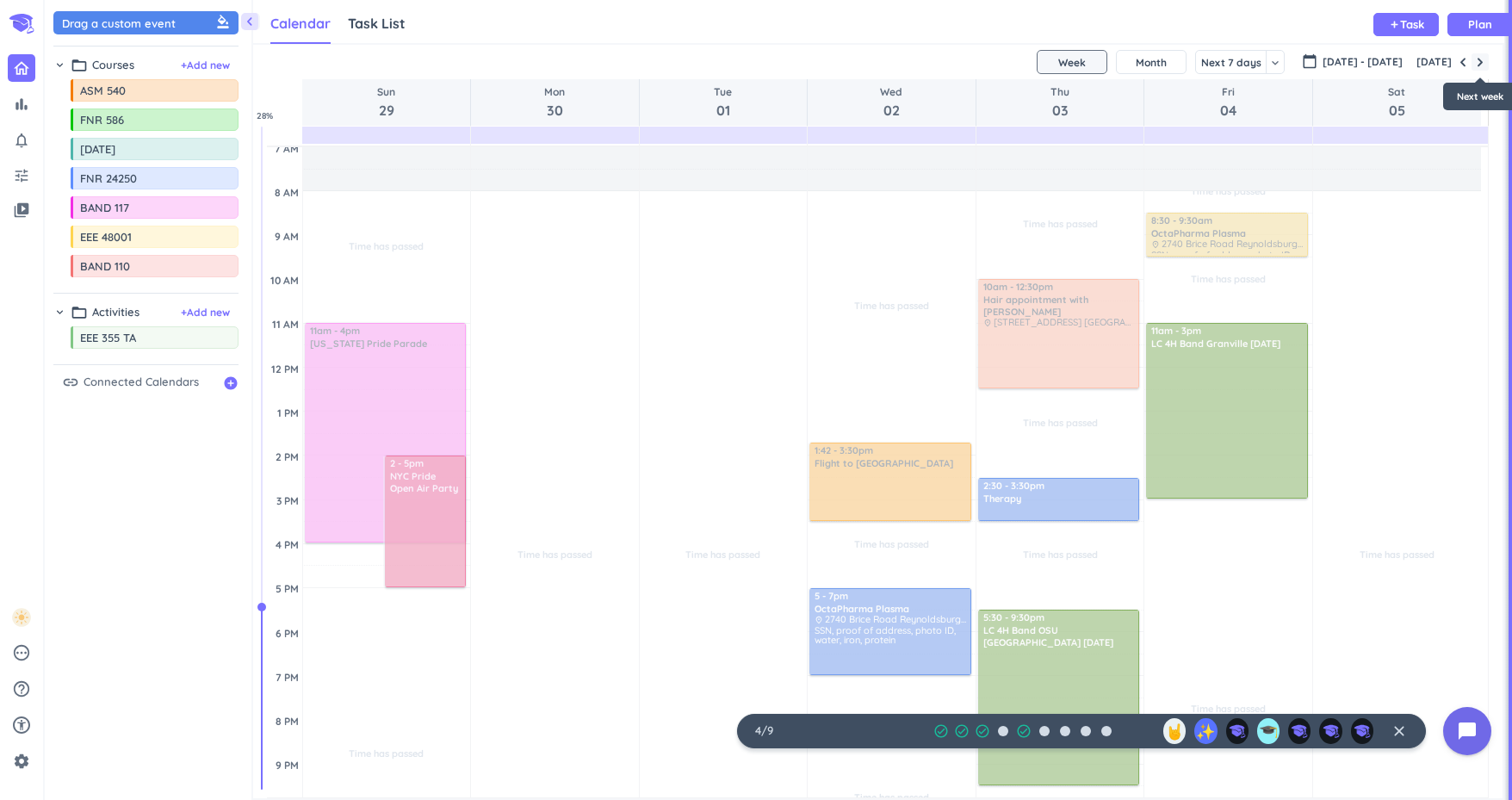 click at bounding box center (1480, 62) 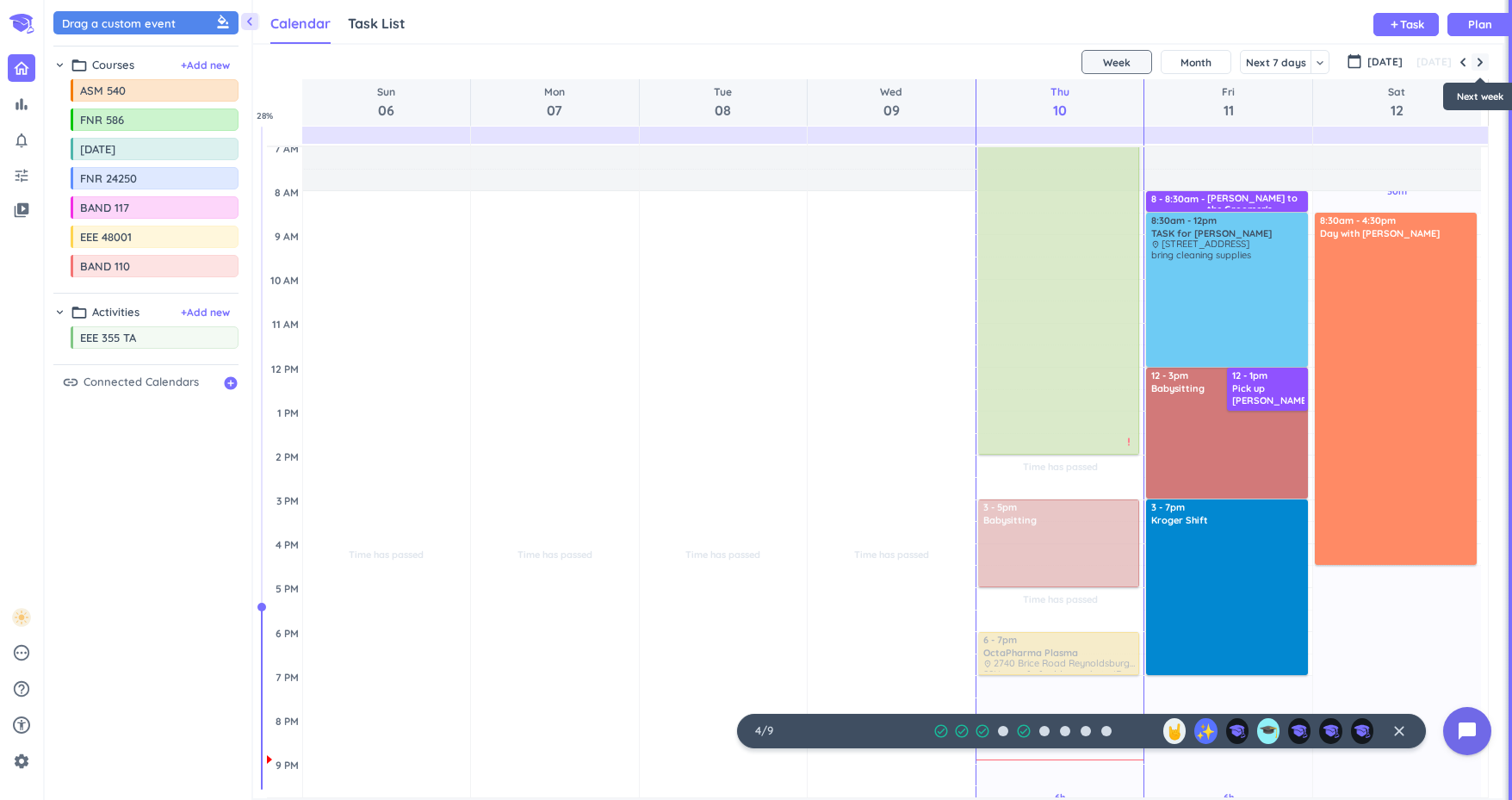click at bounding box center [1480, 62] 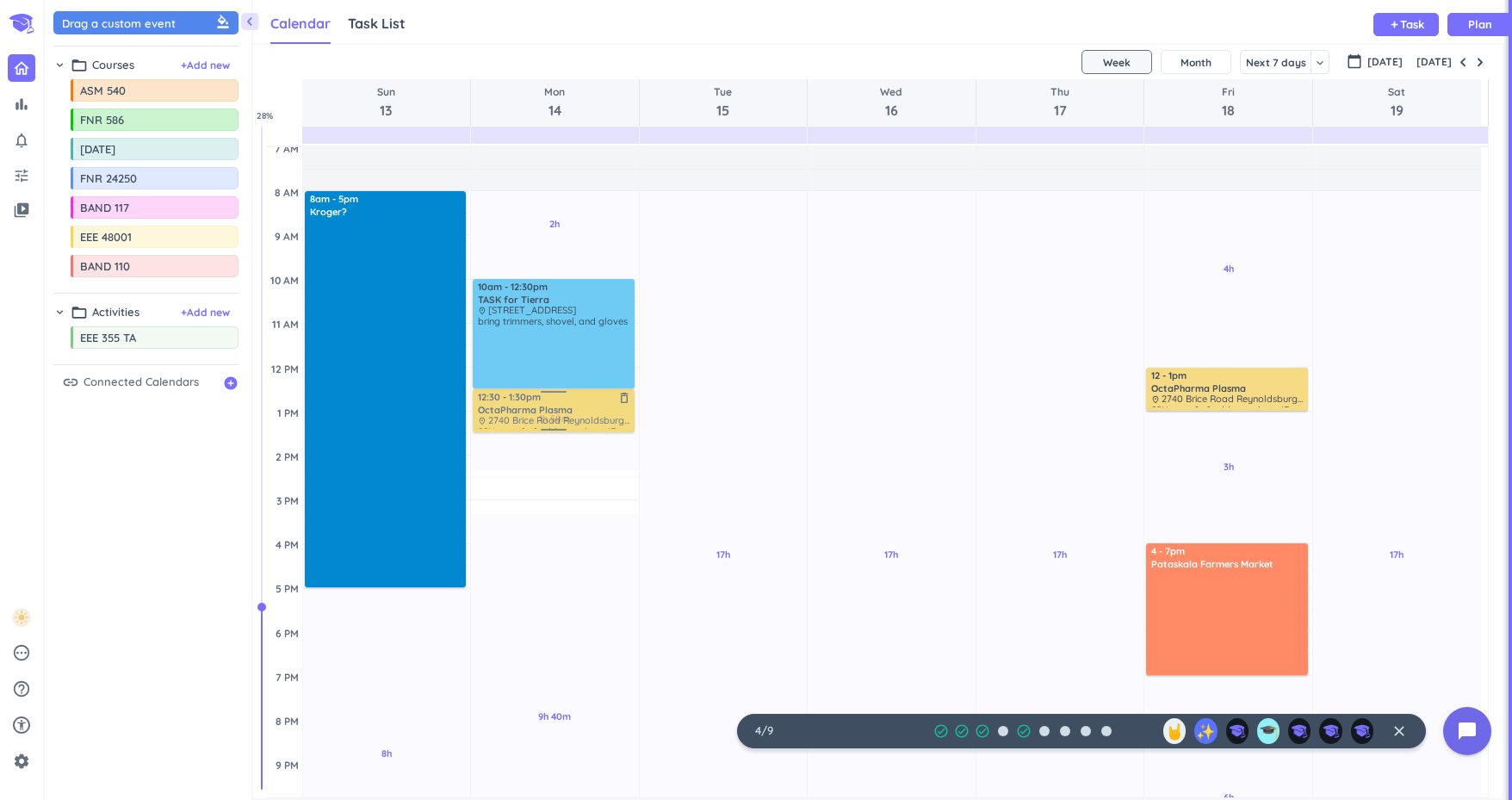drag, startPoint x: 511, startPoint y: 490, endPoint x: 523, endPoint y: 410, distance: 80.894994 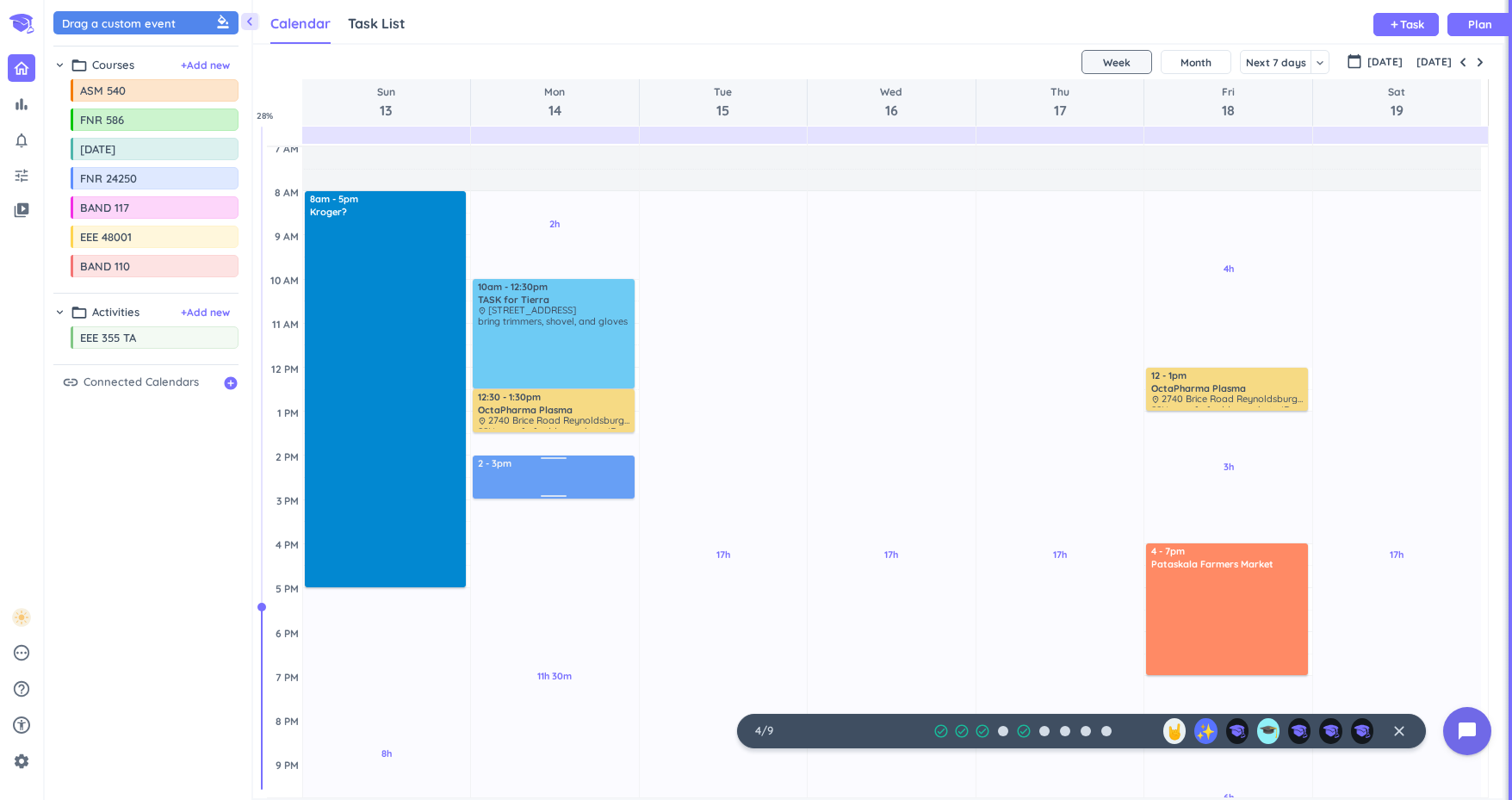 click on "2h  Past due Plan 11h 30m Past due Plan Adjust Awake Time Adjust Awake Time 10am - 12:30pm TASK for Tierra delete_outline place [STREET_ADDRESS] bring trimmers, shovel, and gloves 12:30 - 1:30pm OctaPharma Plasma delete_outline place ﻿[STREET_ADDRESS][PERSON_NAME]﻿ SSN, proof of address, photo ID, water, iron, protein 1:50 - 2:50pm 2 - 3pm" at bounding box center [555, 543] 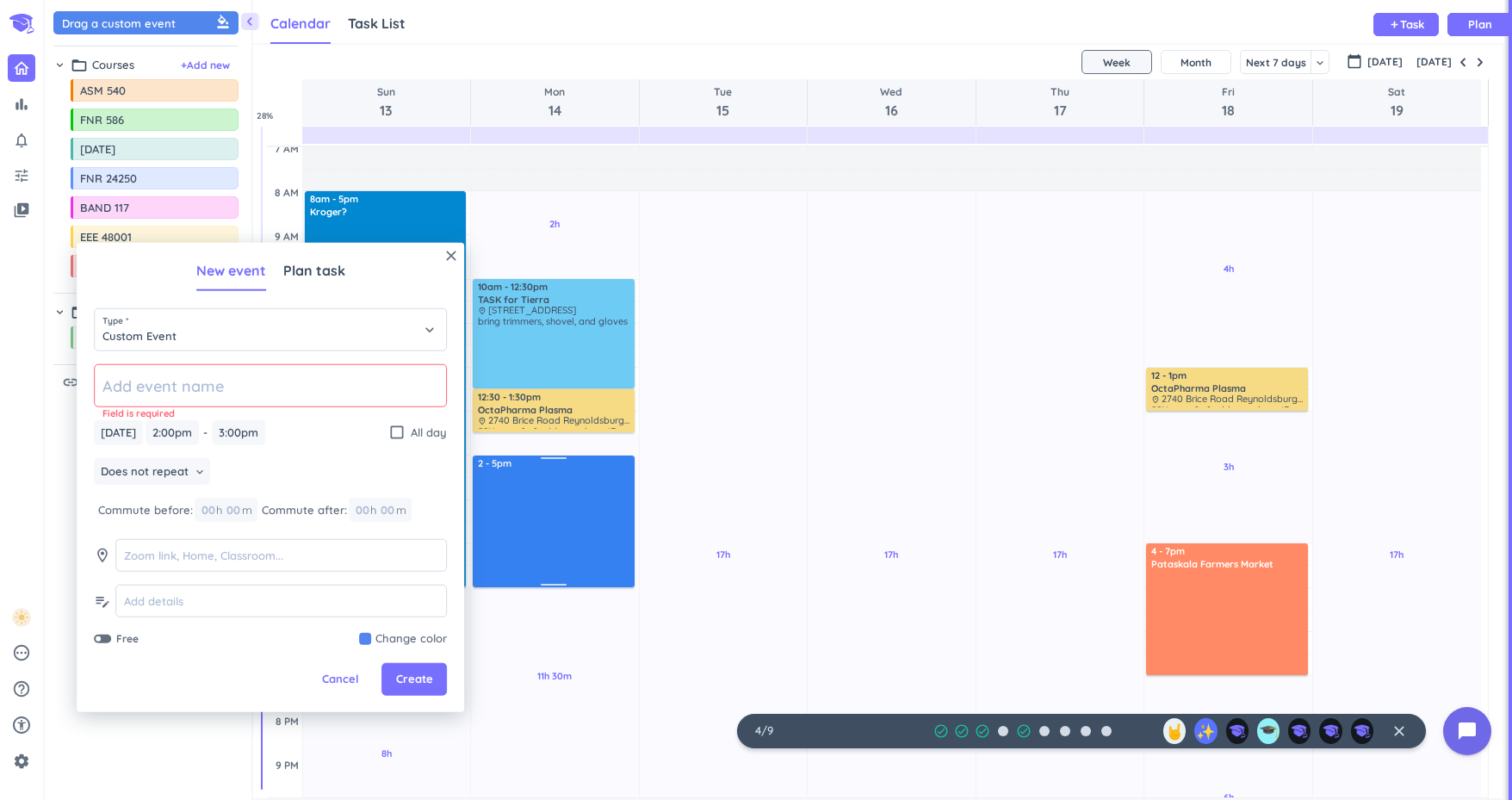 drag, startPoint x: 551, startPoint y: 498, endPoint x: 556, endPoint y: 586, distance: 88.14193 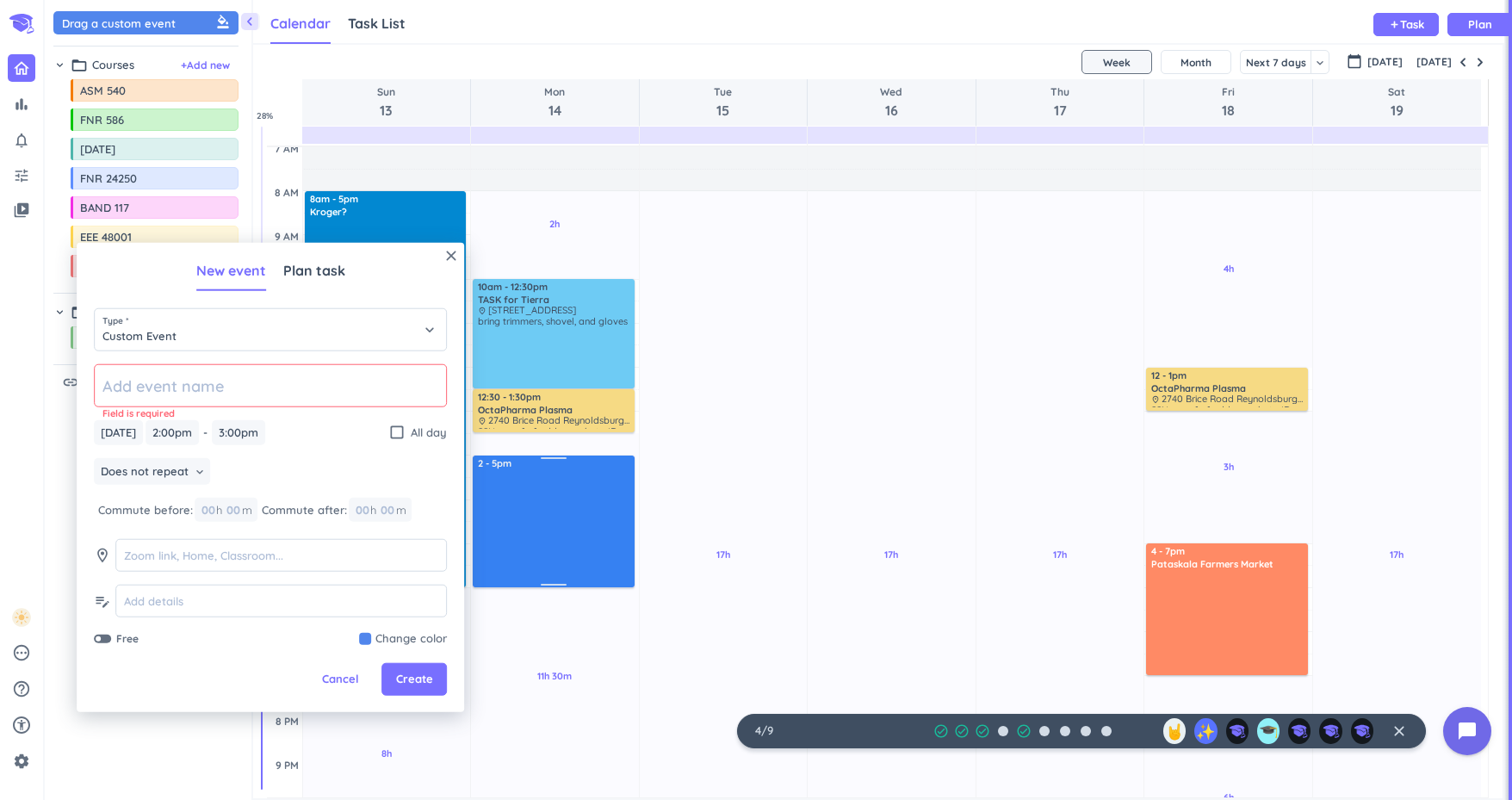 click on "2h  Past due Plan 11h 30m Past due Plan Adjust Awake Time Adjust Awake Time 10am - 12:30pm TASK for Tierra delete_outline place [STREET_ADDRESS] bring trimmers, shovel, and gloves 12:30 - 1:30pm OctaPharma Plasma delete_outline place ﻿[STREET_ADDRESS][PERSON_NAME]﻿ SSN, proof of address, photo ID, water, iron, protein 2 - 3pm 2 - 5pm" at bounding box center [555, 543] 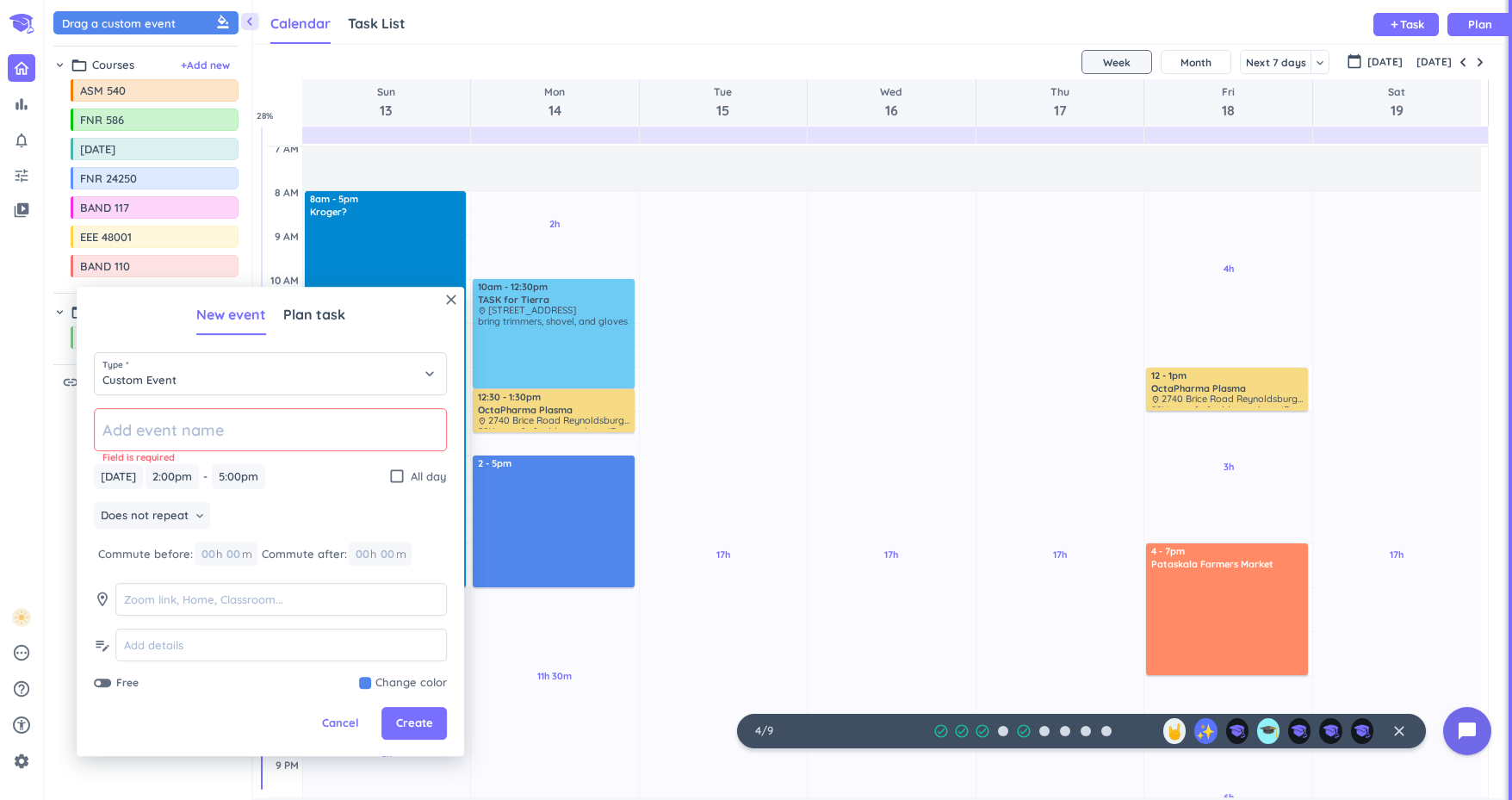 click 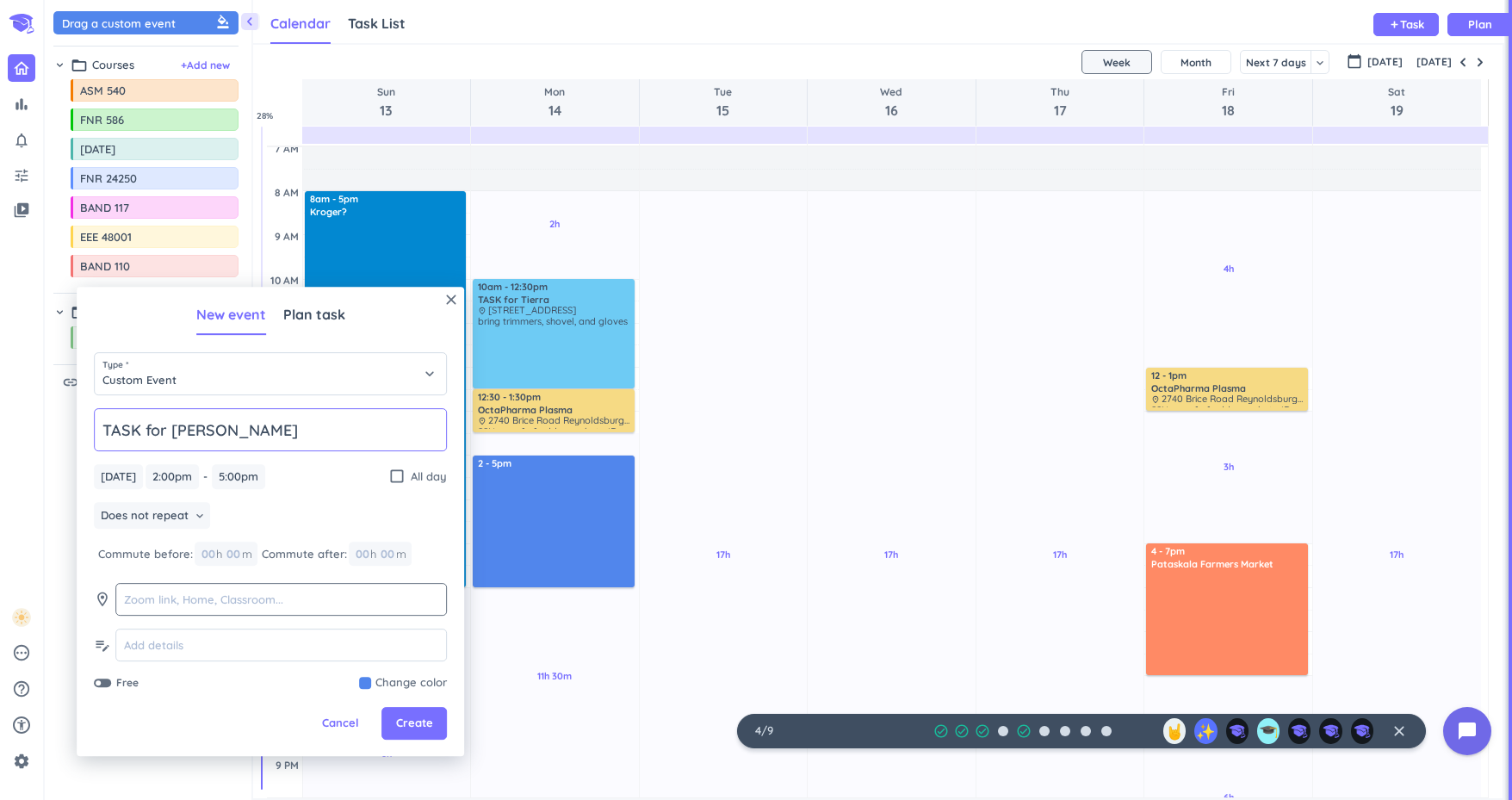 type on "TASK for [PERSON_NAME]" 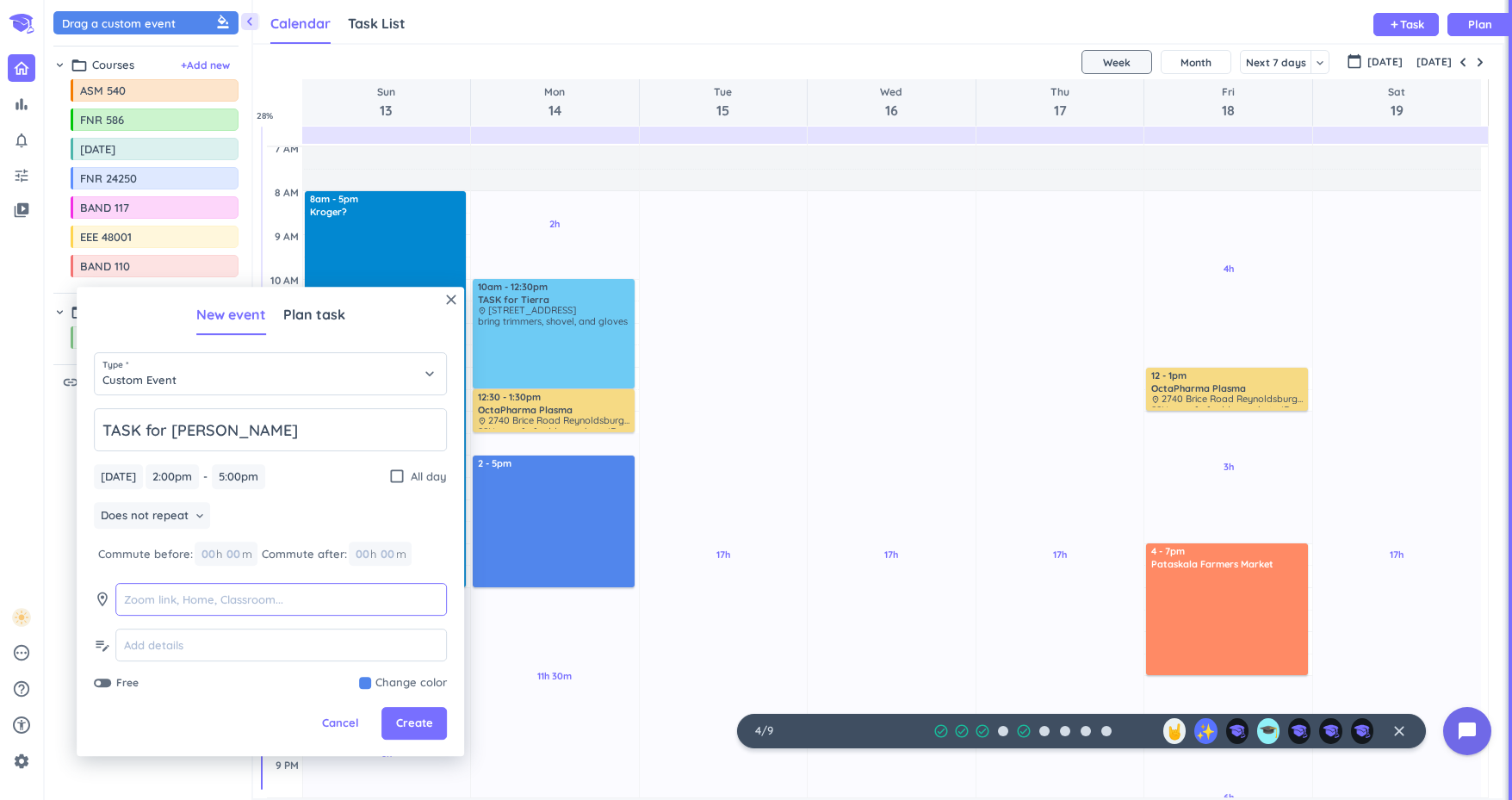 click at bounding box center (281, 600) 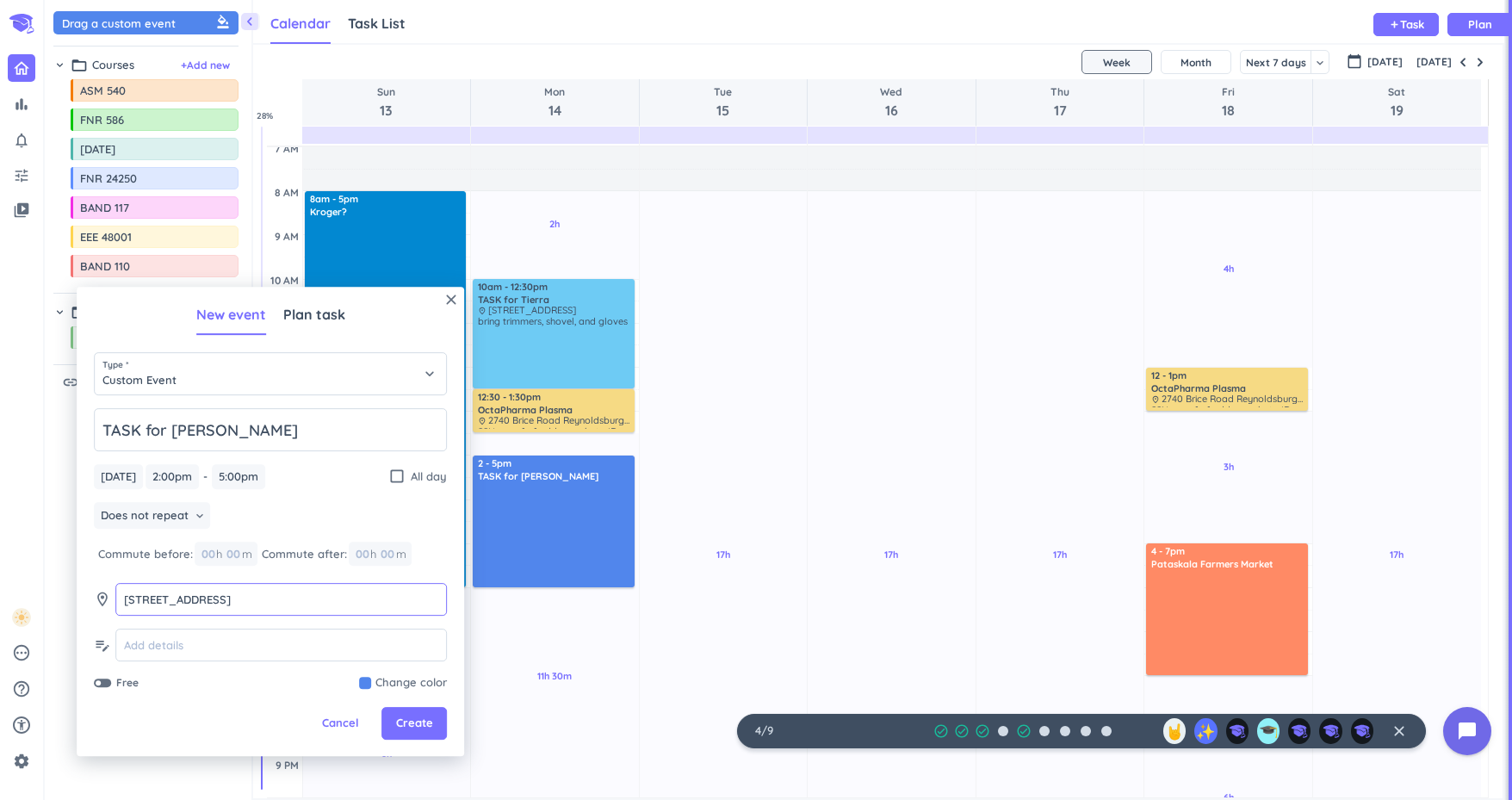 type on "[STREET_ADDRESS]" 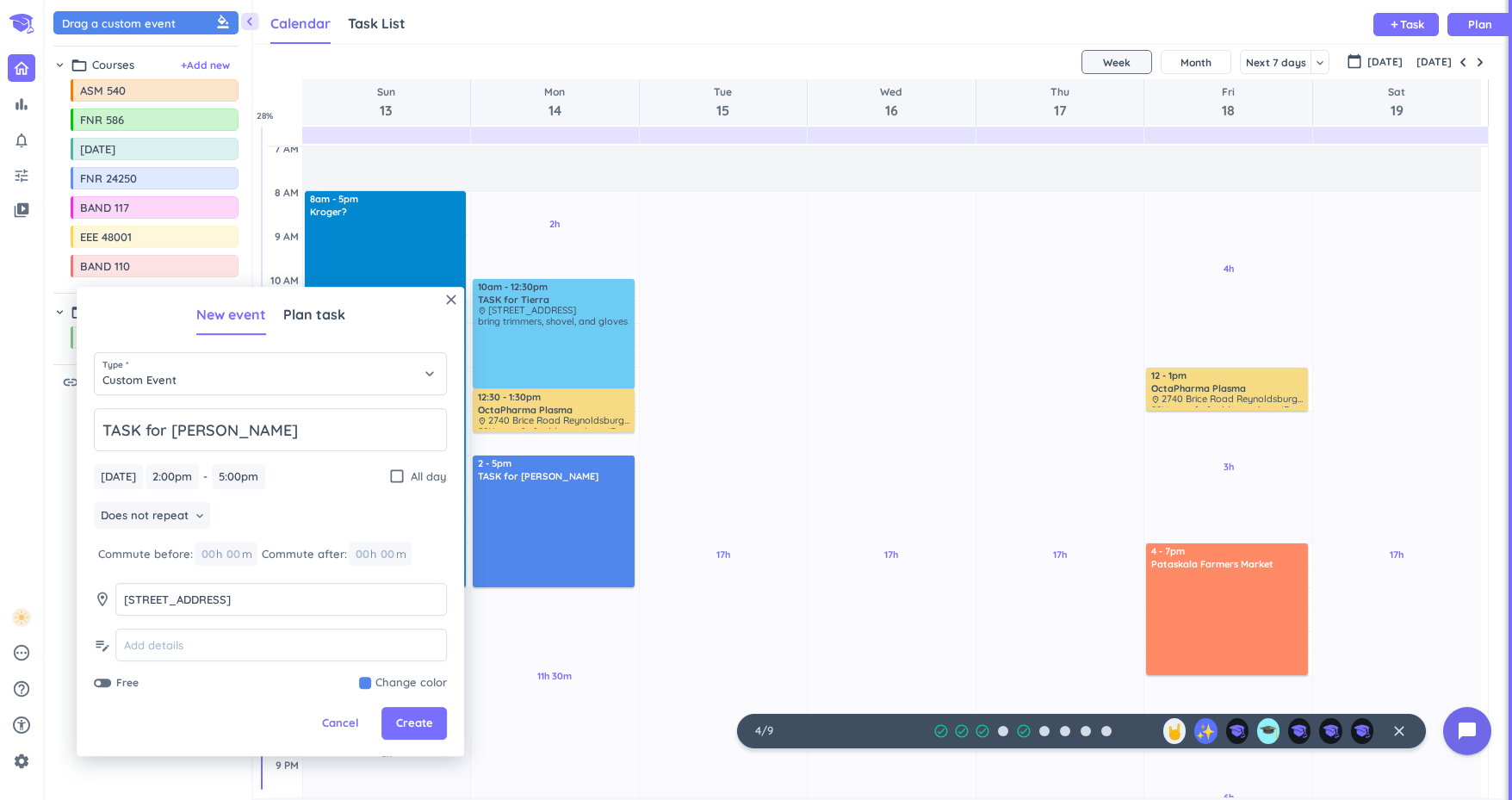 click at bounding box center (403, 684) 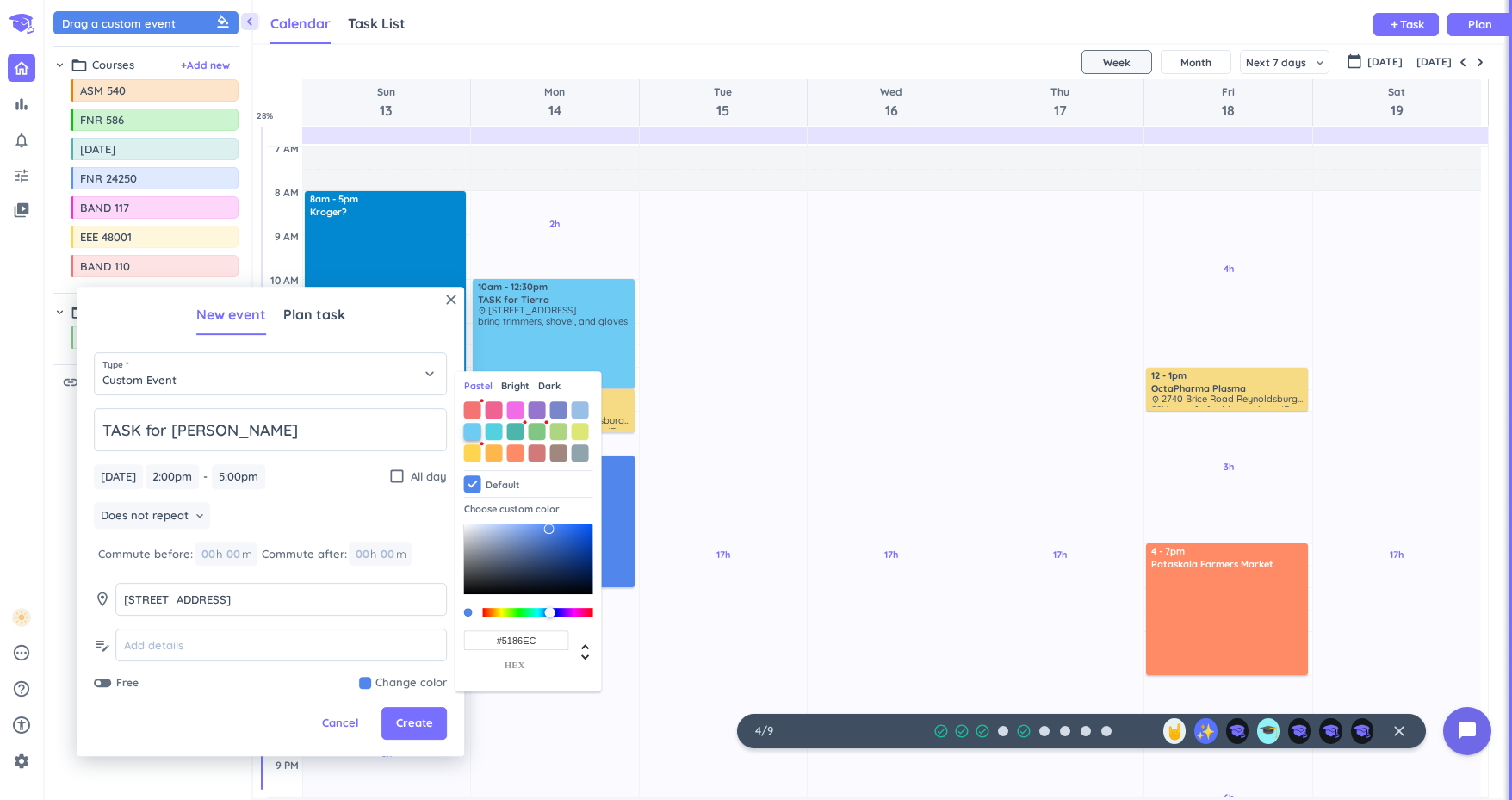 click at bounding box center [473, 431] 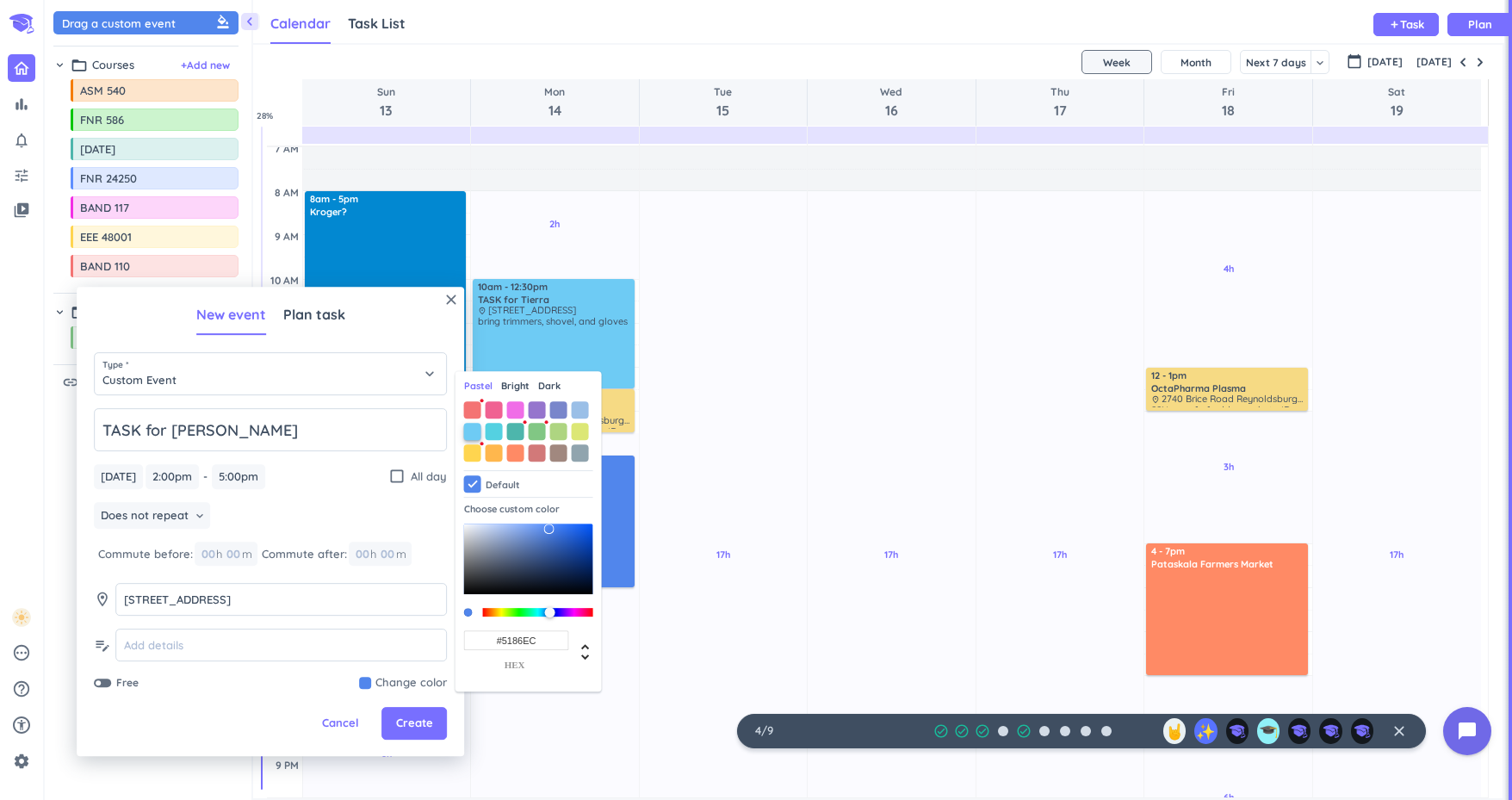 type on "#6ECBF4" 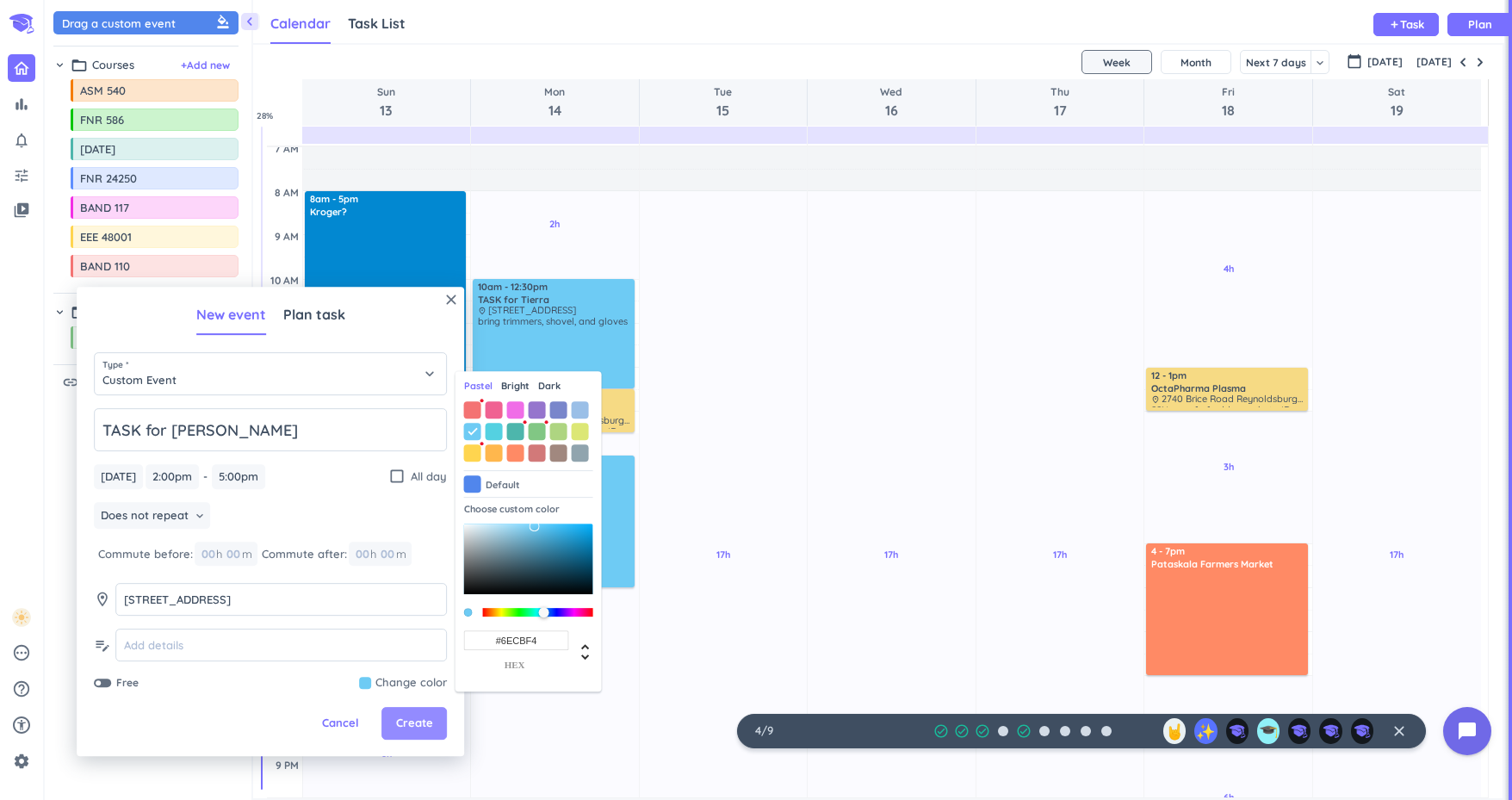 click on "Create" at bounding box center [414, 724] 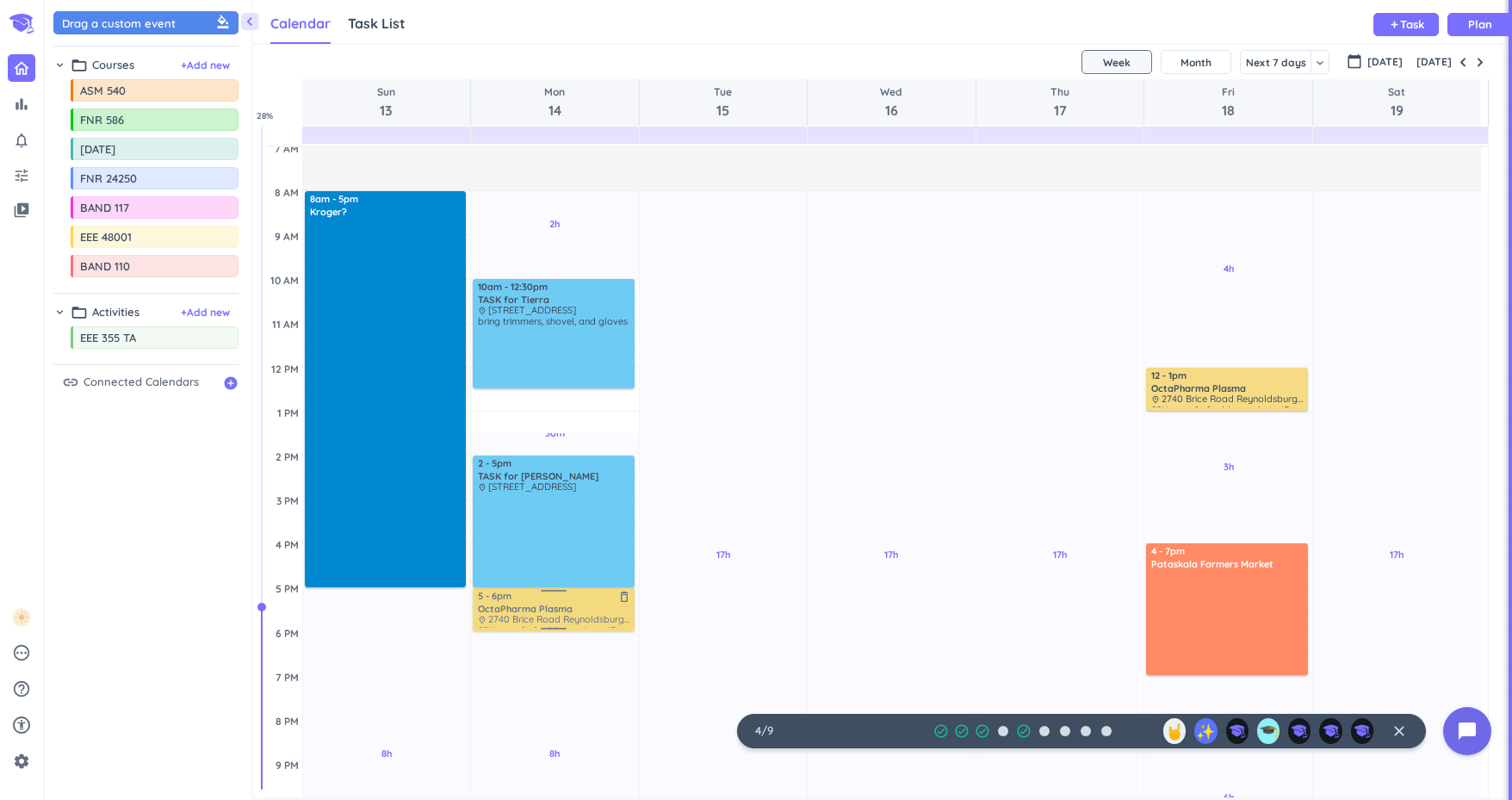 drag, startPoint x: 517, startPoint y: 417, endPoint x: 511, endPoint y: 610, distance: 193.09324 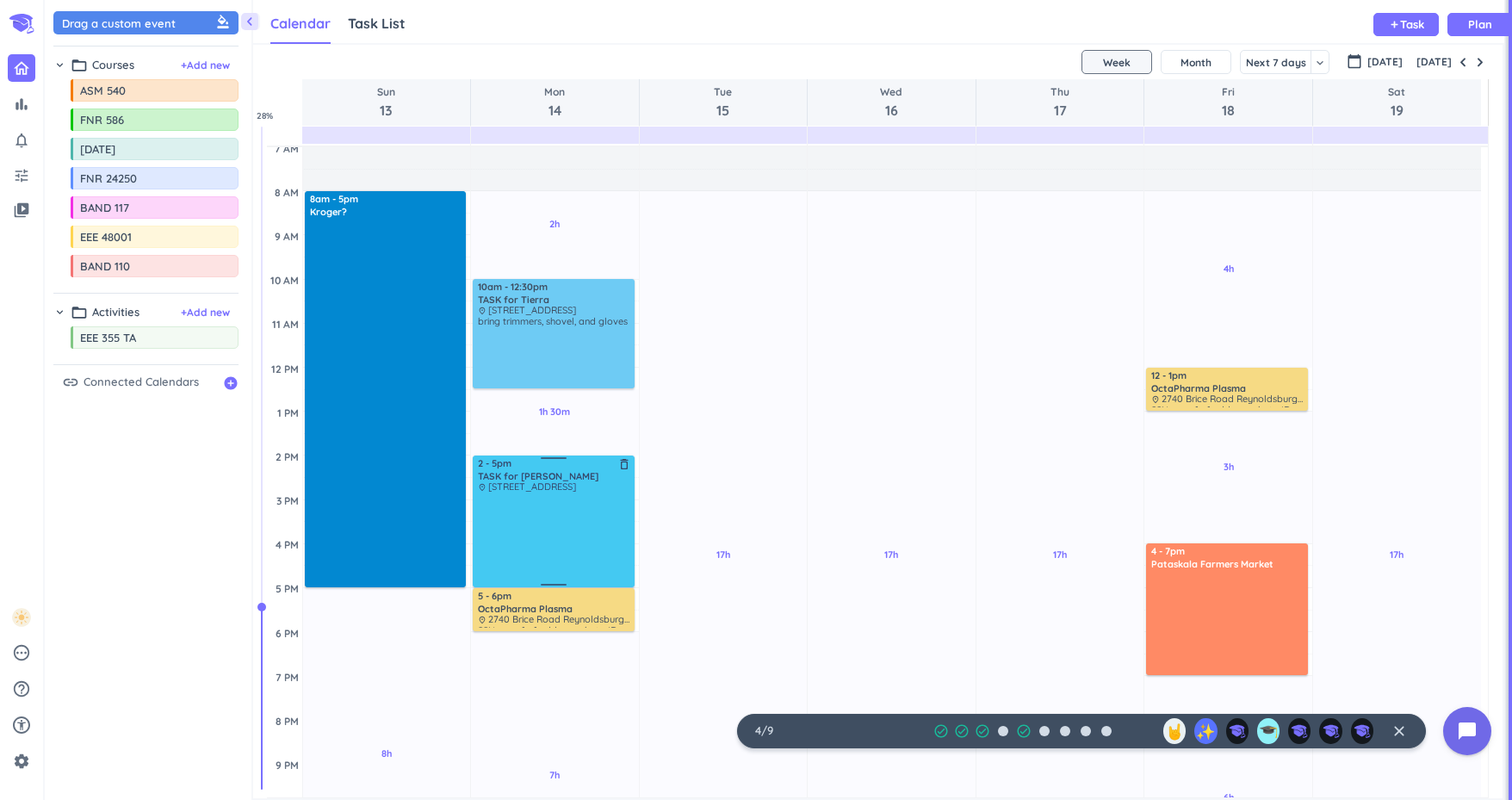 click at bounding box center (555, 538) 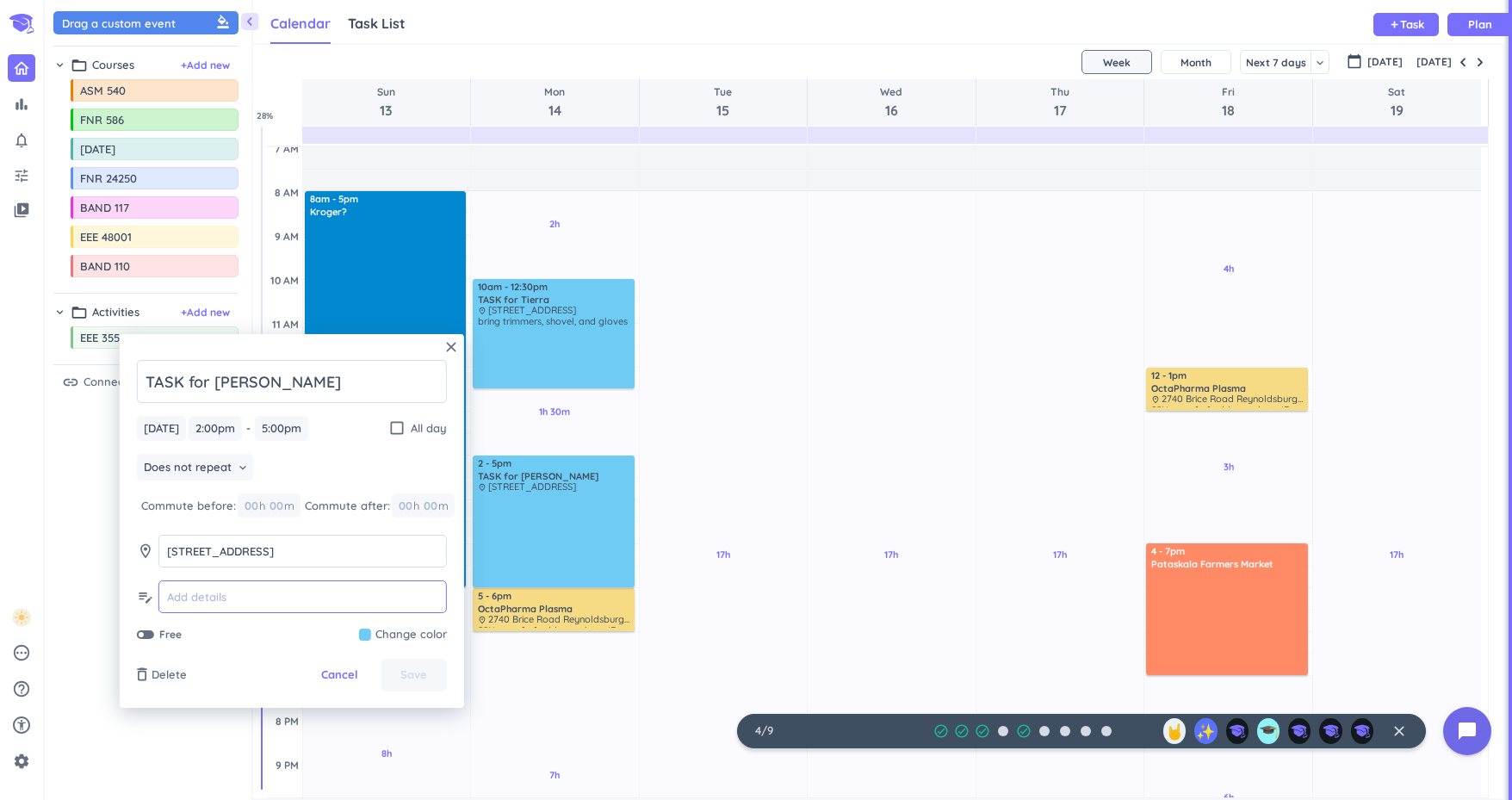 click at bounding box center (302, 597) 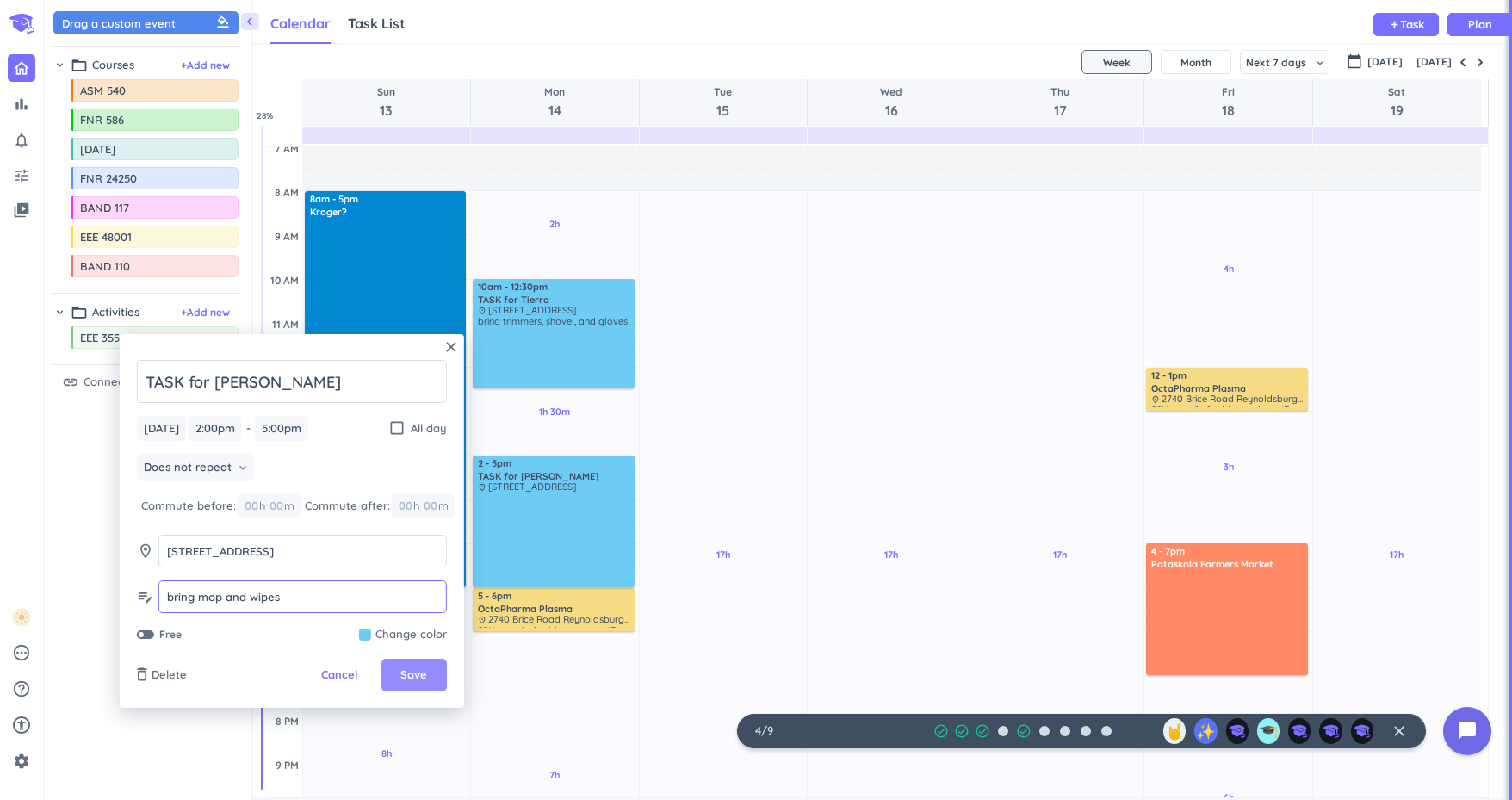type on "bring mop and wipes" 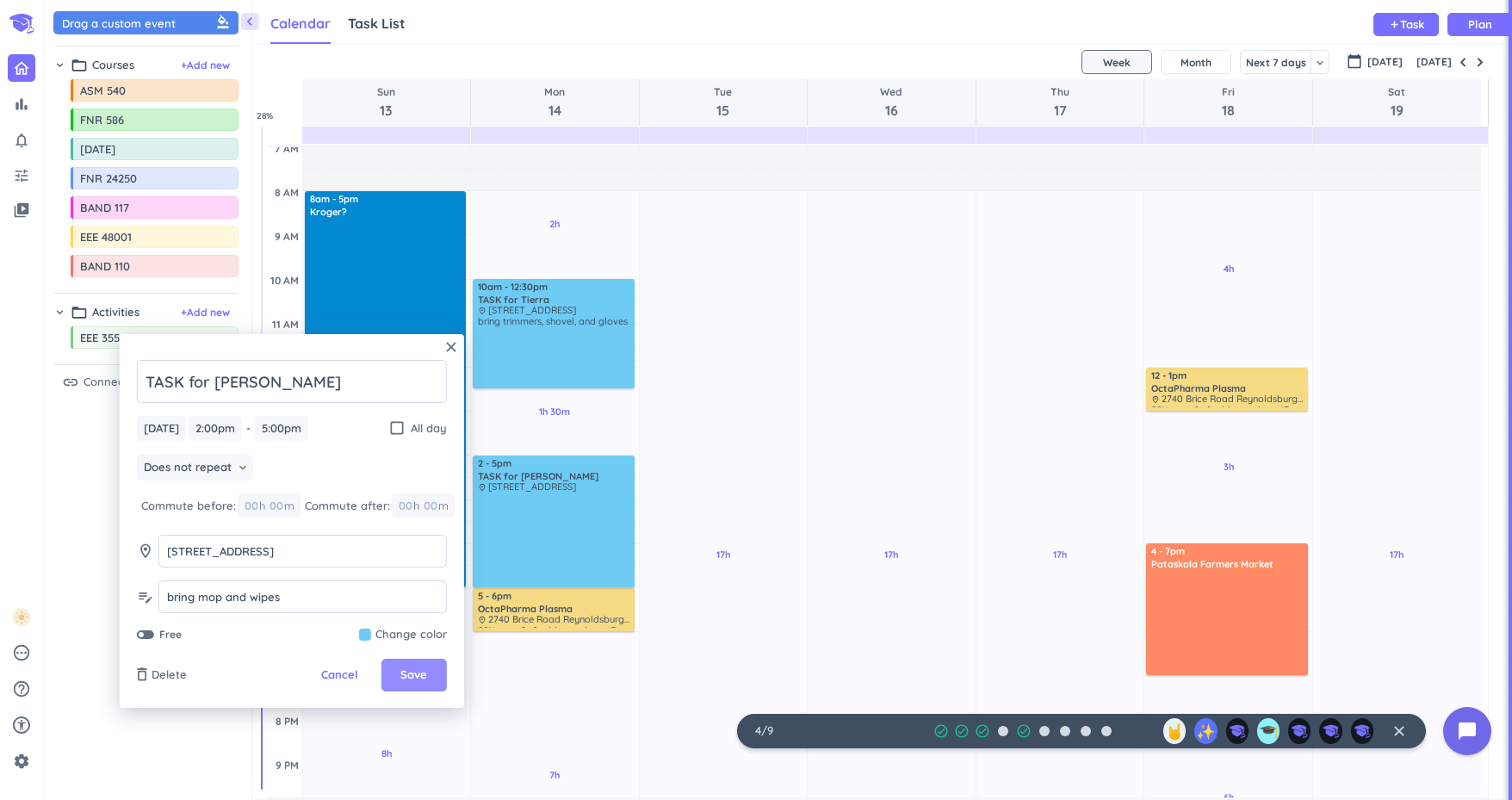 click on "Save" at bounding box center (414, 675) 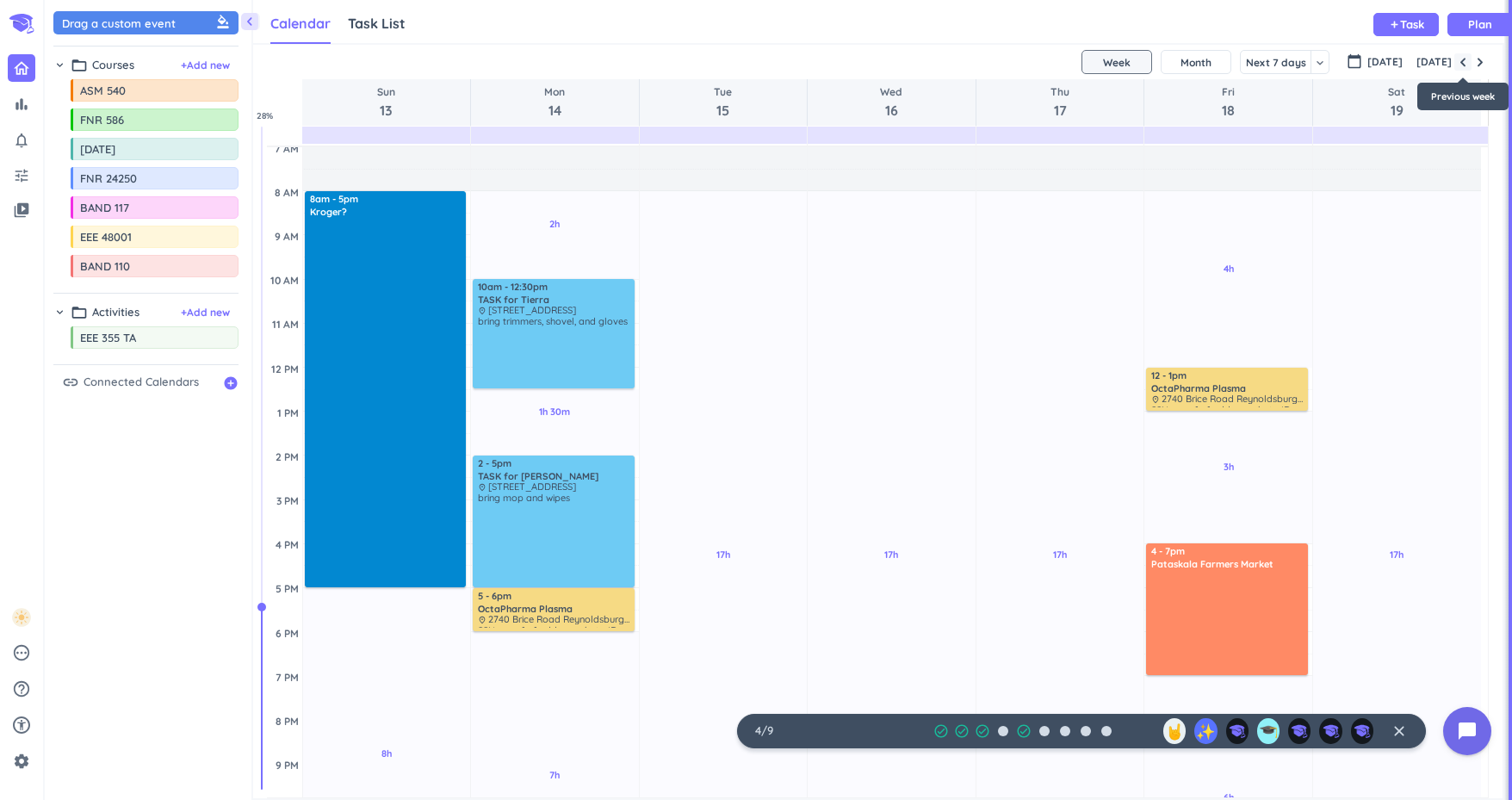 click at bounding box center (1463, 62) 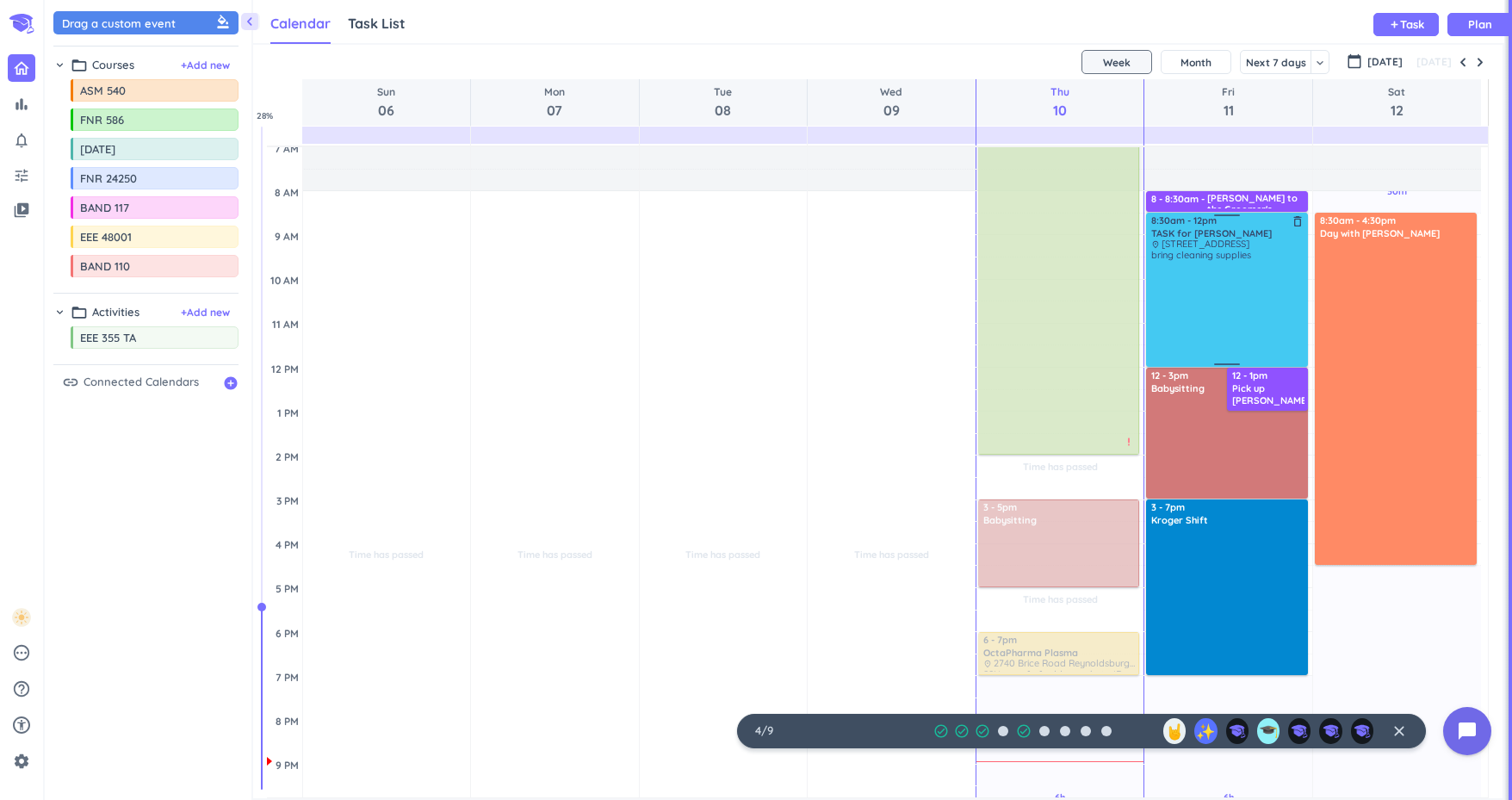 click on "bring cleaning supplies" at bounding box center (1228, 307) 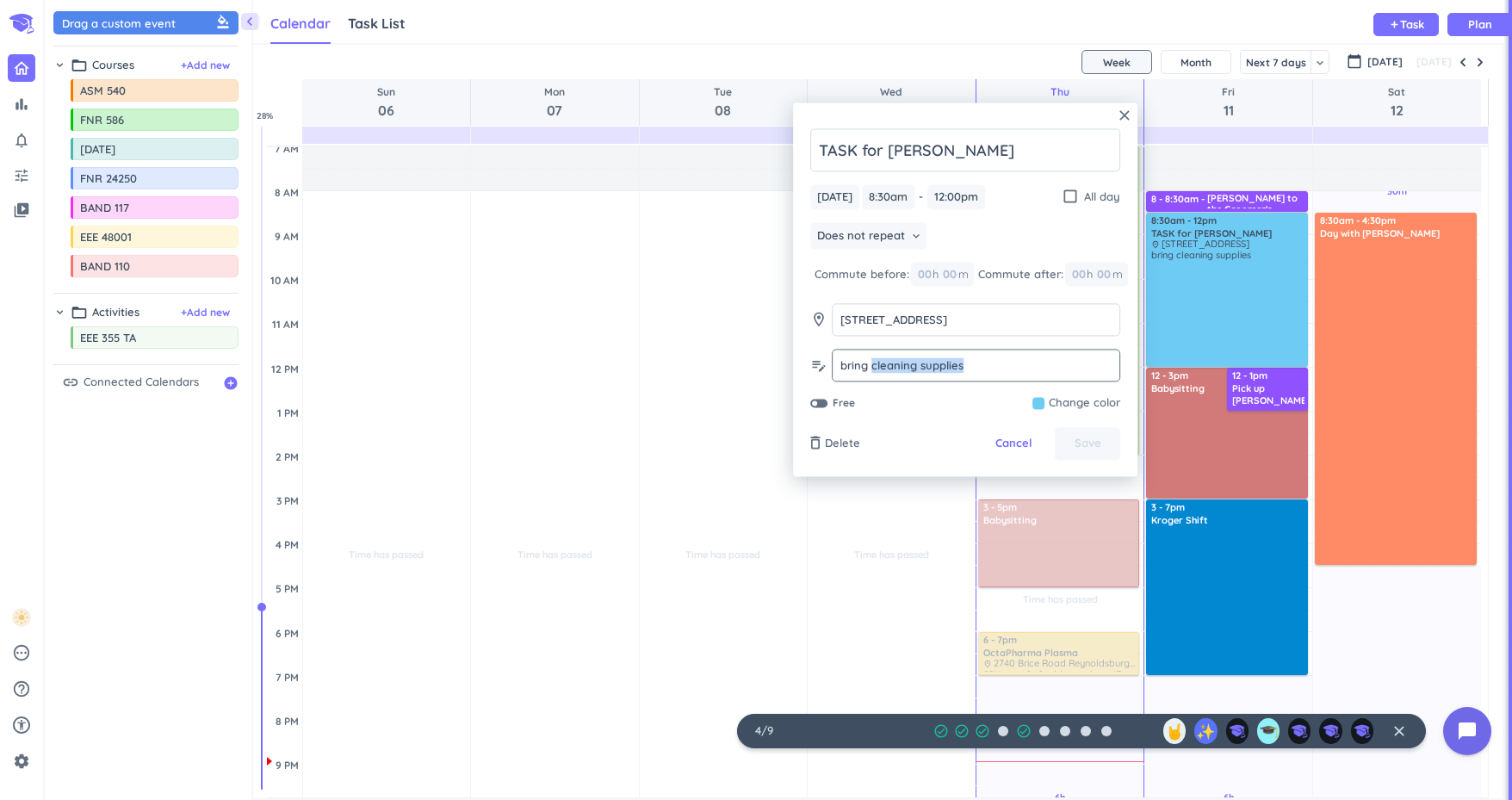 drag, startPoint x: 979, startPoint y: 366, endPoint x: 870, endPoint y: 366, distance: 109 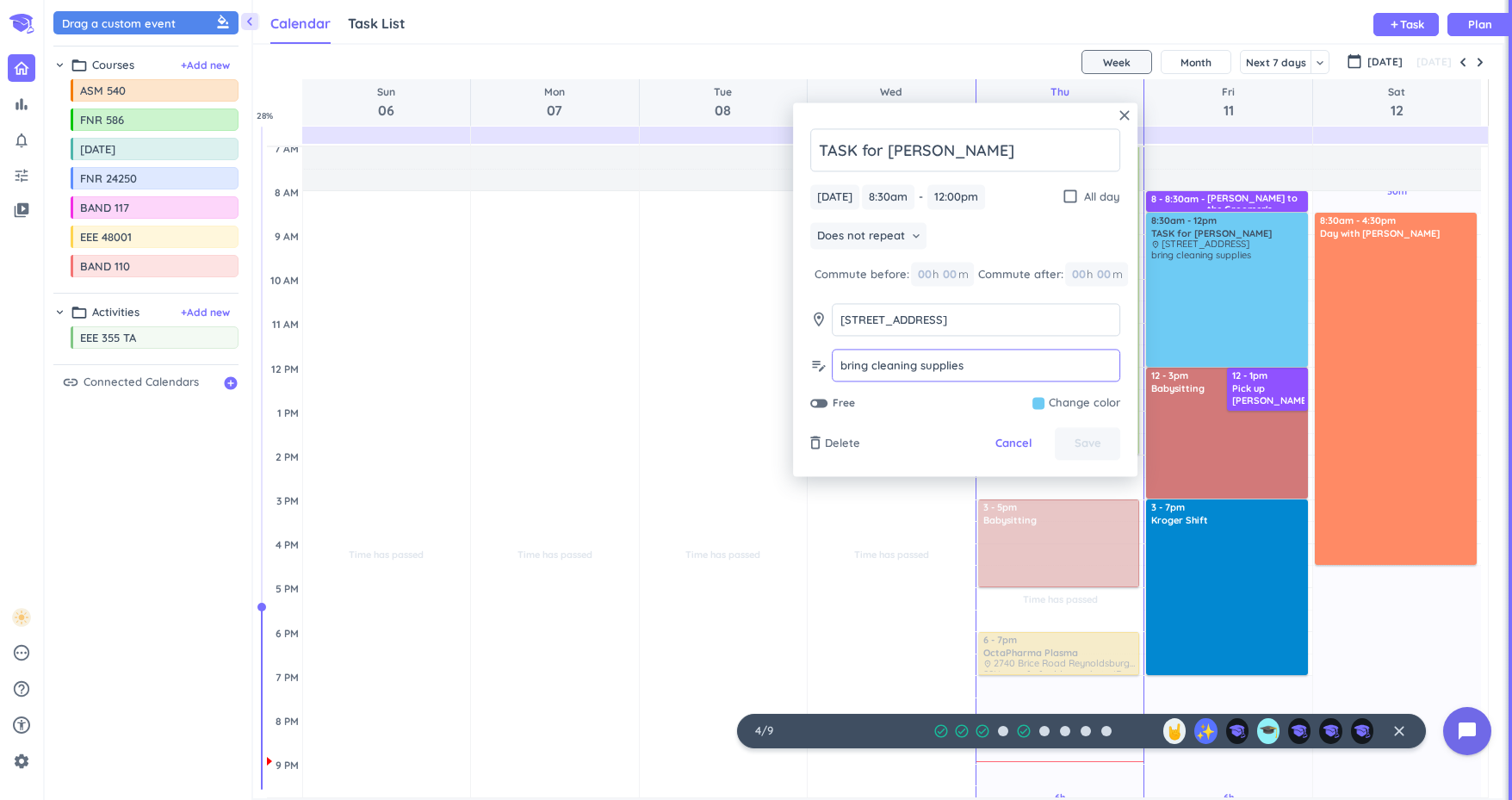 click on "bring cleaning supplies" at bounding box center [976, 366] 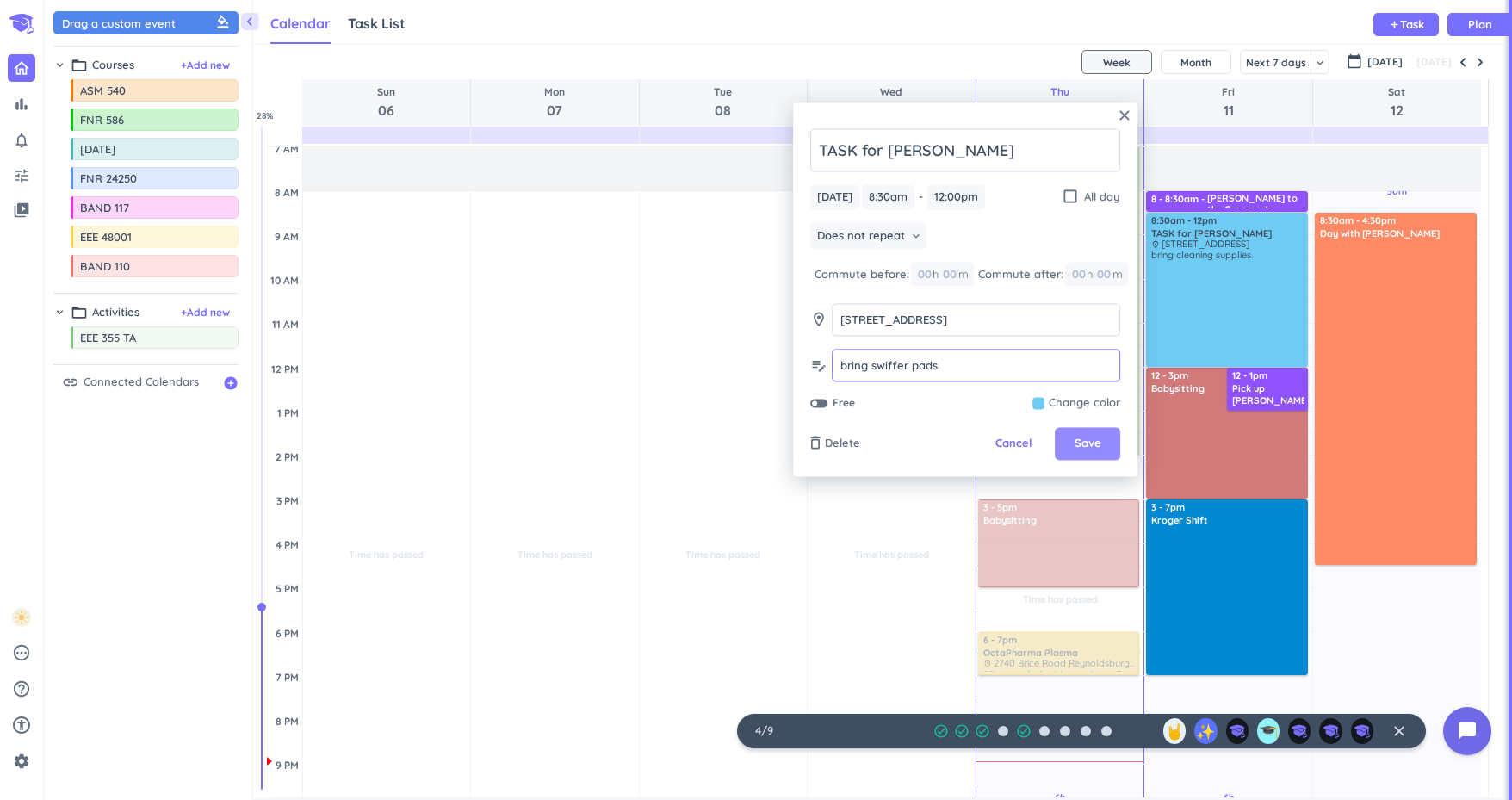 type on "bring swiffer pads" 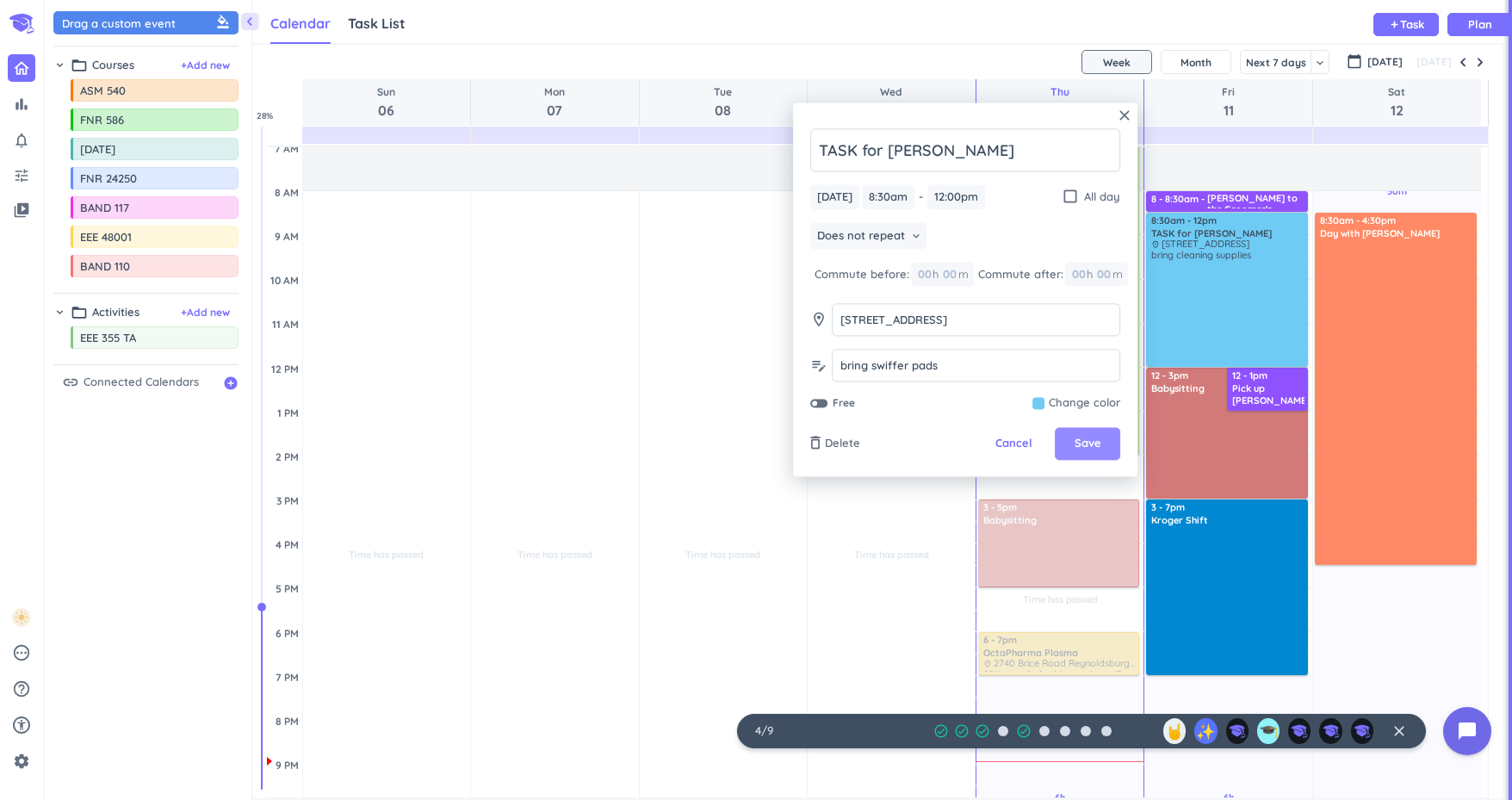 click on "Save" at bounding box center (1088, 444) 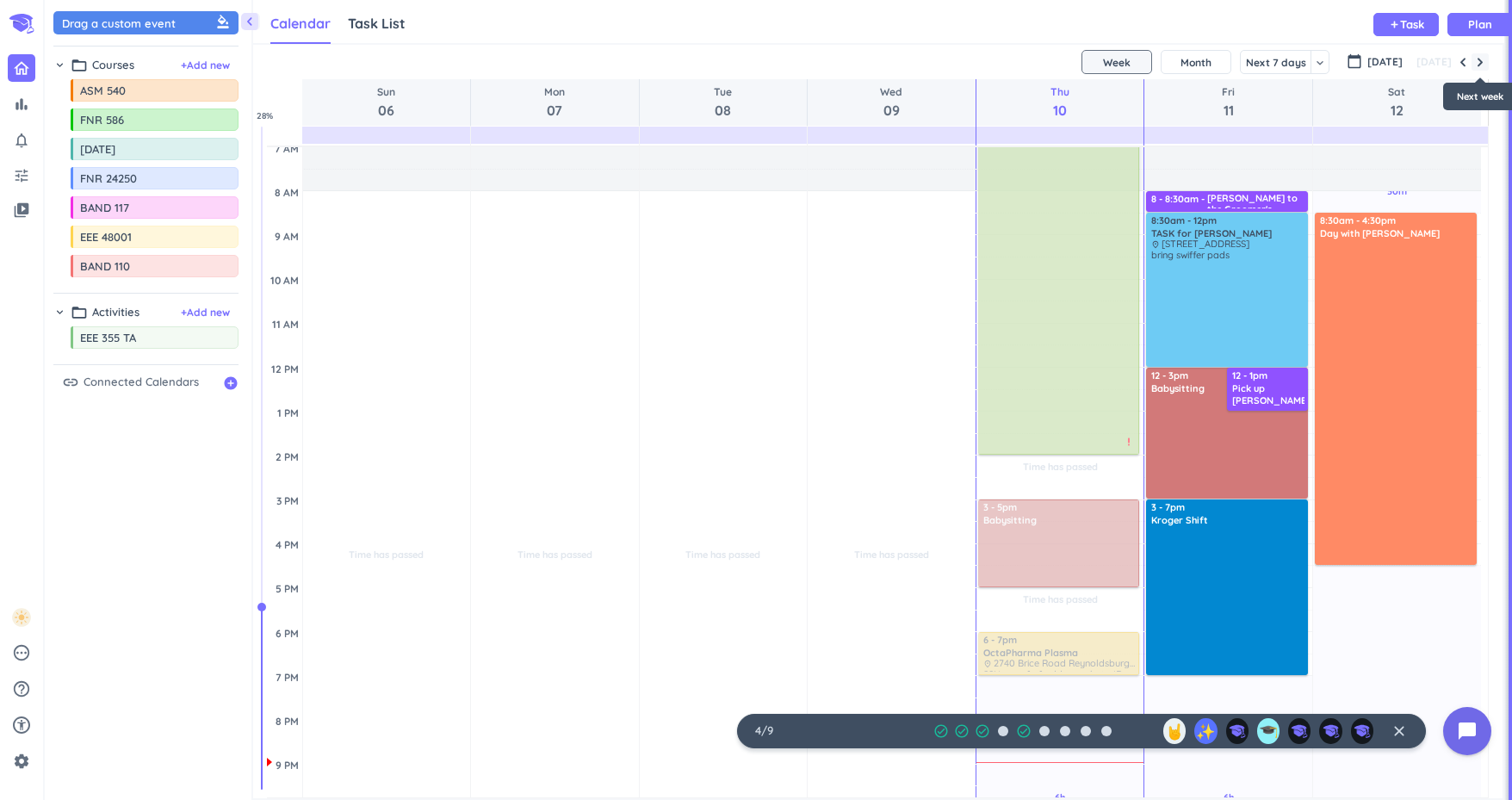 click at bounding box center [1480, 62] 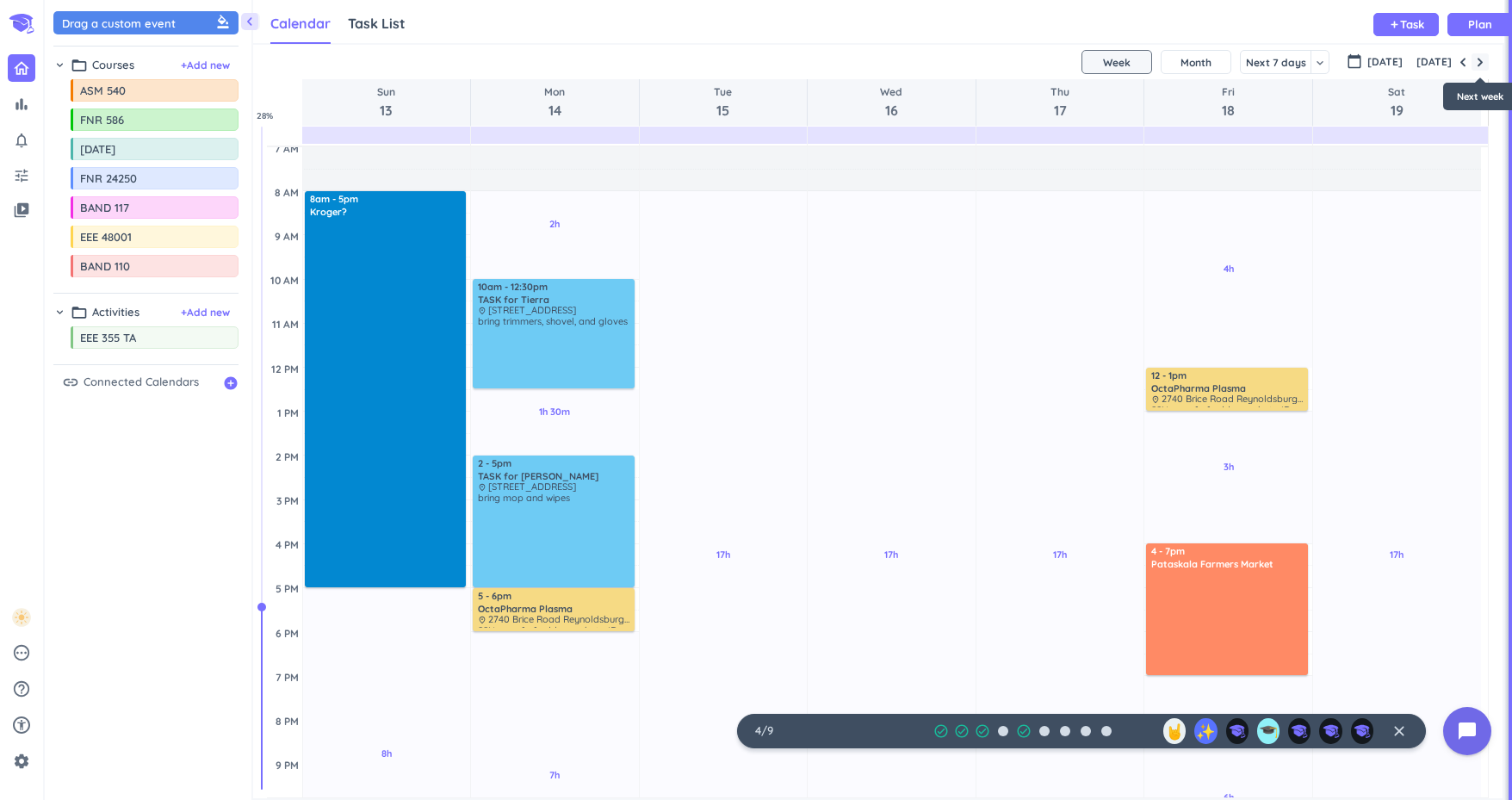 click at bounding box center [1480, 62] 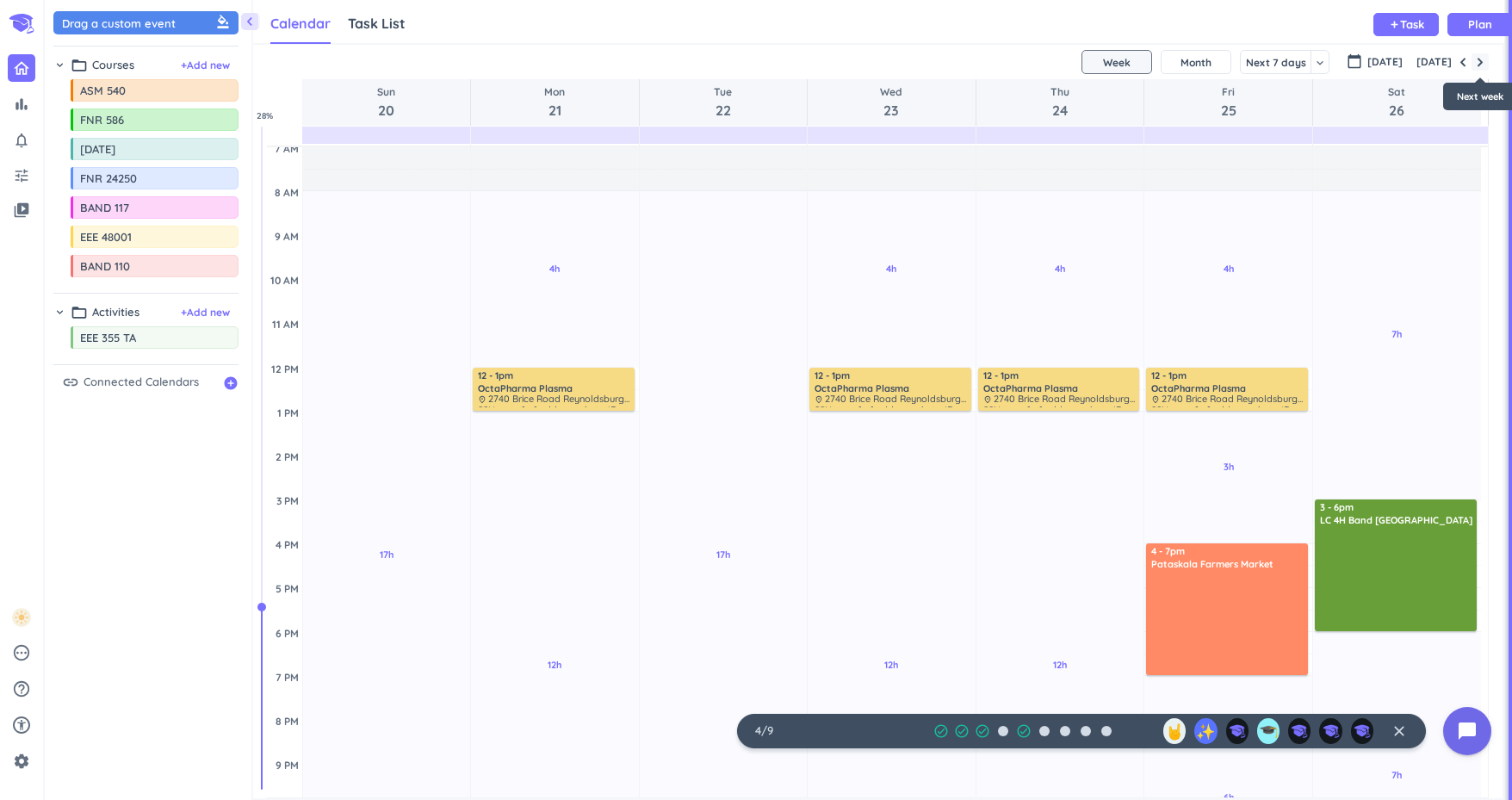 click at bounding box center (1480, 62) 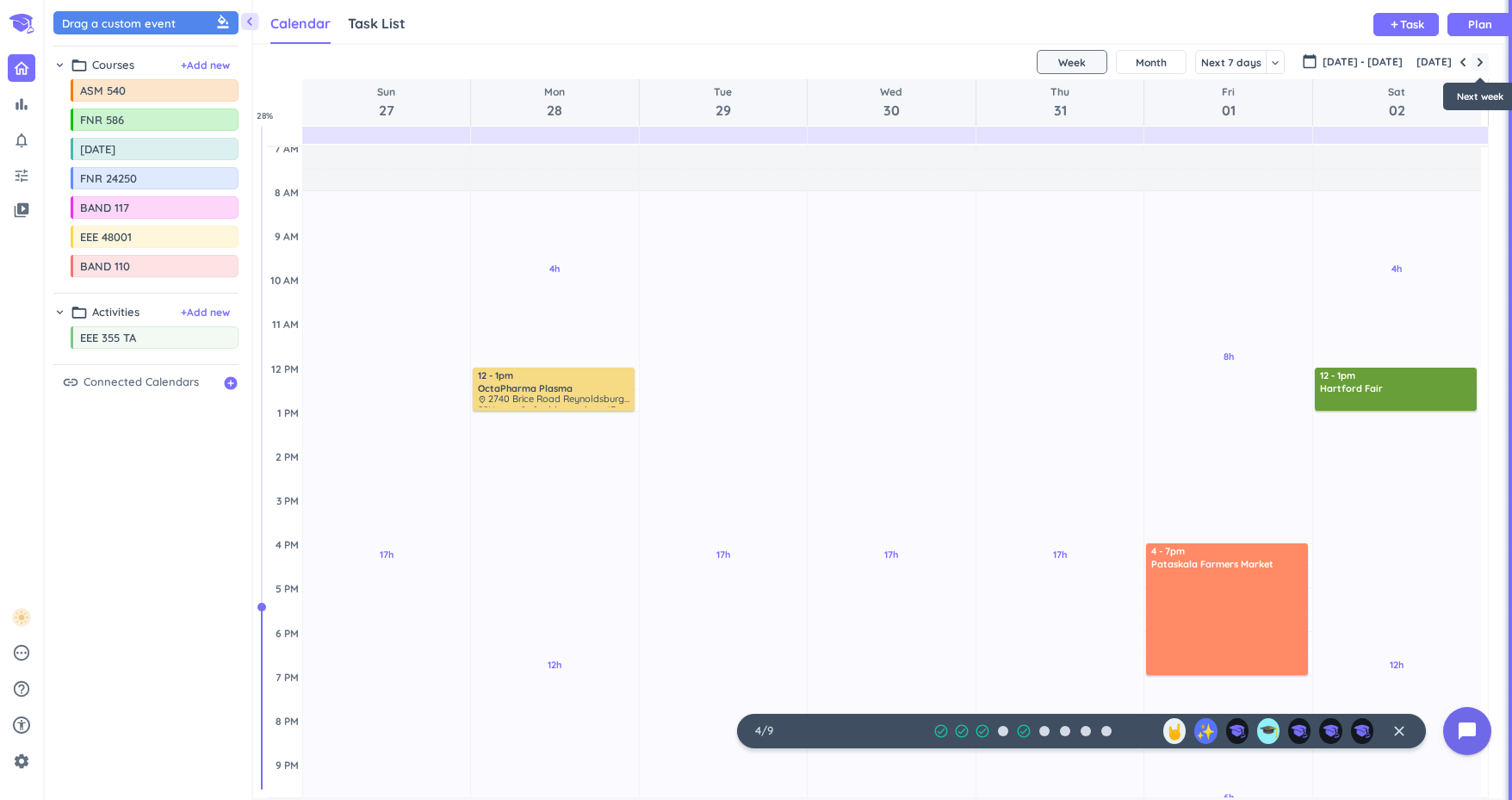 click at bounding box center (1480, 62) 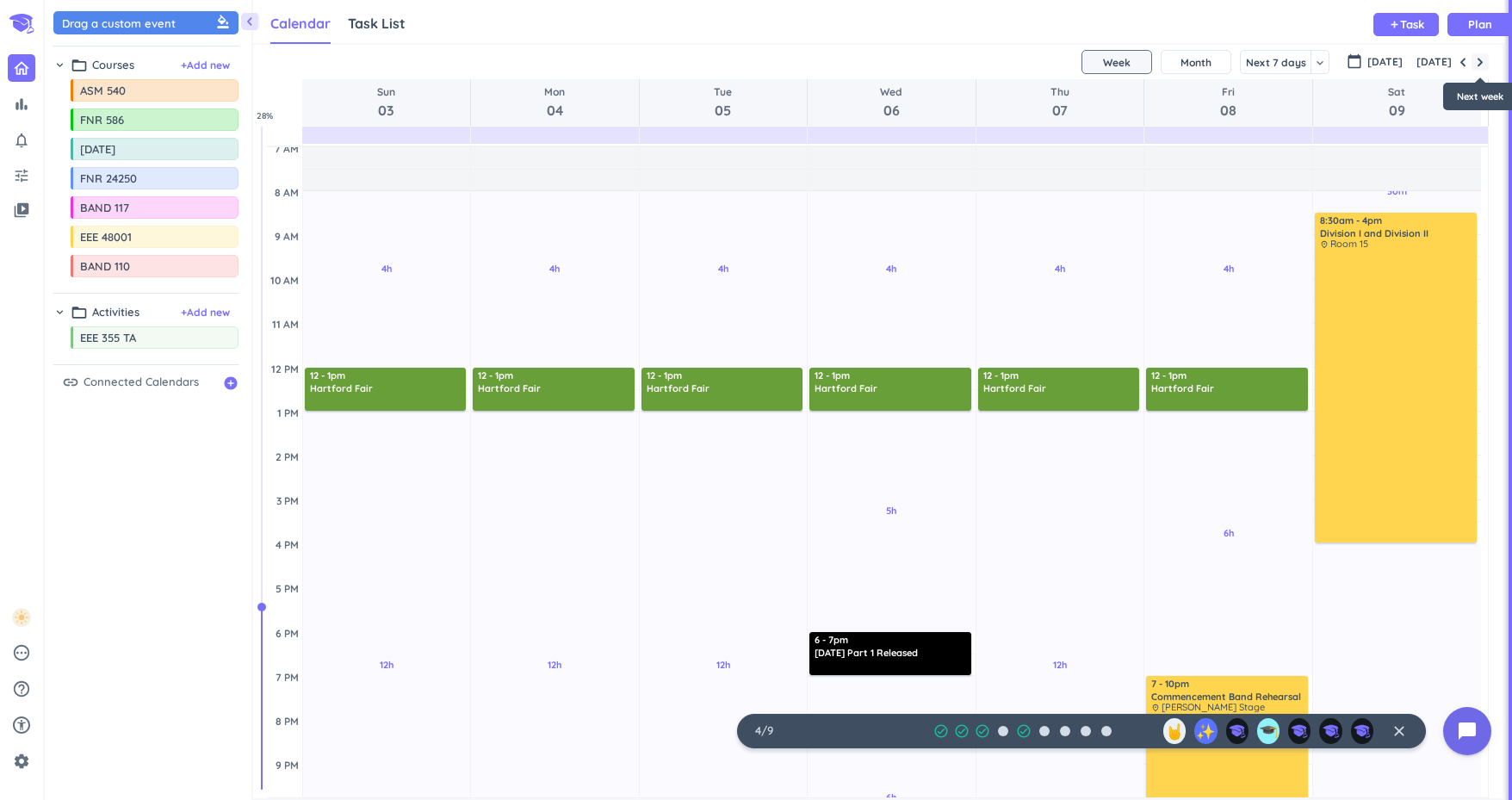 click at bounding box center [1480, 62] 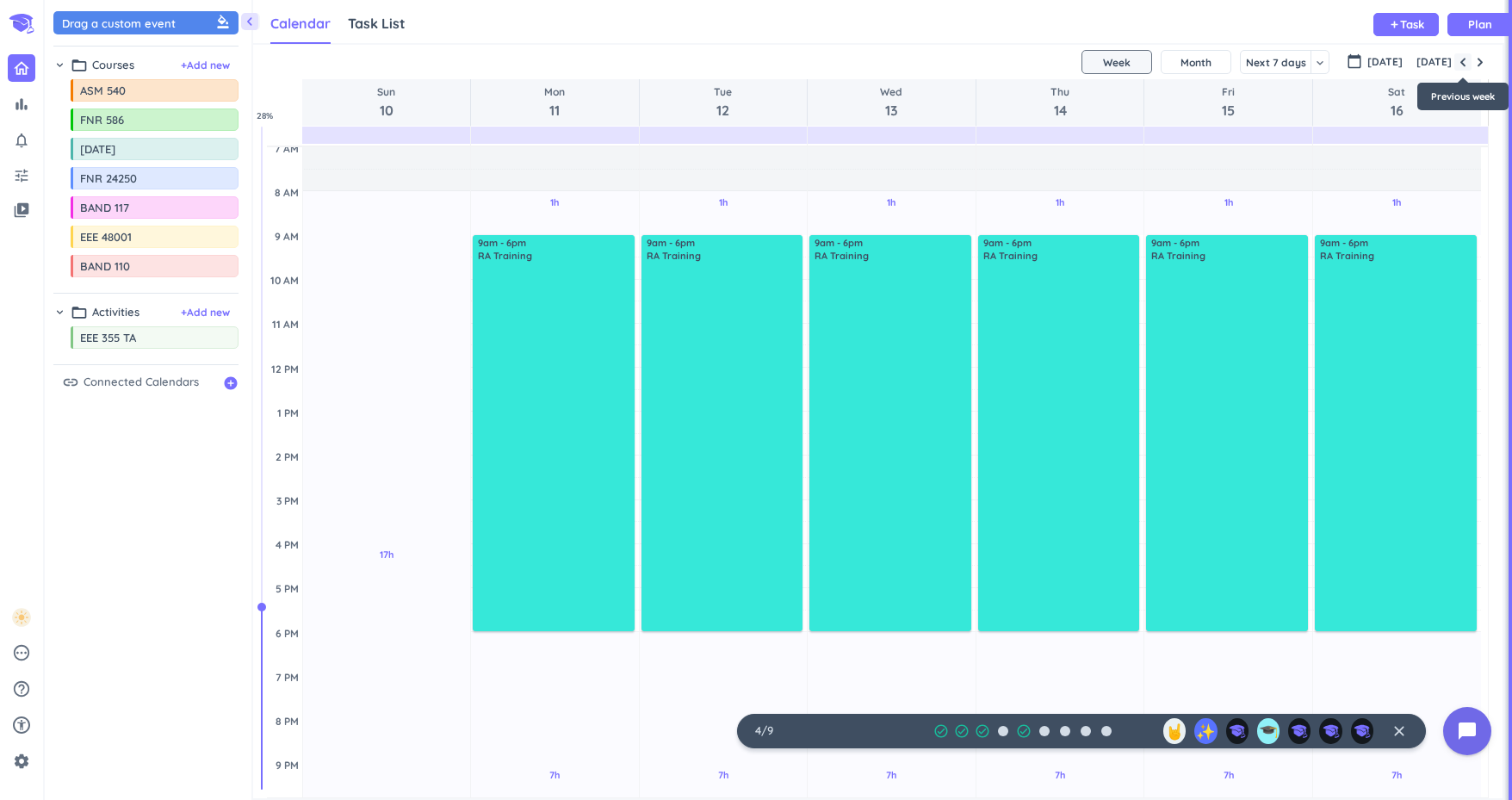 click at bounding box center [1463, 62] 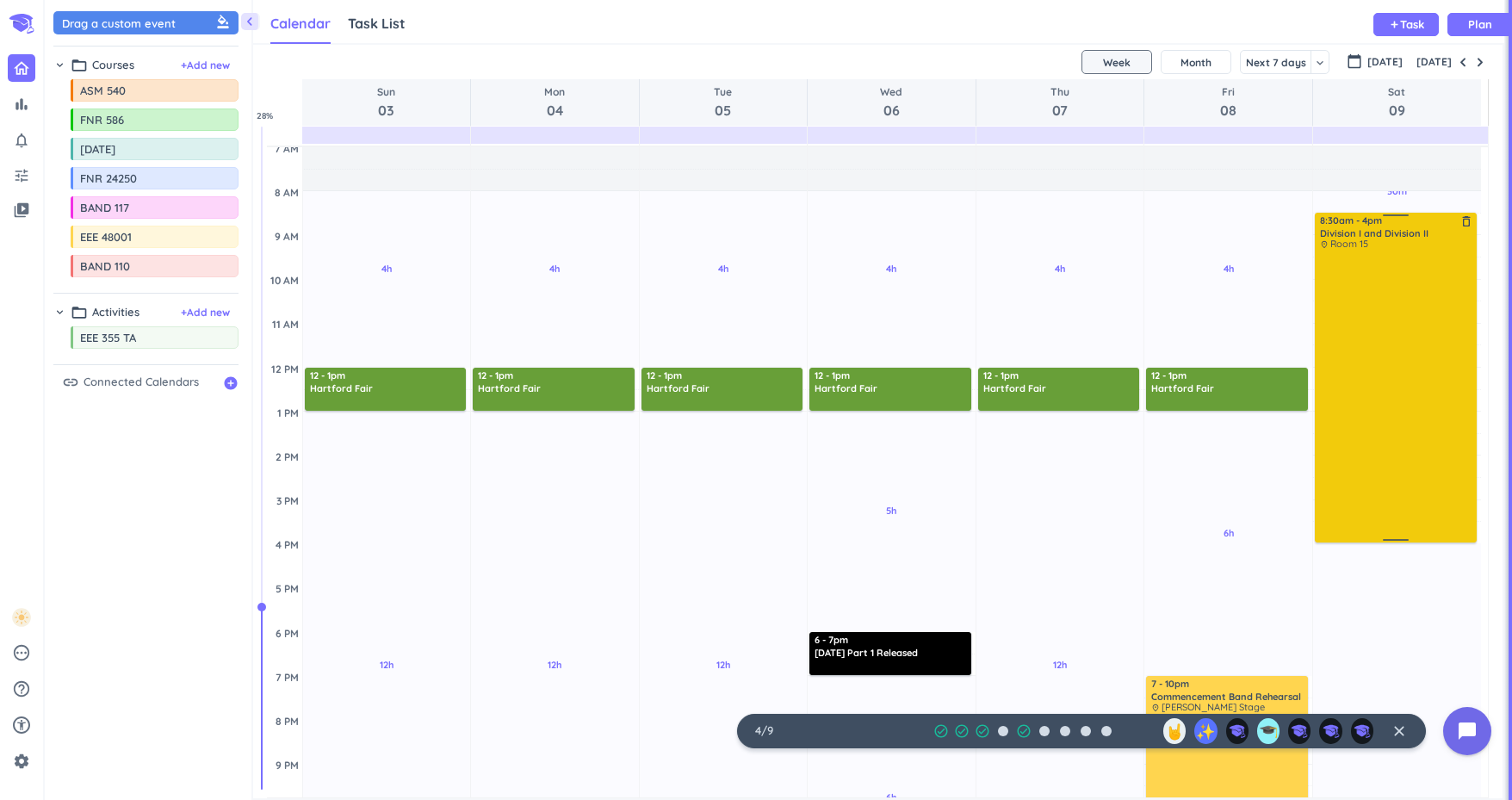 click at bounding box center (1397, 394) 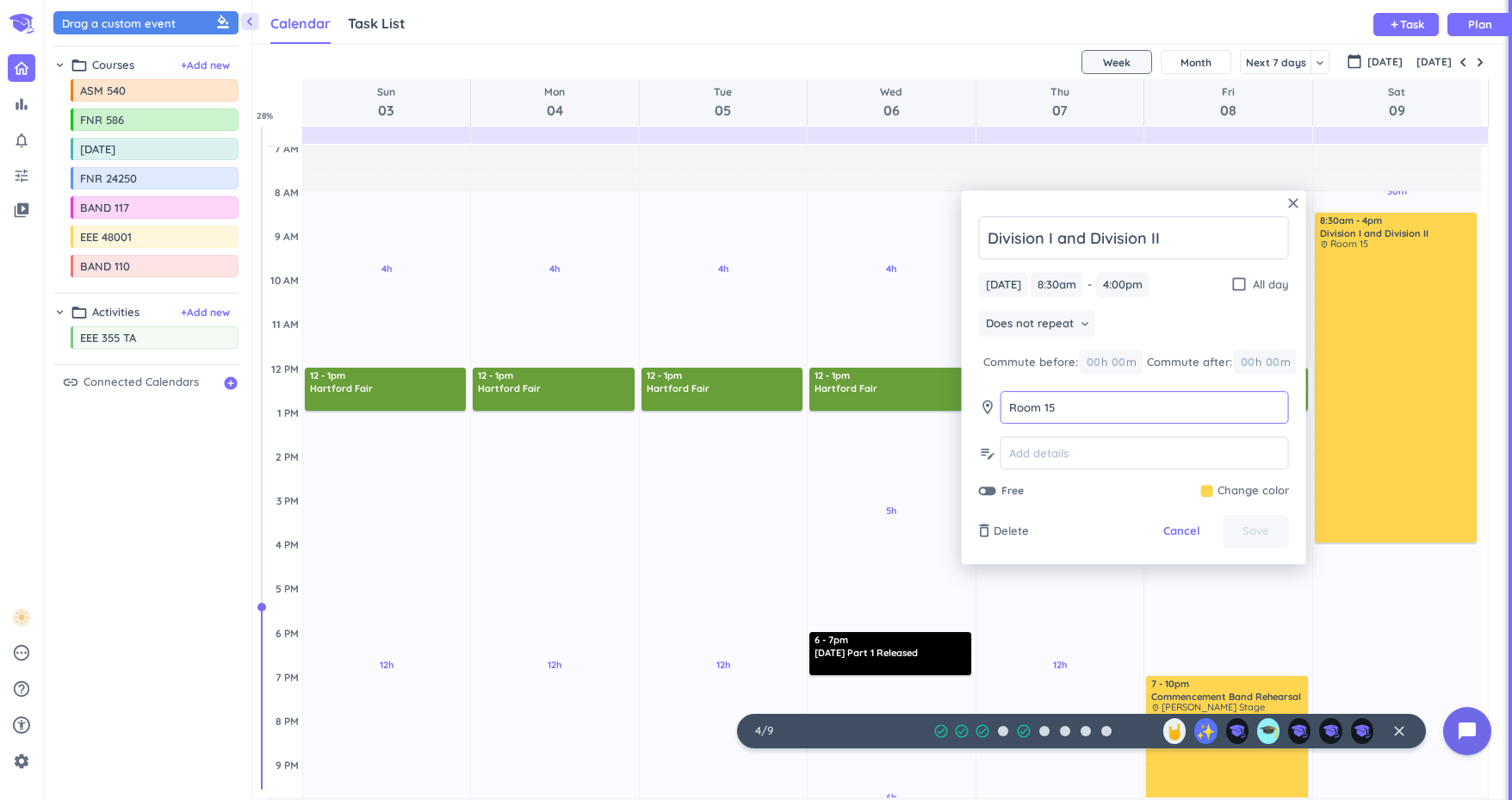 click on "Room 15" at bounding box center (1144, 408) 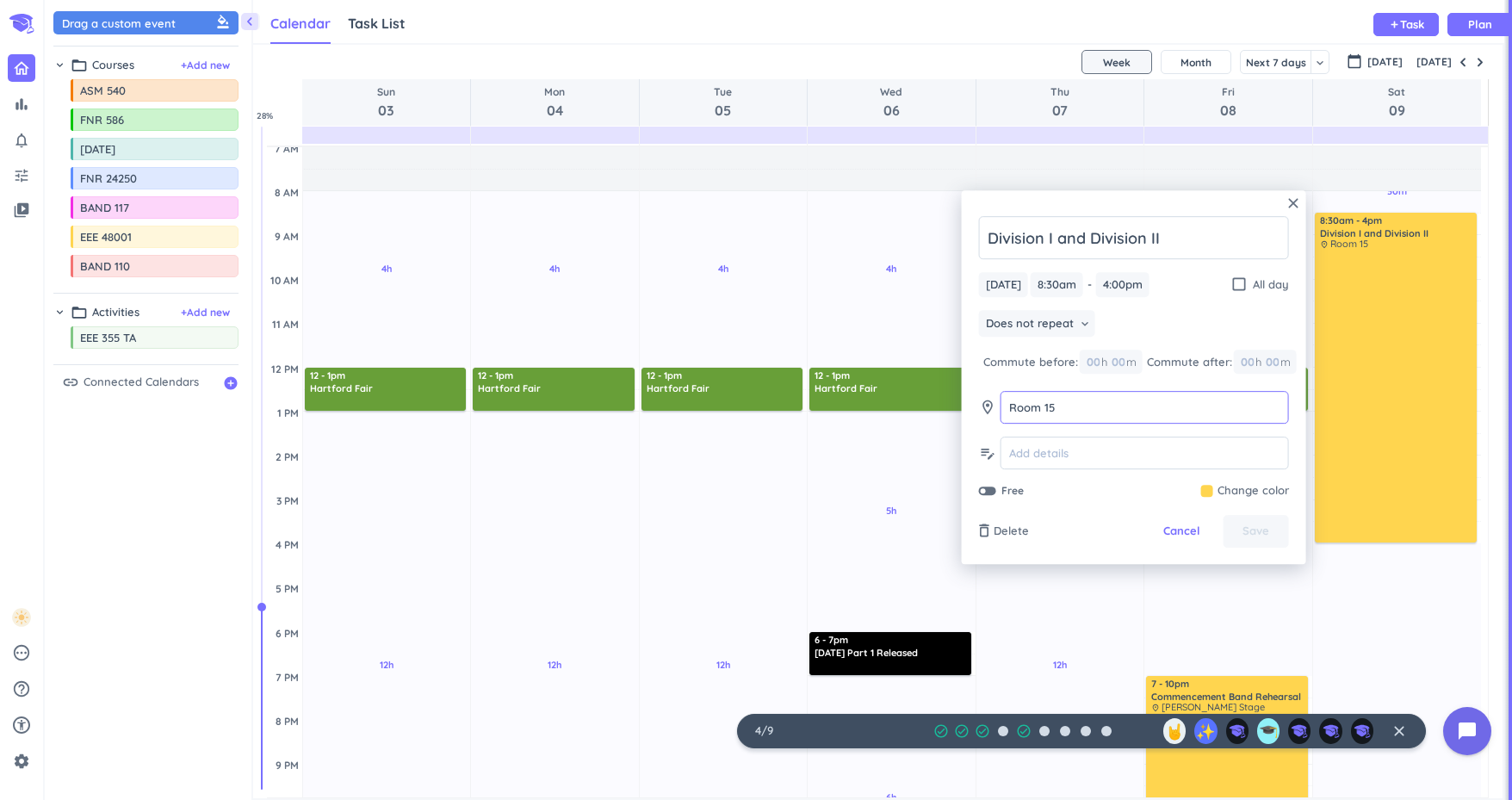 click on "Room 15" at bounding box center [1144, 408] 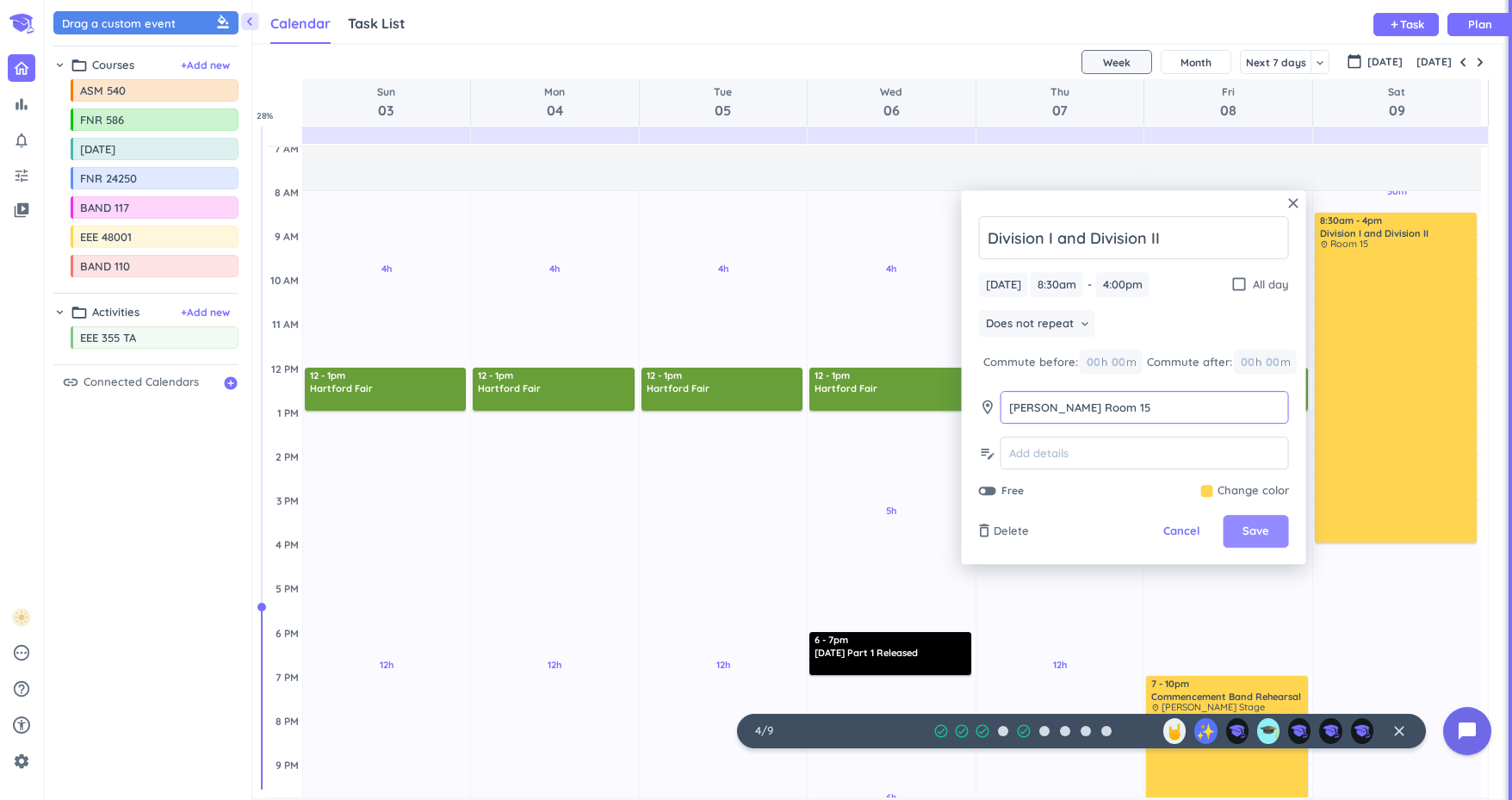 type on "[PERSON_NAME] Room 15" 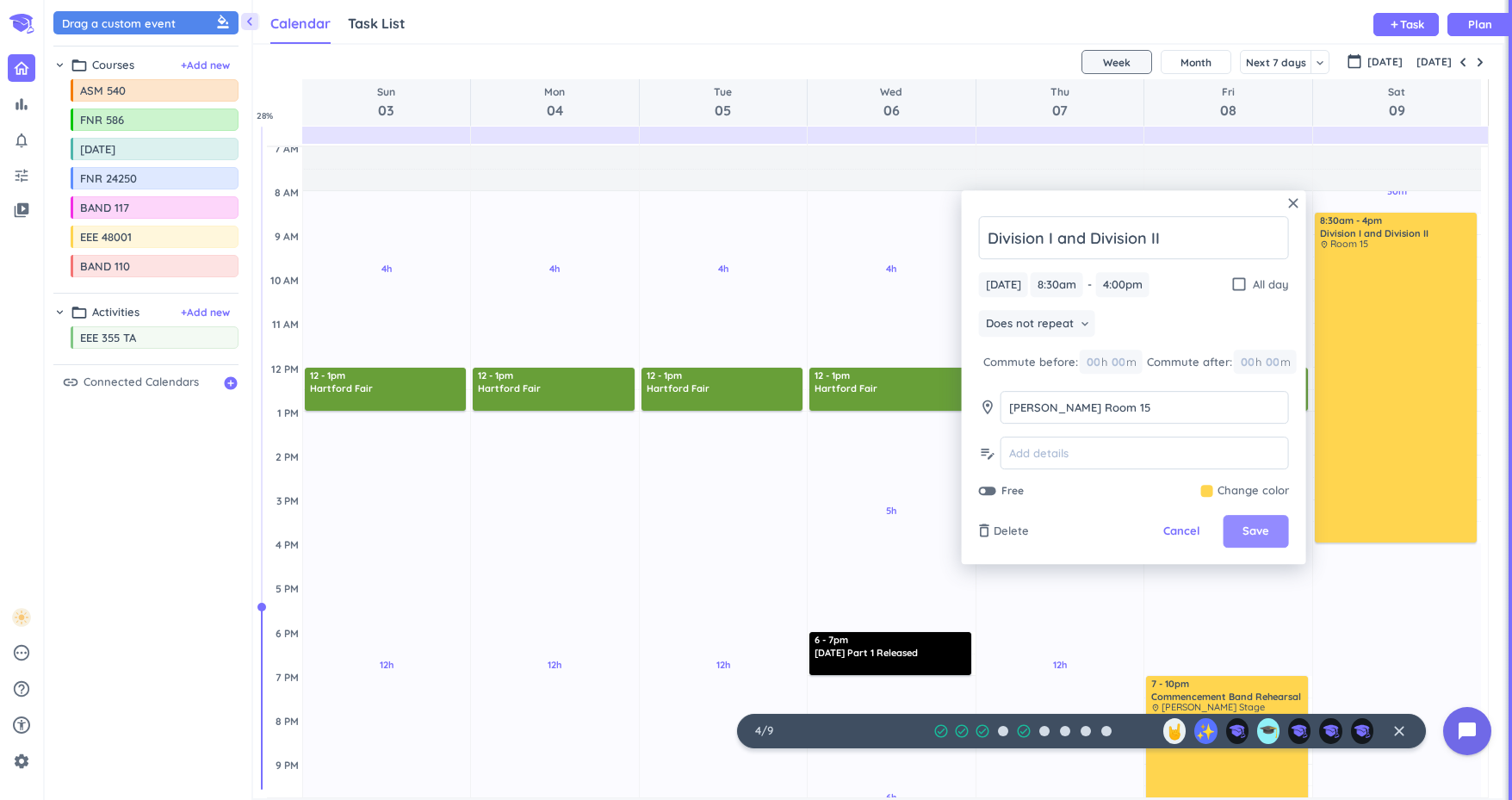 click on "Save" at bounding box center (1255, 532) 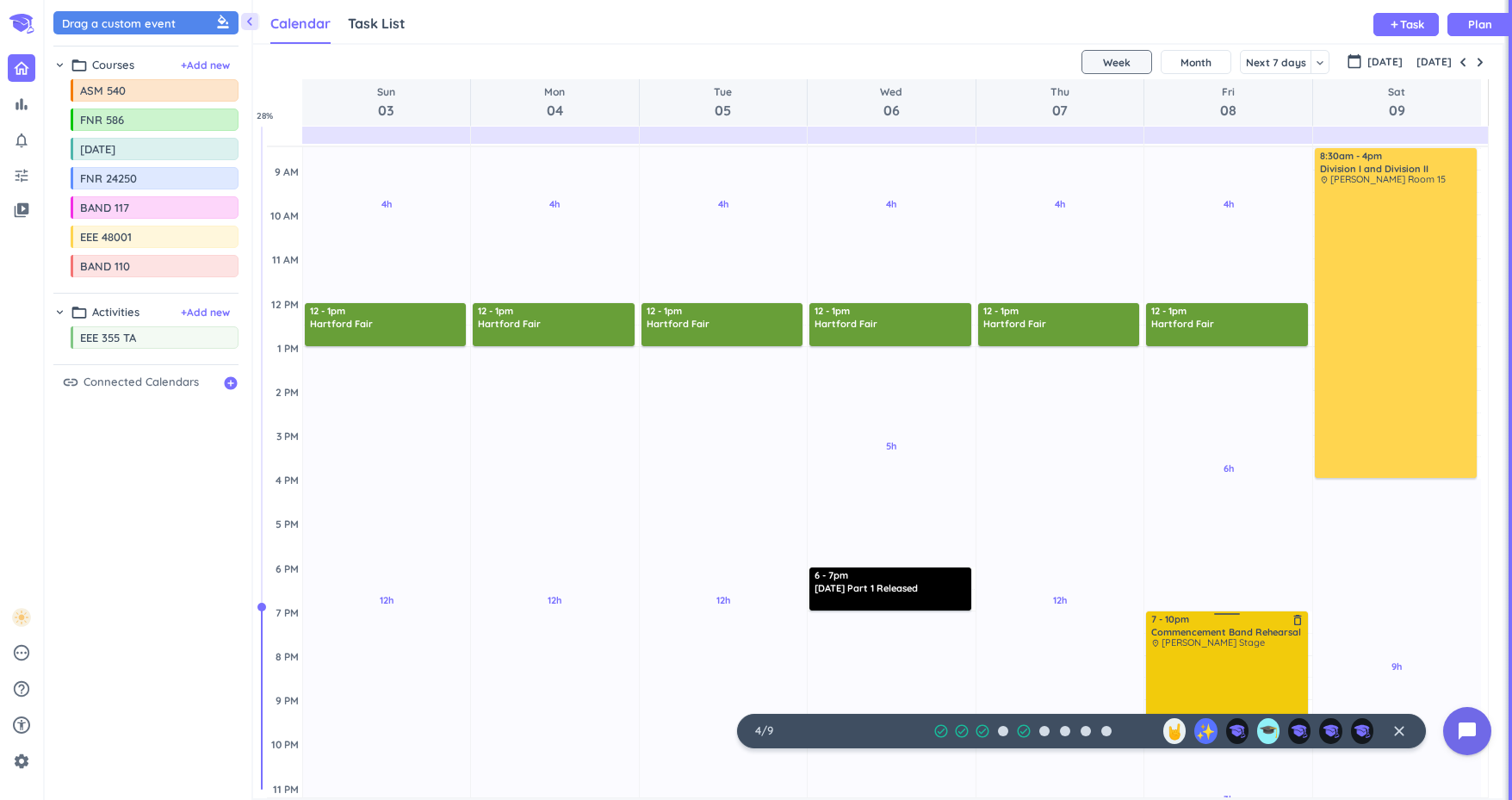 scroll, scrollTop: 198, scrollLeft: 0, axis: vertical 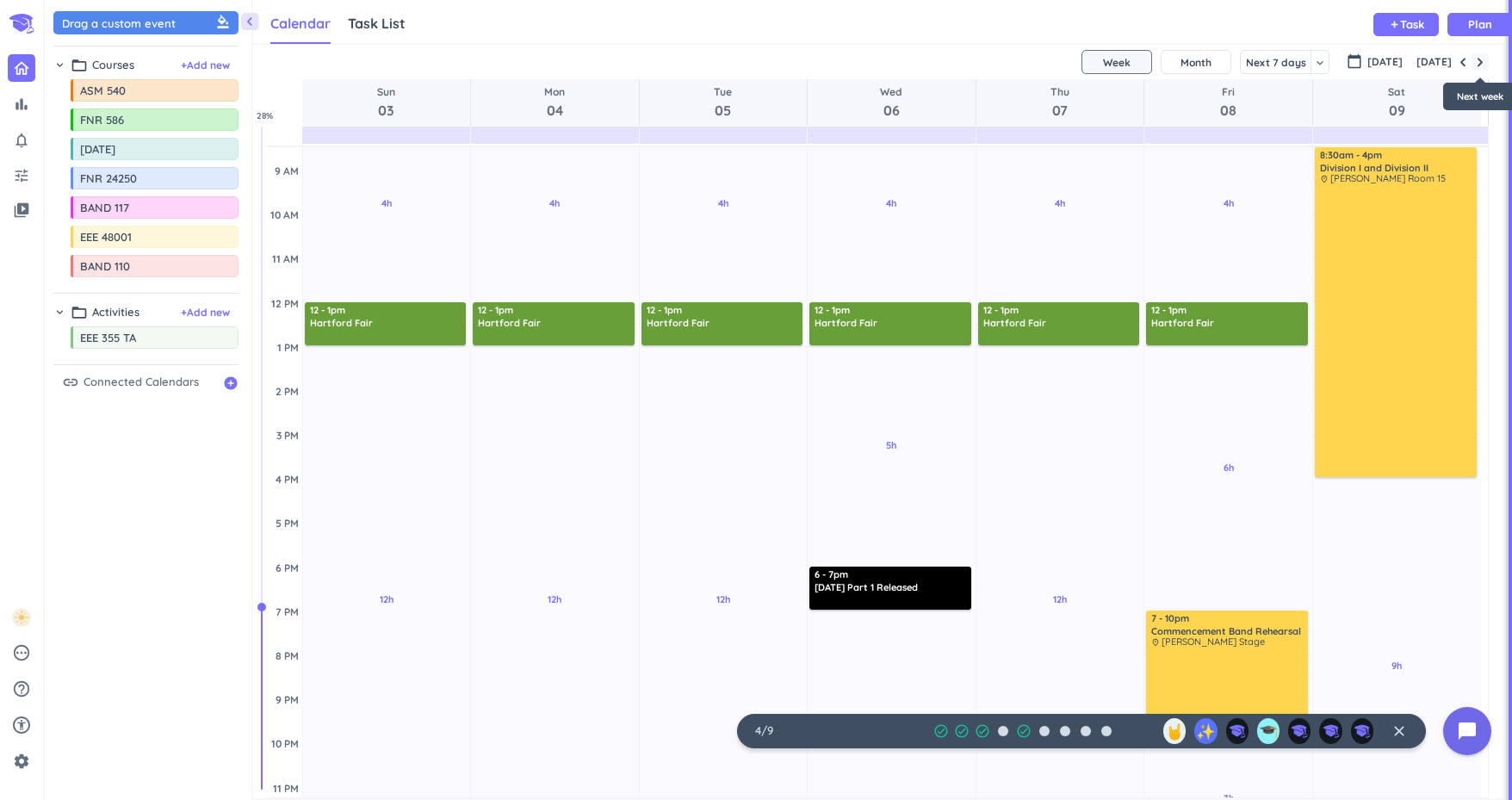 click at bounding box center (1480, 62) 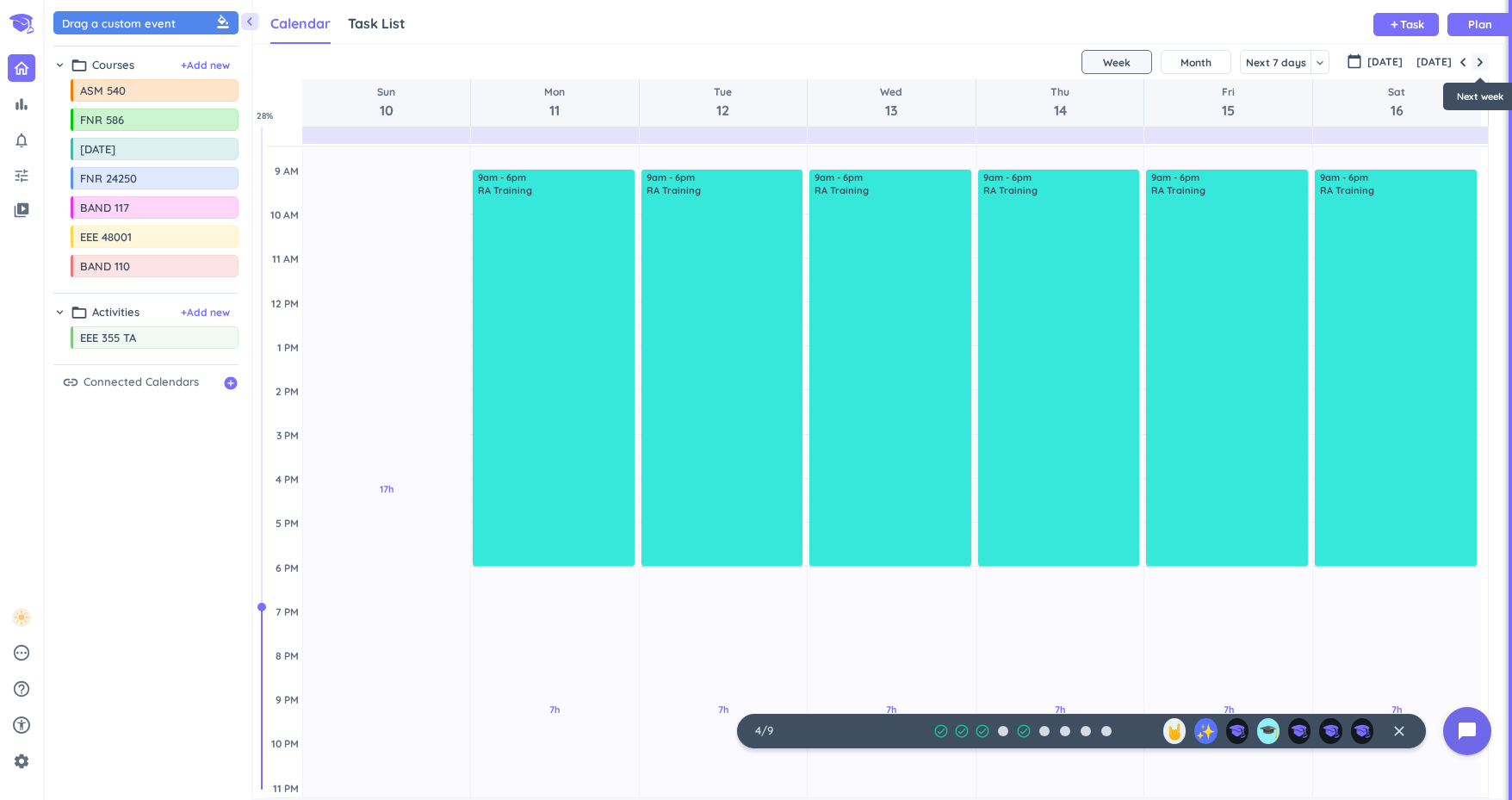 scroll, scrollTop: 133, scrollLeft: 0, axis: vertical 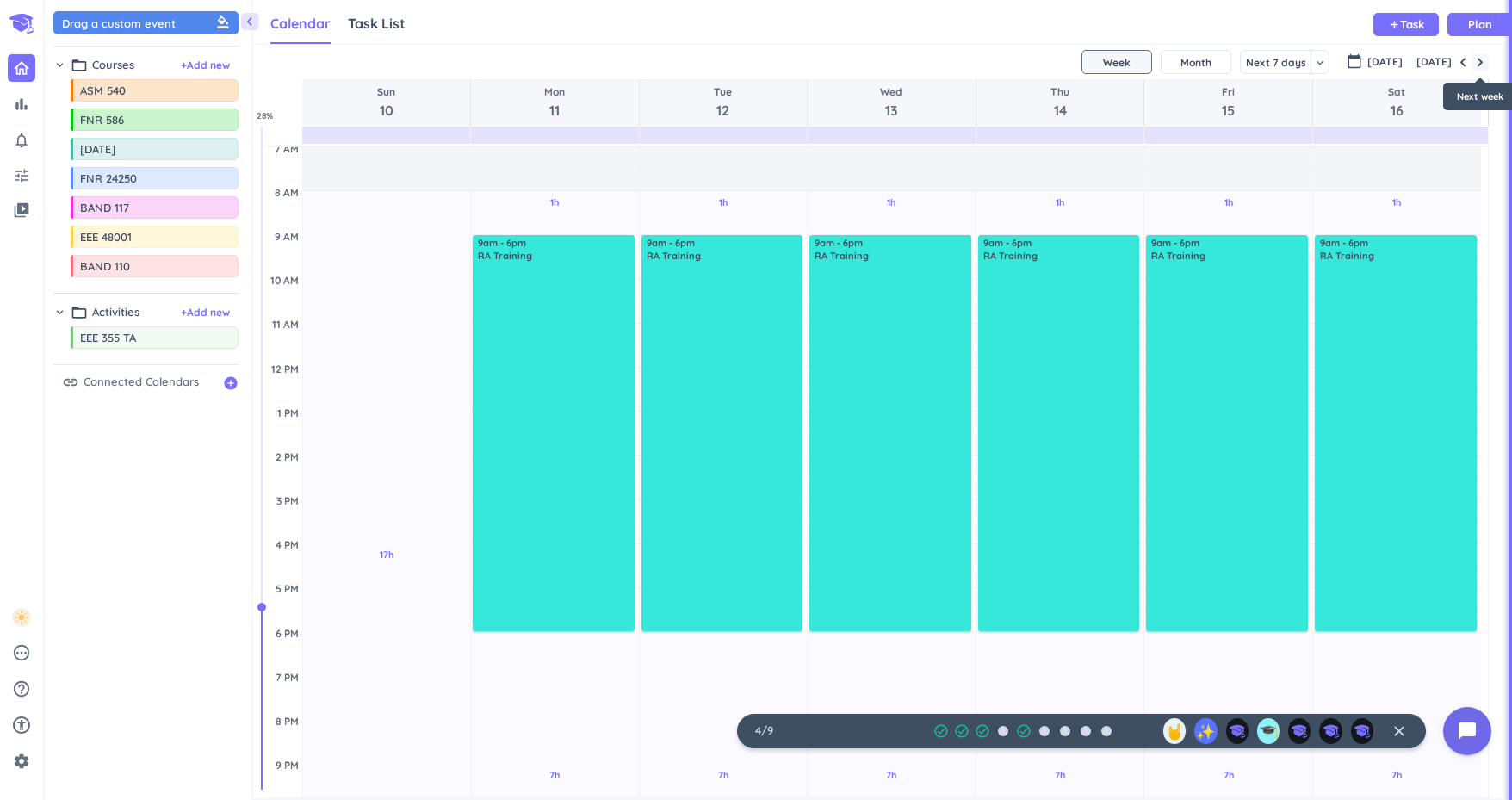 click at bounding box center (1480, 62) 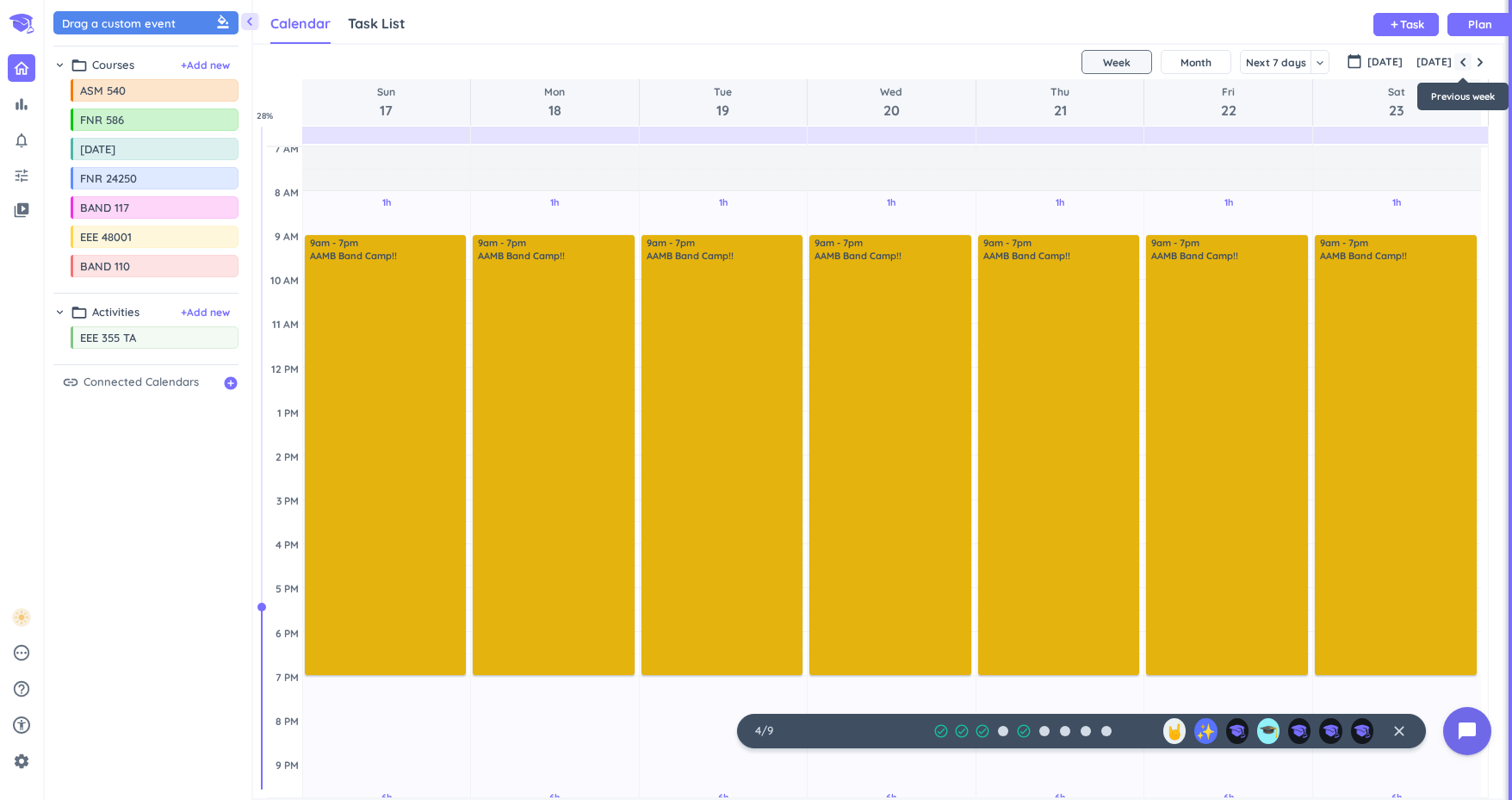 click at bounding box center (1463, 62) 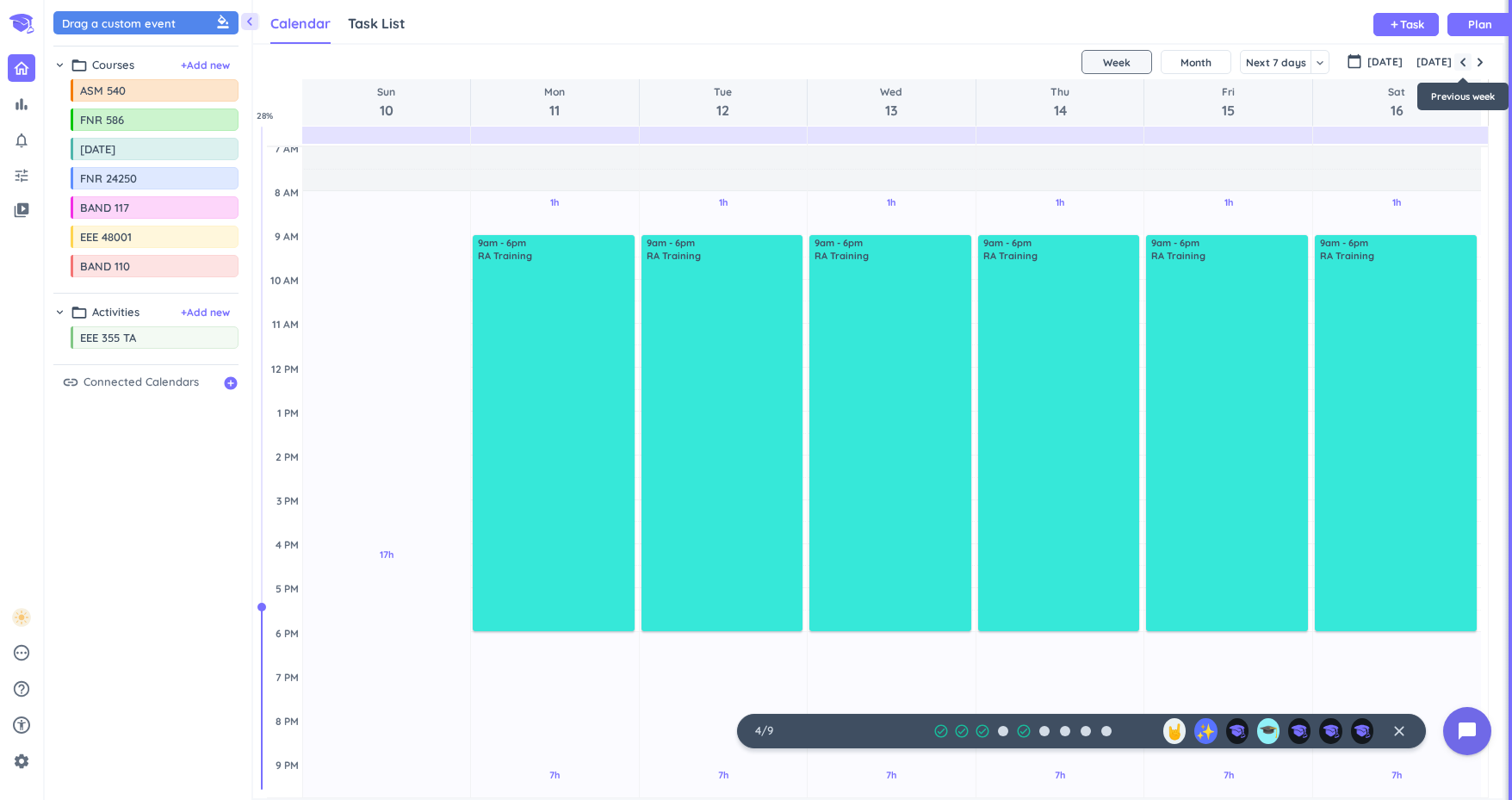 click at bounding box center (1463, 62) 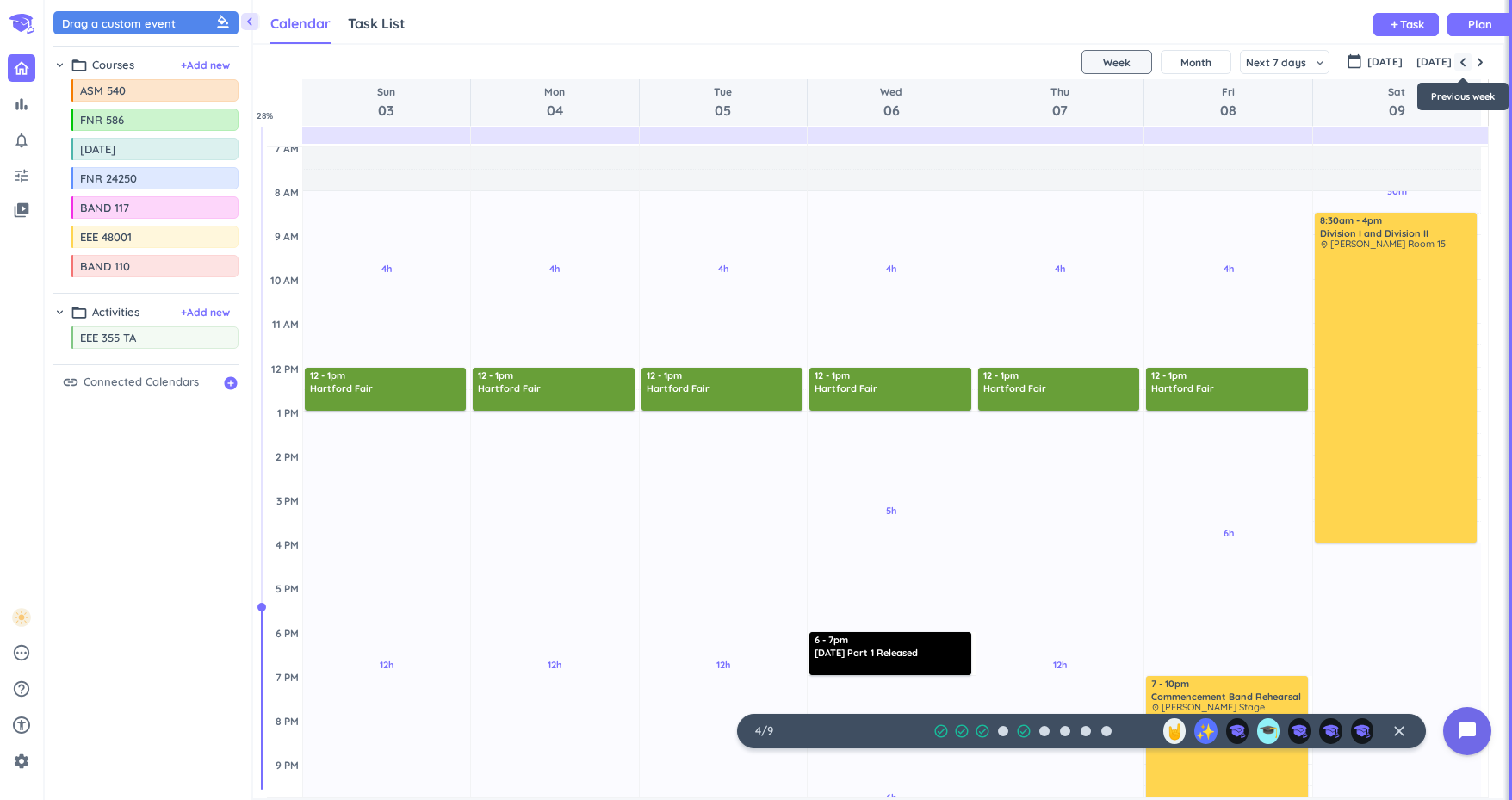 click at bounding box center (1463, 62) 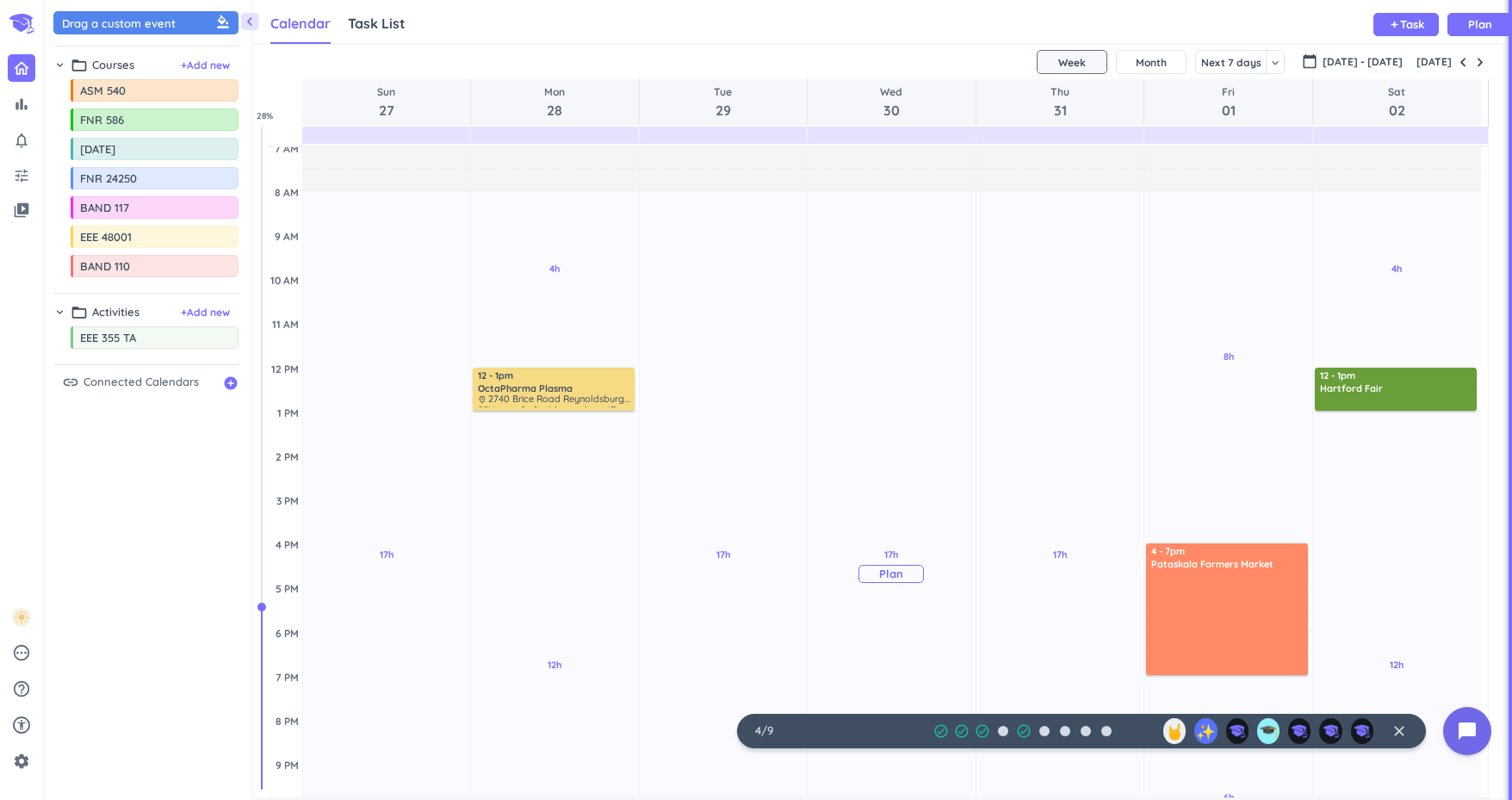 click on "17h  Past due Plan" at bounding box center [891, 566] 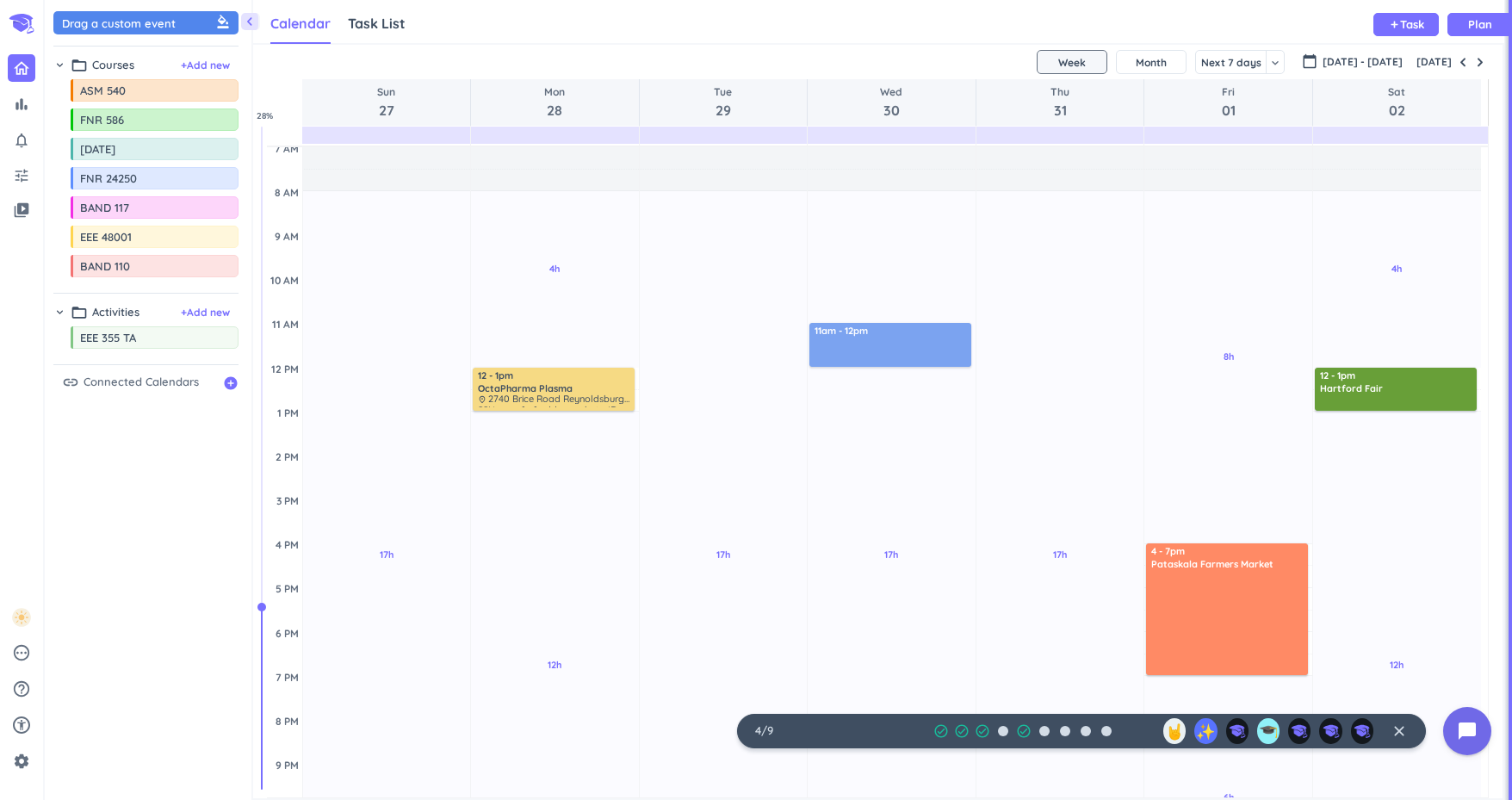click on "17h  Past due Plan Adjust Awake Time Adjust Awake Time 10:35 - 11:35am 11am - 12pm" at bounding box center [891, 543] 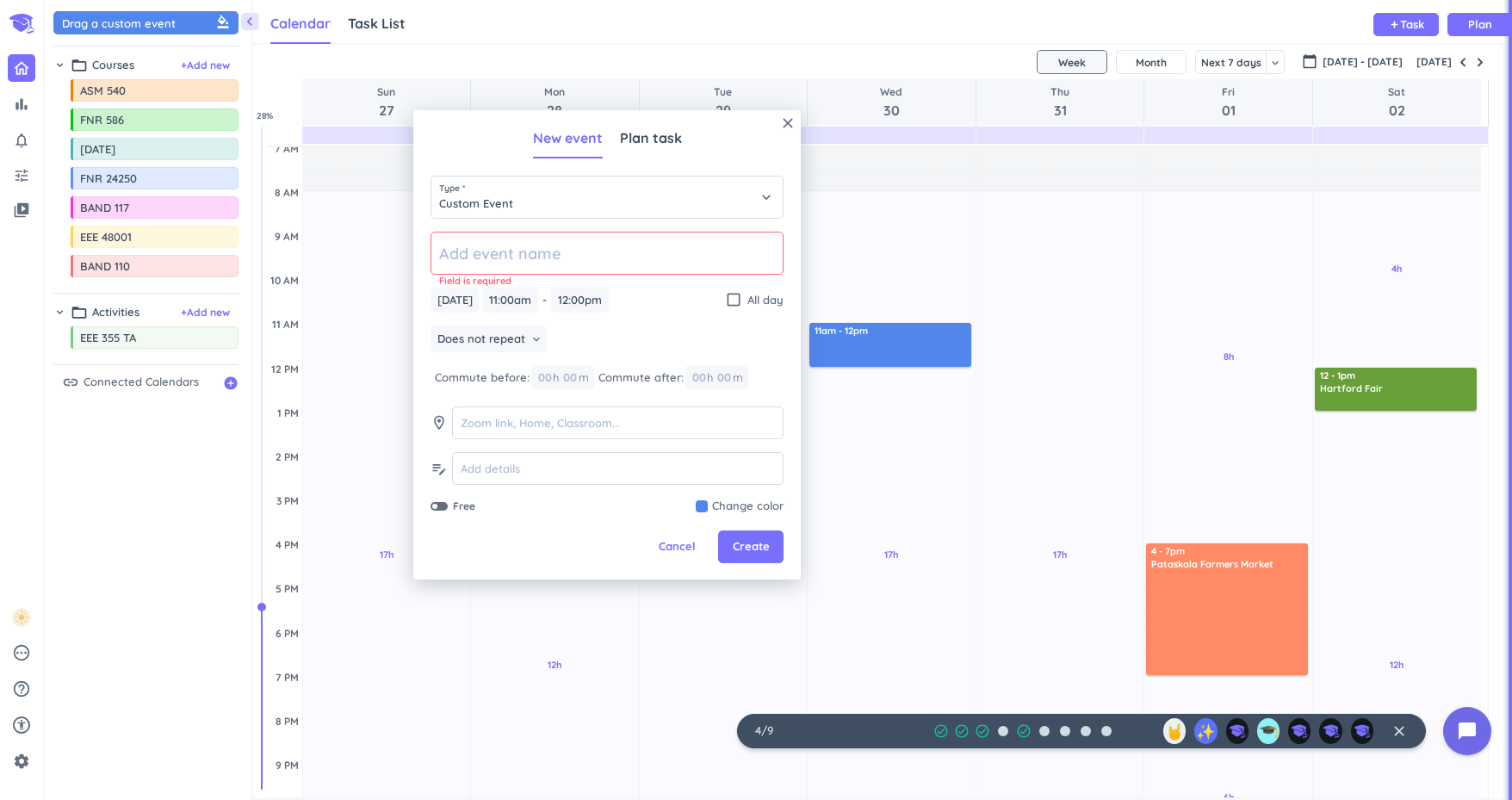 click 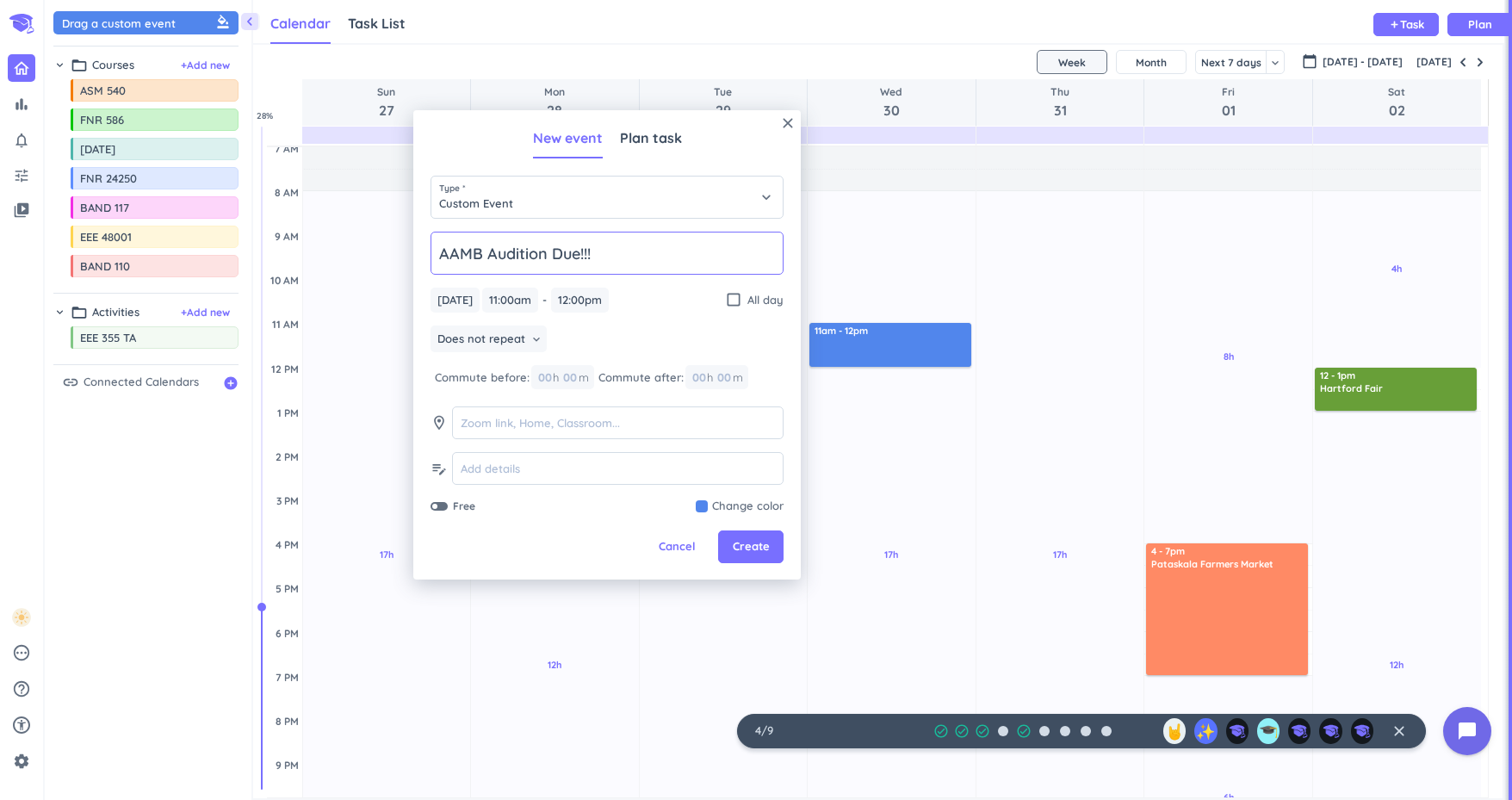 type on "AAMB Audition Due!!!" 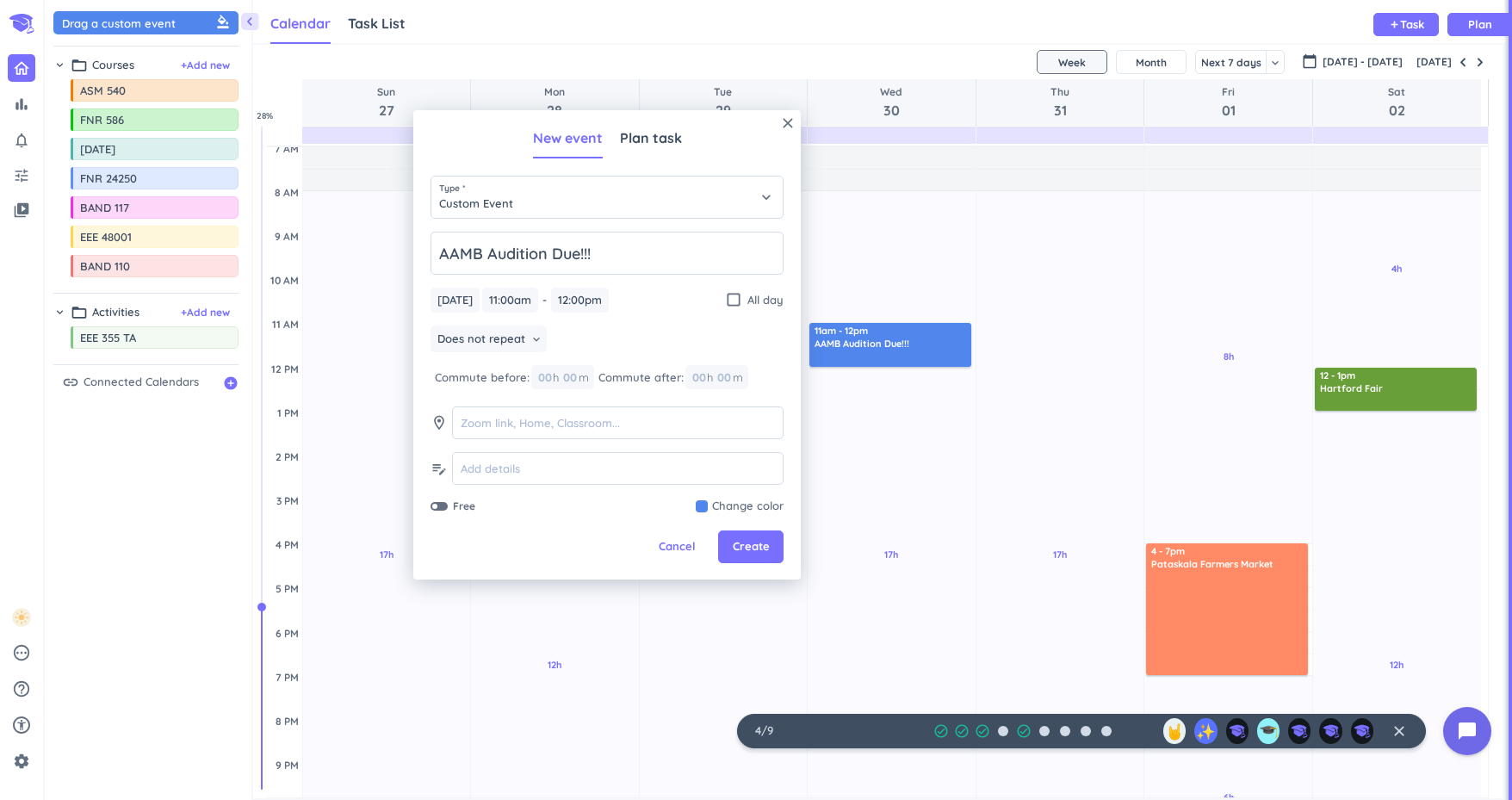 click at bounding box center [740, 506] 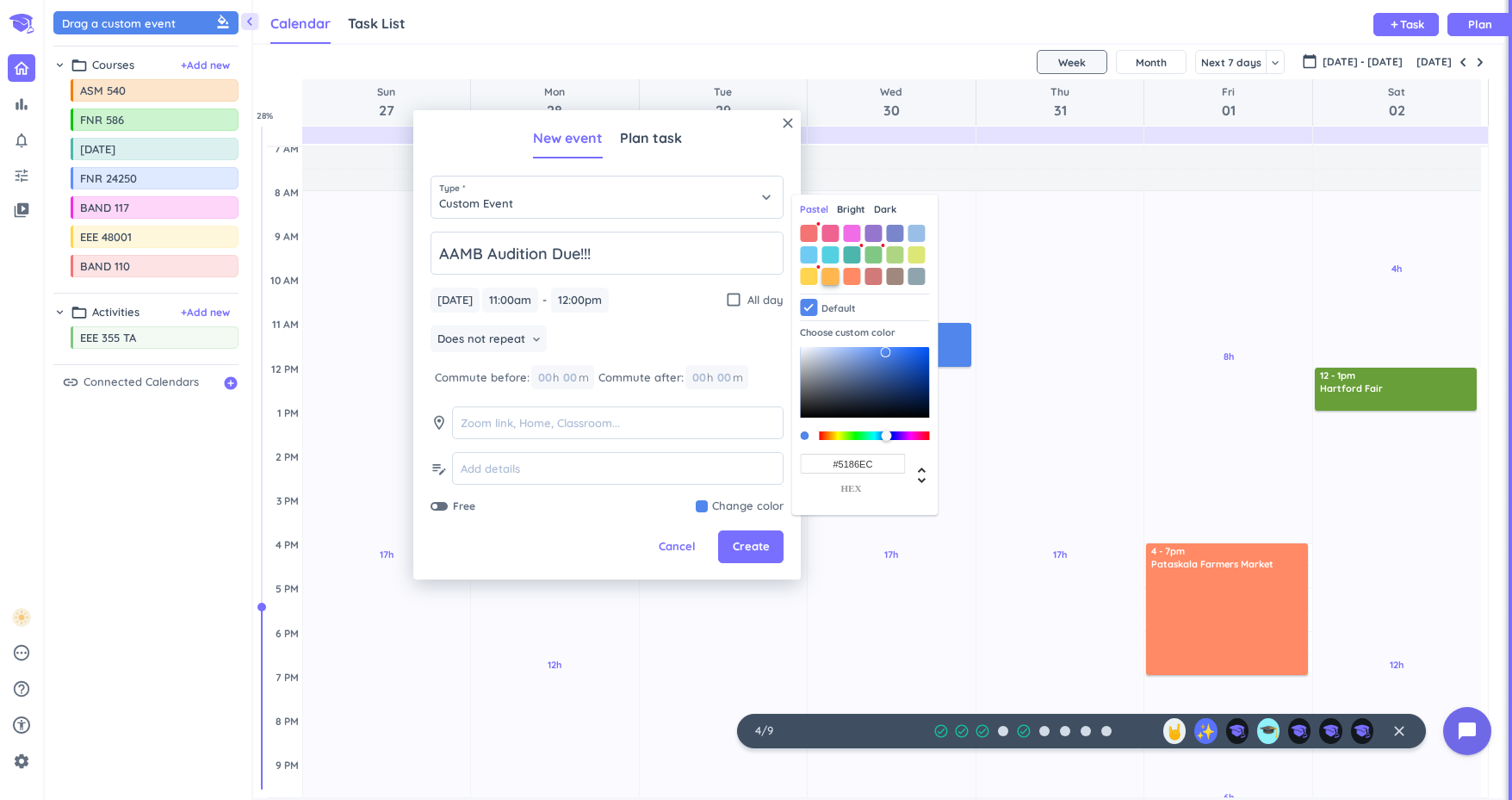 click at bounding box center [830, 276] 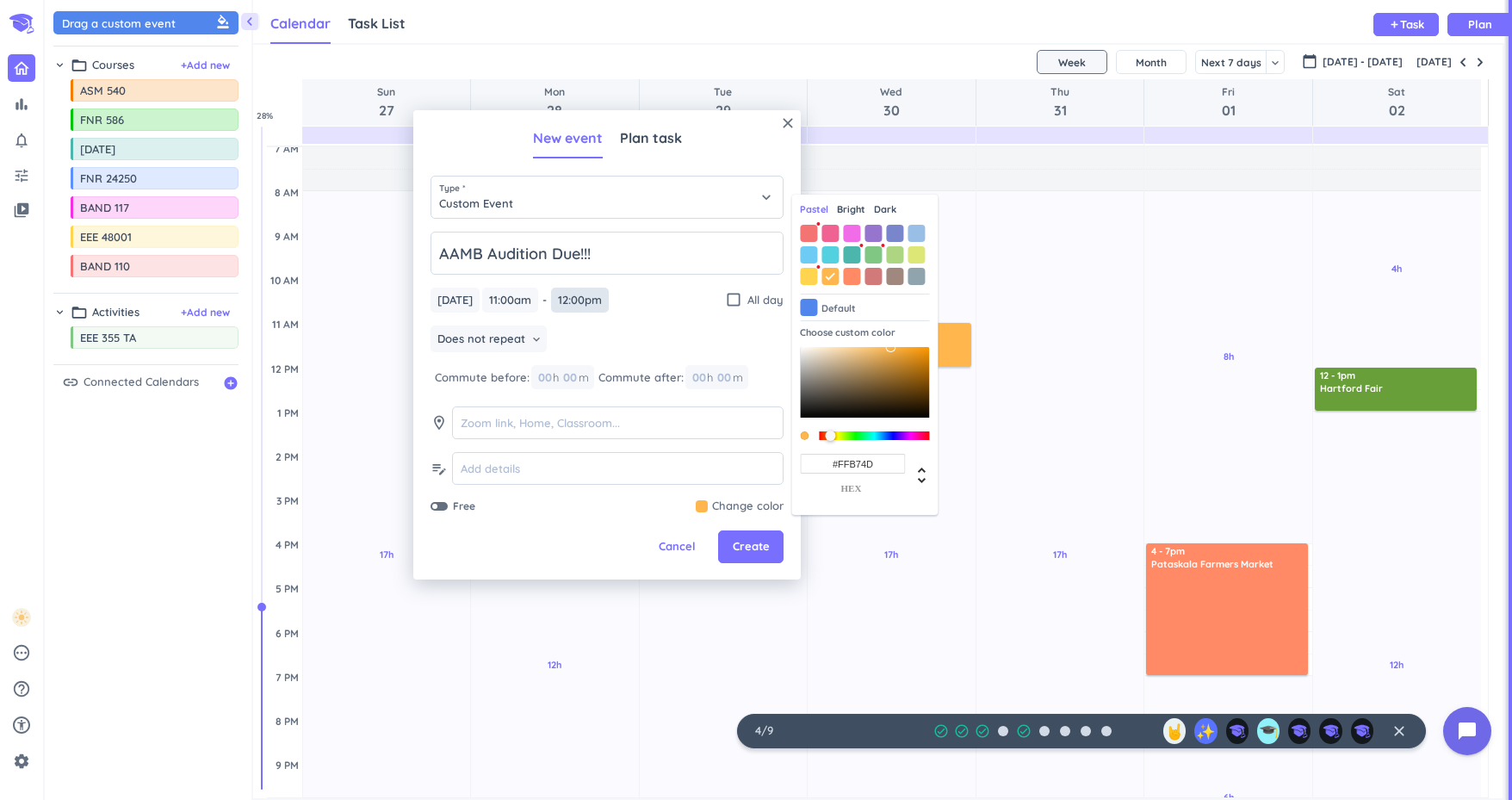 click on "12:00pm" at bounding box center [579, 300] 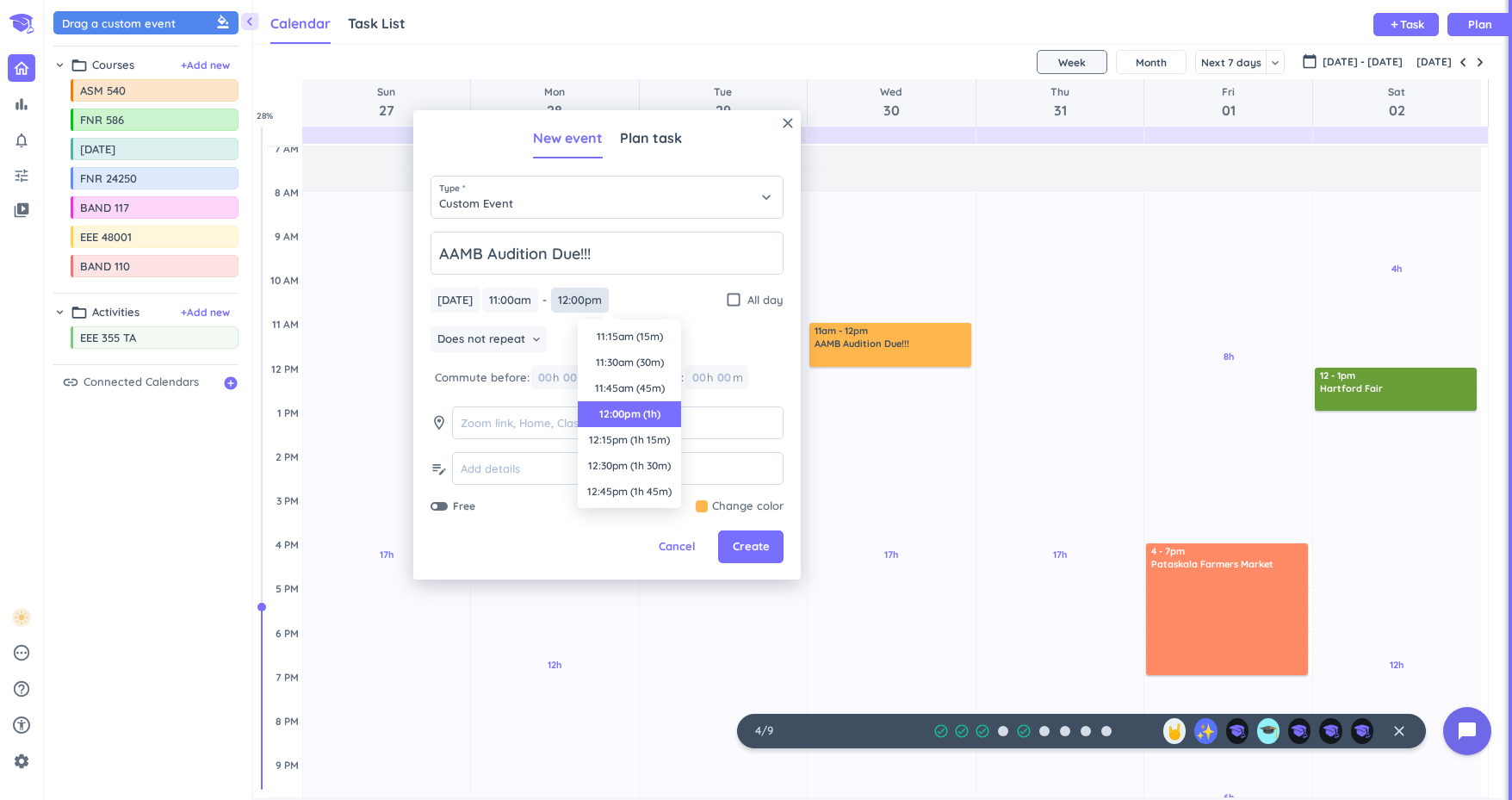 scroll, scrollTop: 0, scrollLeft: 0, axis: both 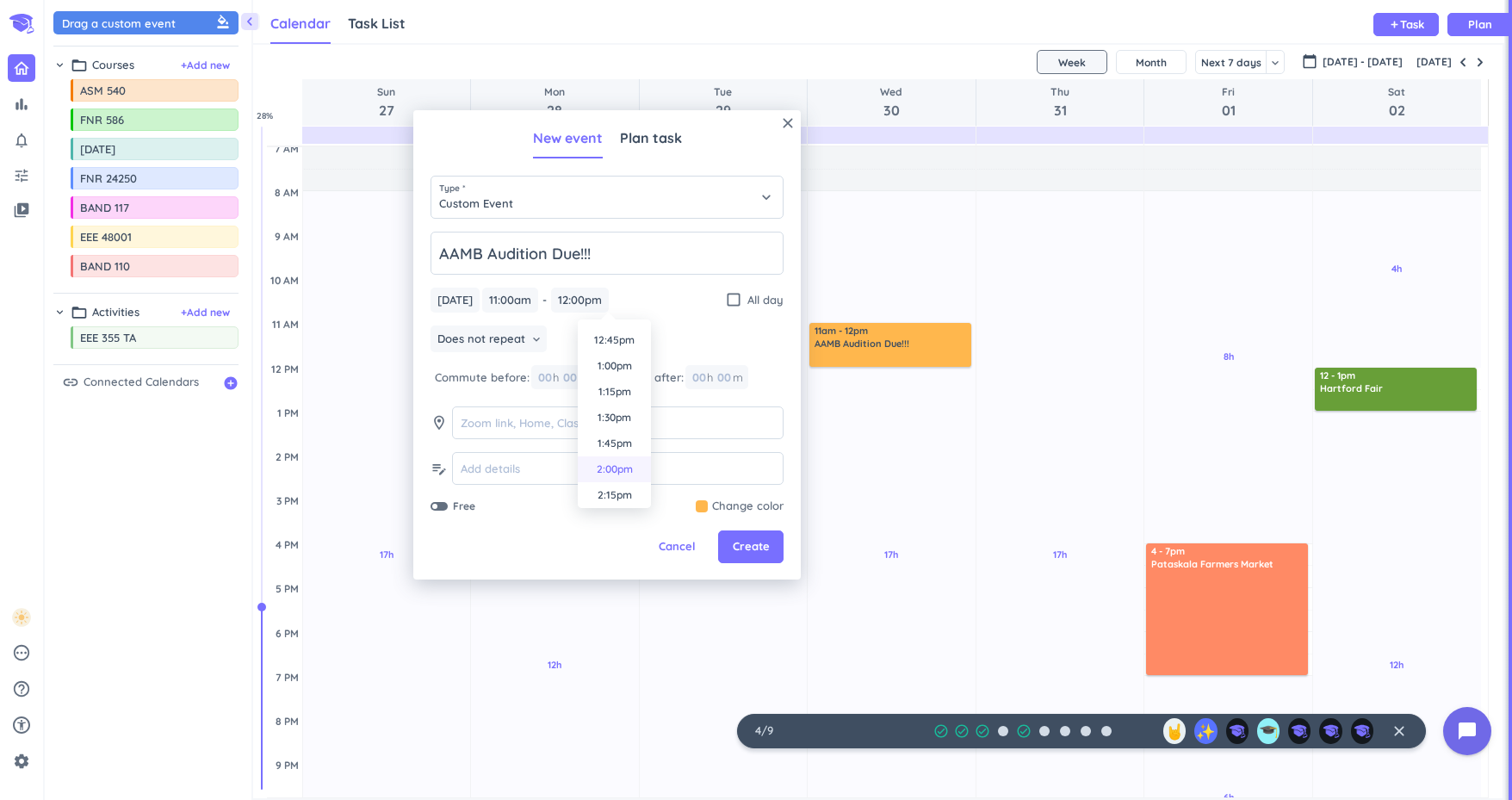 click on "2:00pm" at bounding box center [614, 469] 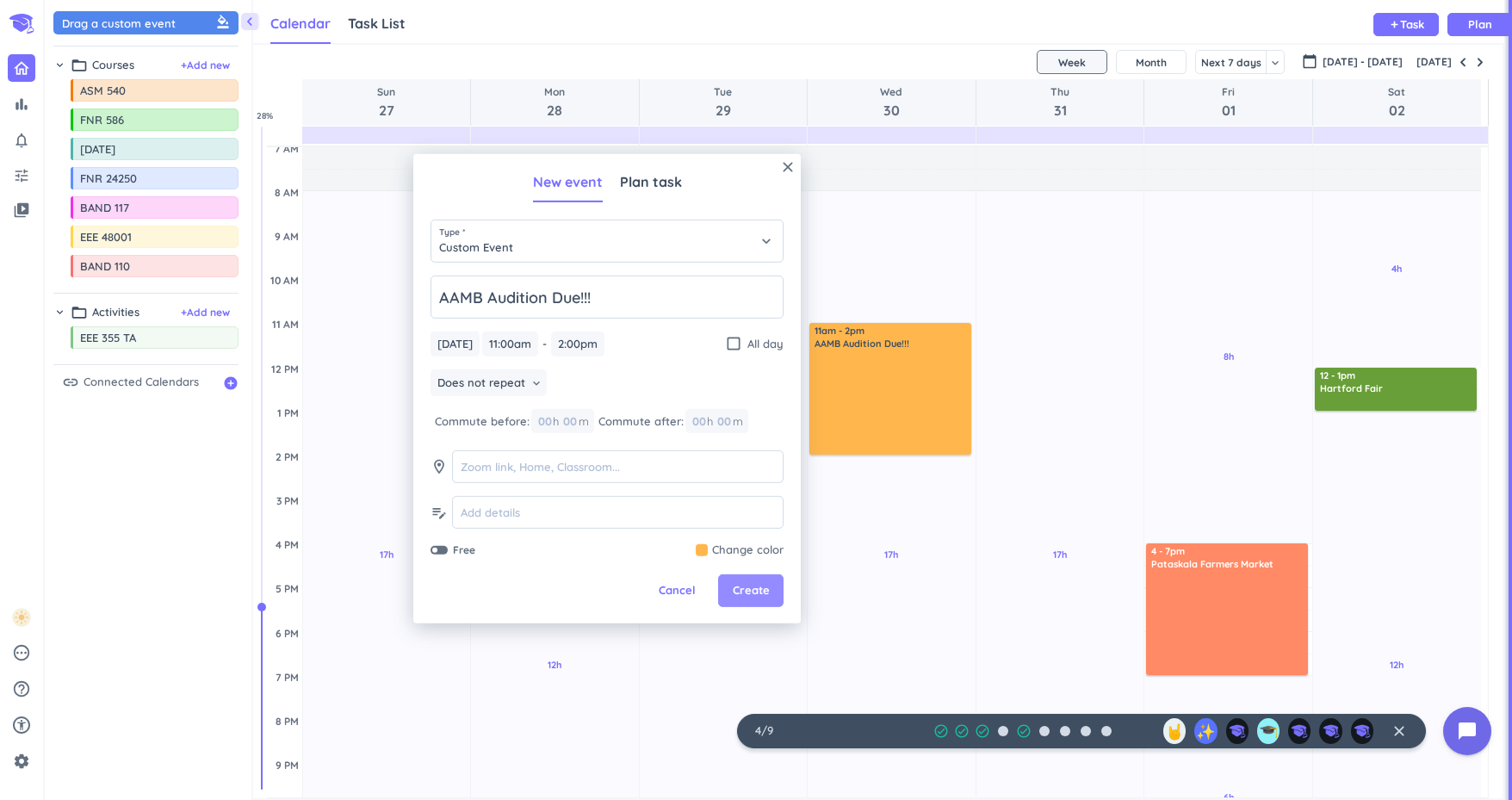click on "Create" at bounding box center [751, 591] 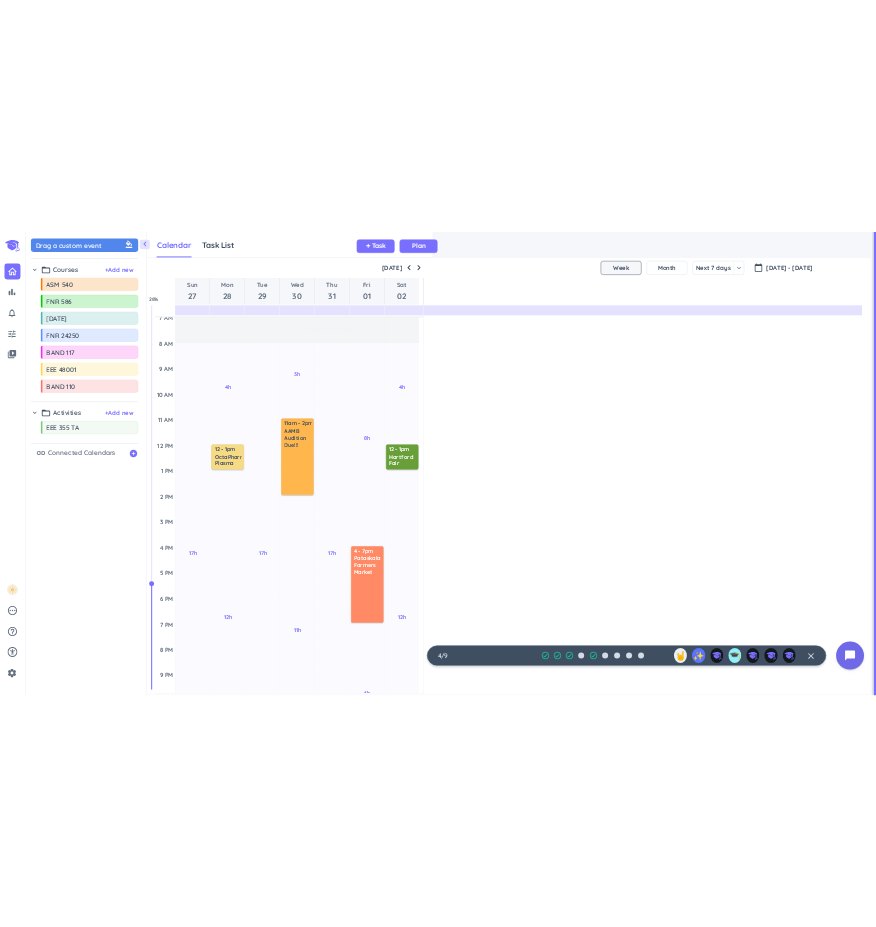 scroll, scrollTop: 41, scrollLeft: 565, axis: both 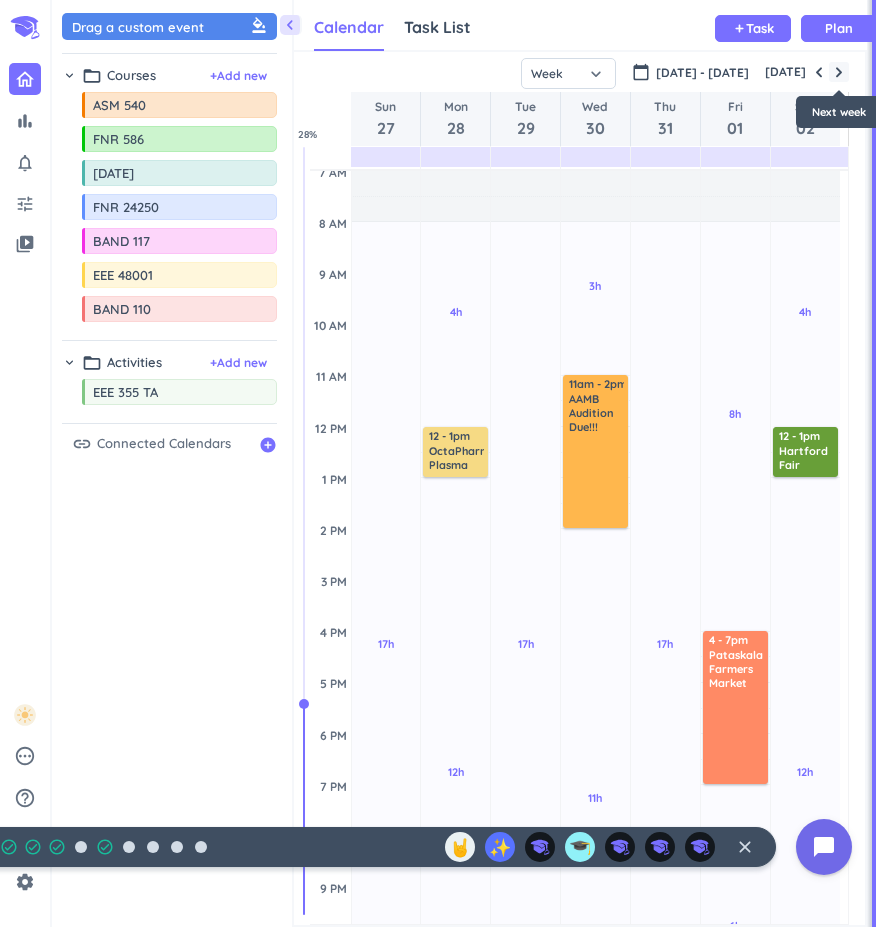 click at bounding box center [839, 72] 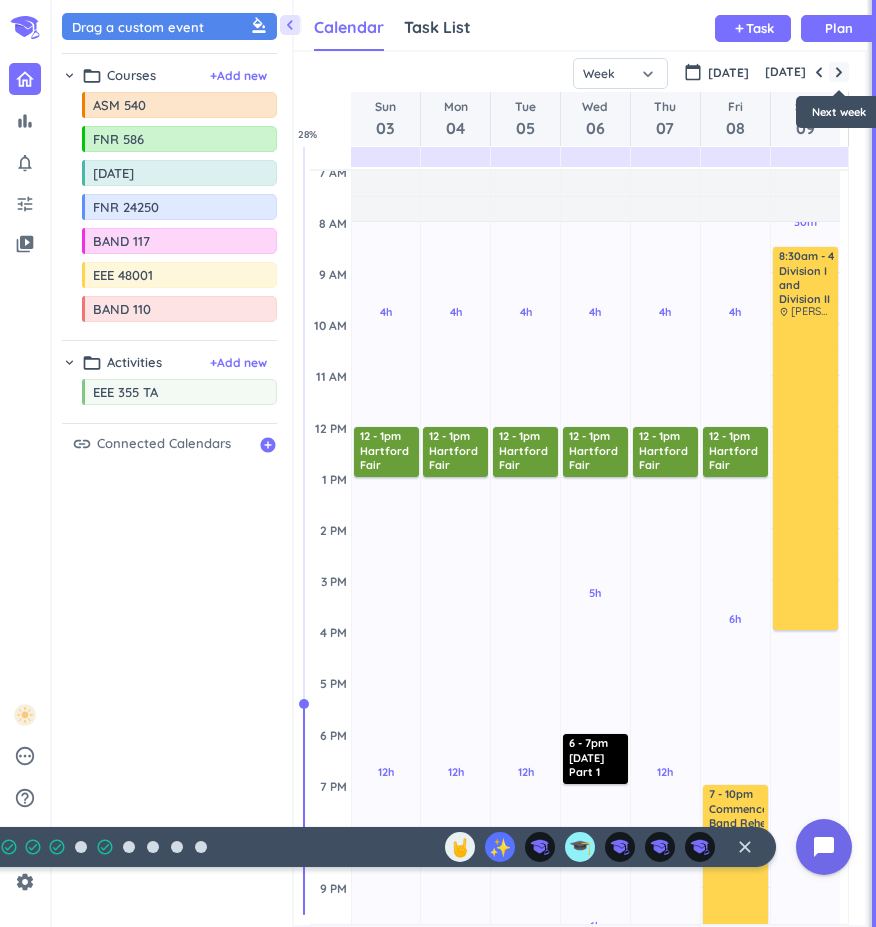 click at bounding box center (839, 72) 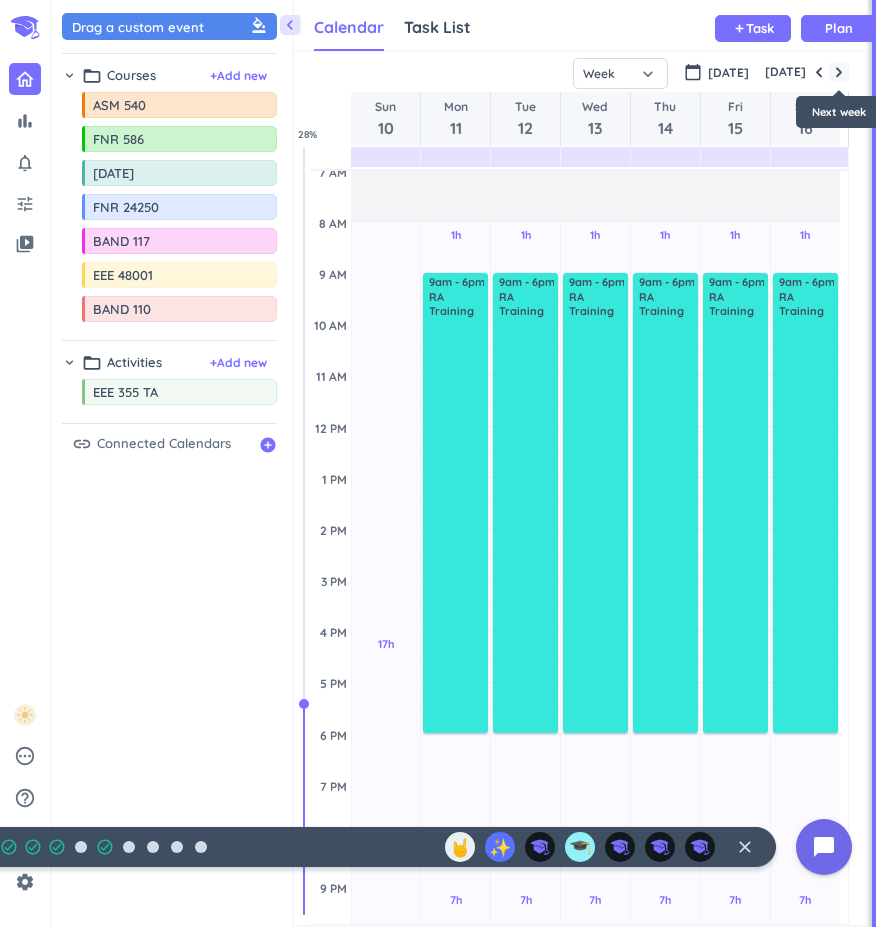 click at bounding box center [839, 72] 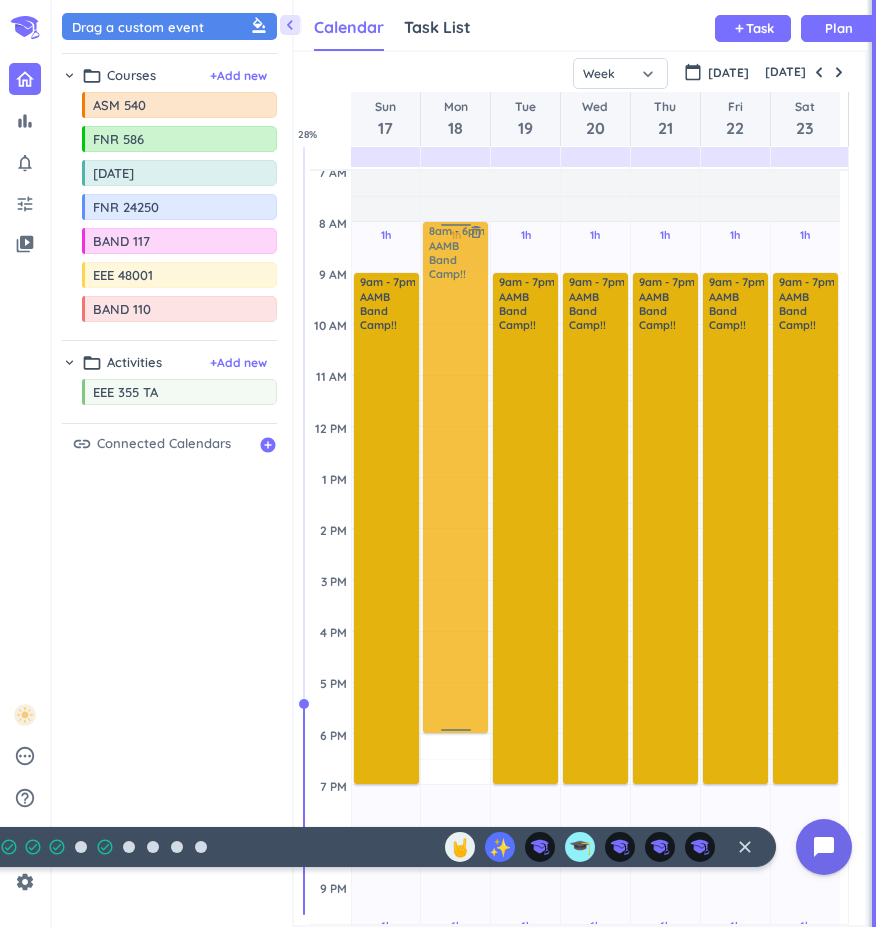 drag, startPoint x: 442, startPoint y: 377, endPoint x: 445, endPoint y: 315, distance: 62.072536 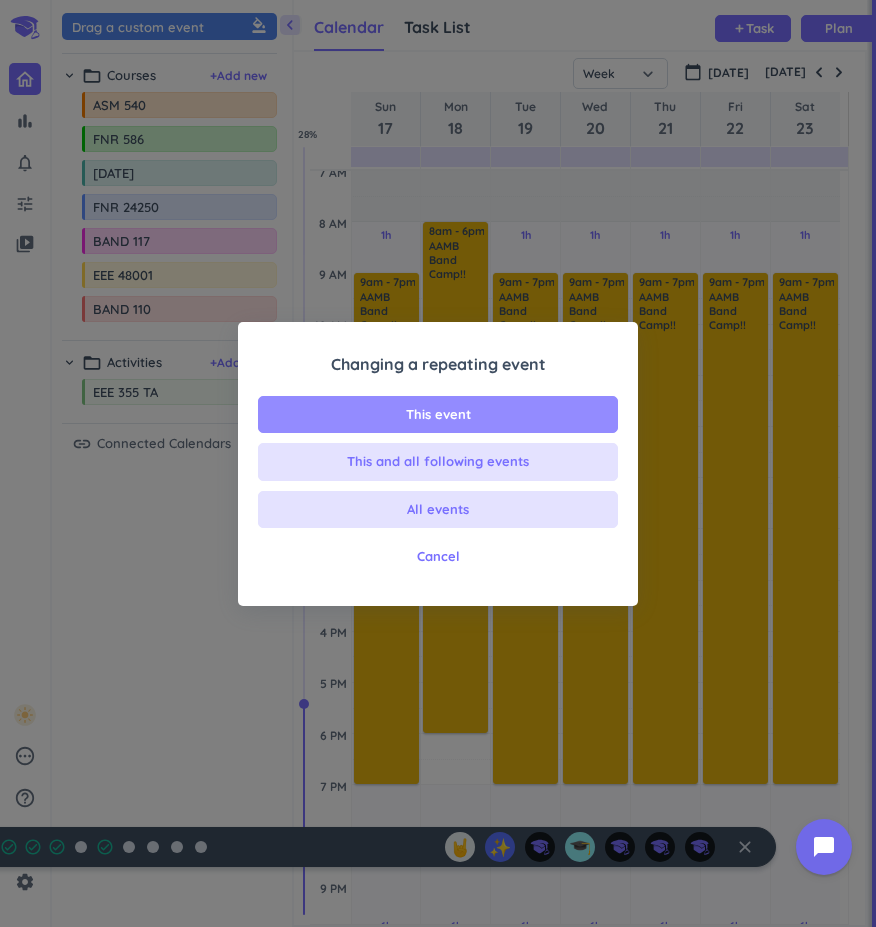 click on "This event" at bounding box center [438, 415] 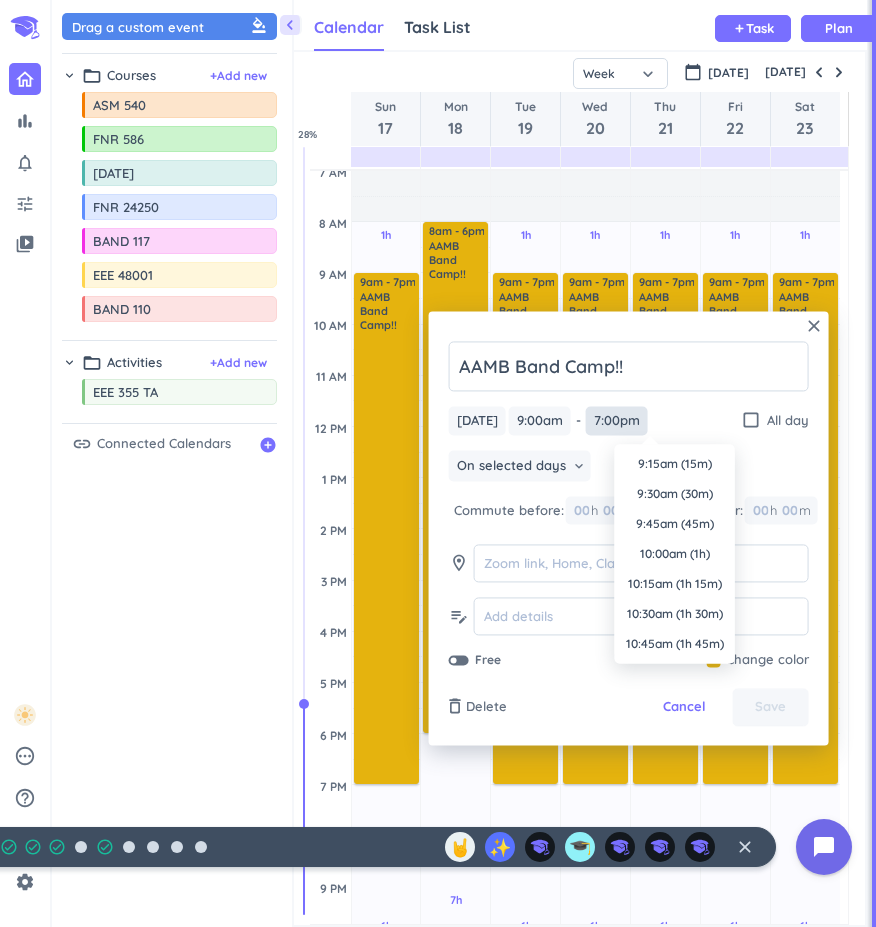 click on "7:00pm" at bounding box center [617, 420] 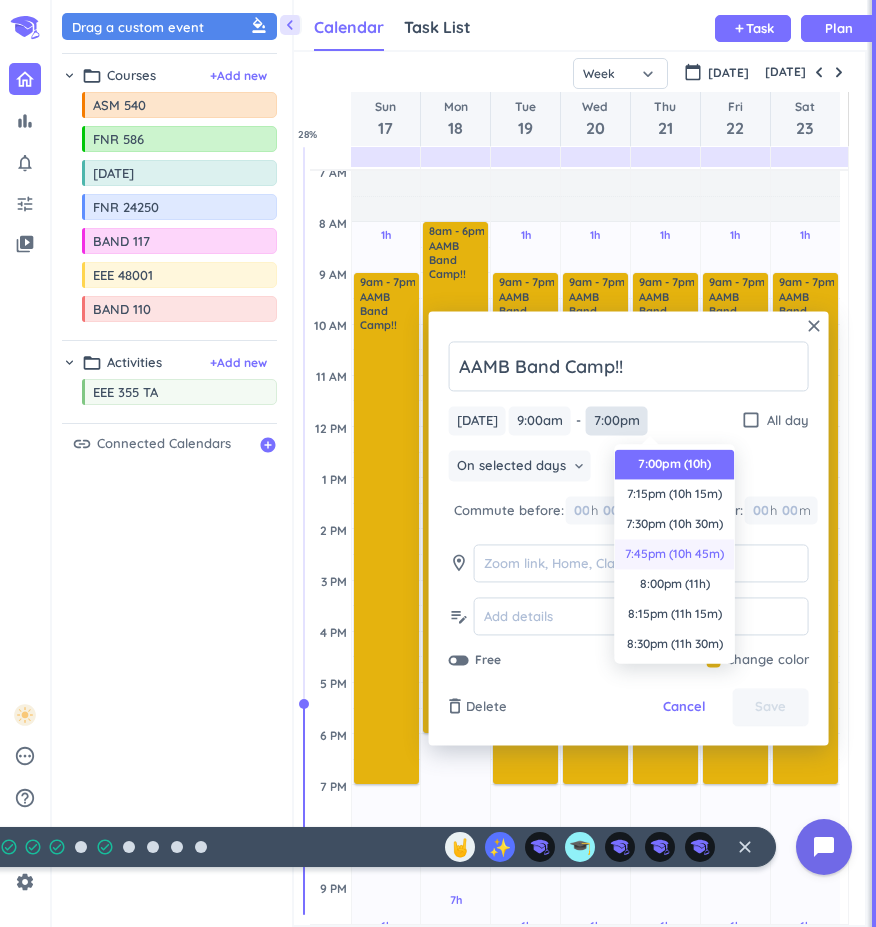 scroll, scrollTop: 1355, scrollLeft: 0, axis: vertical 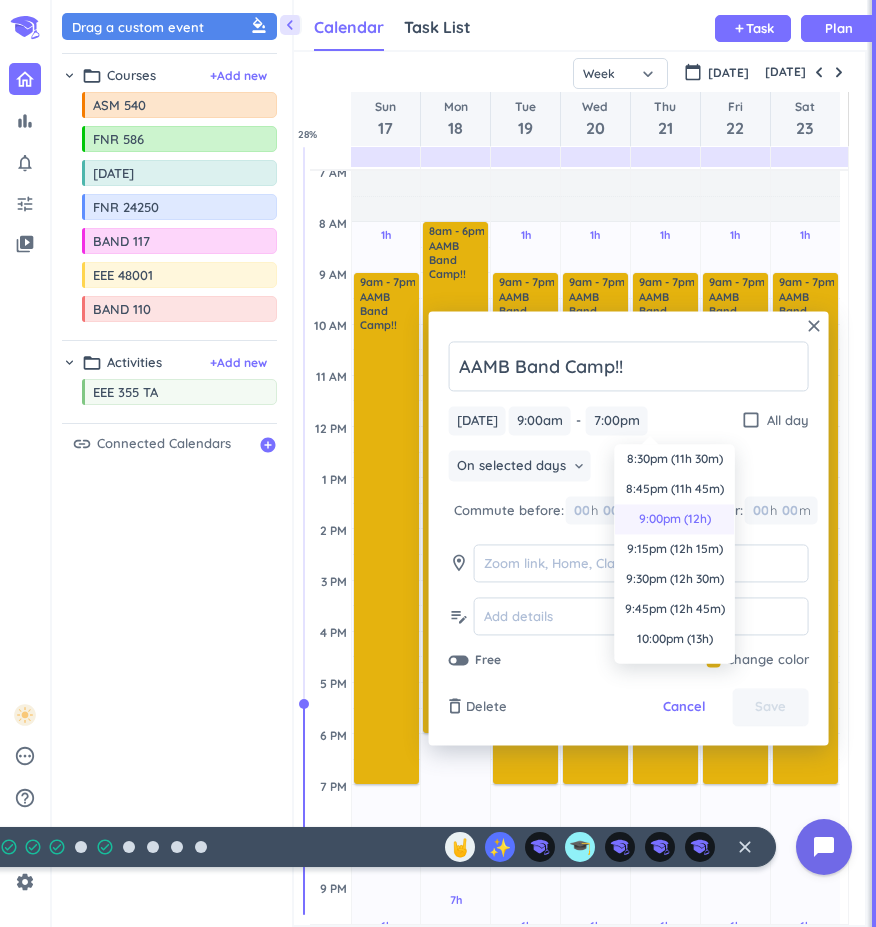 click on "9:00pm (12h)" at bounding box center [675, 519] 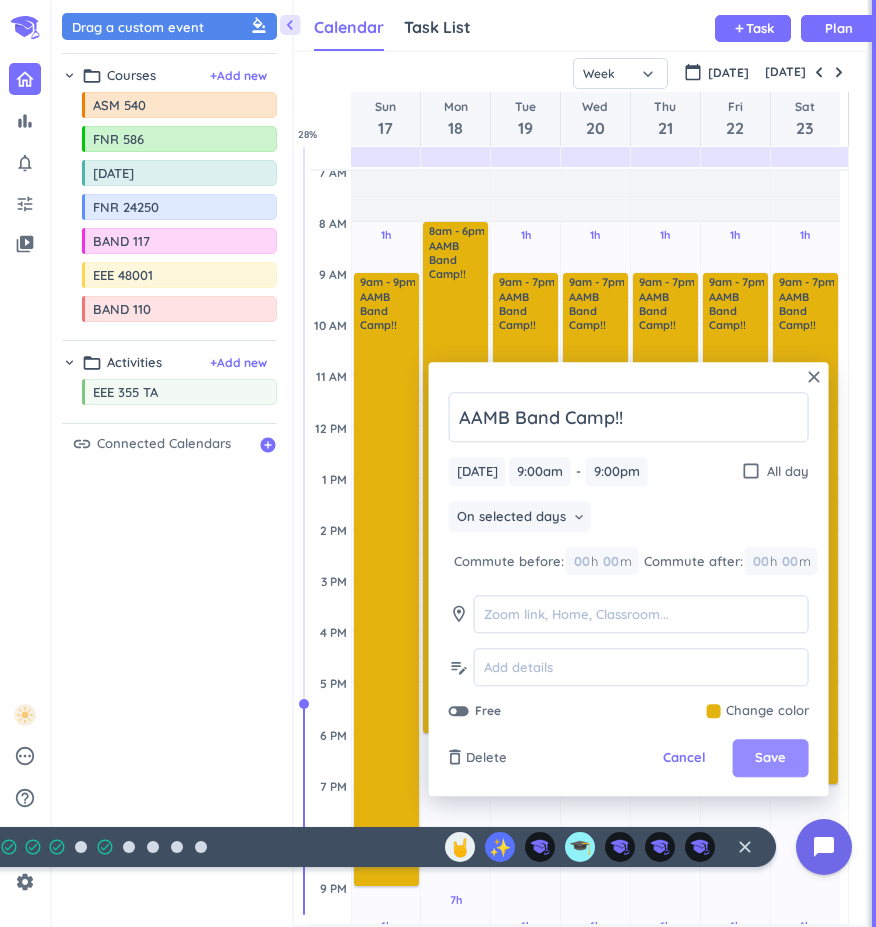 click on "Save" at bounding box center [770, 759] 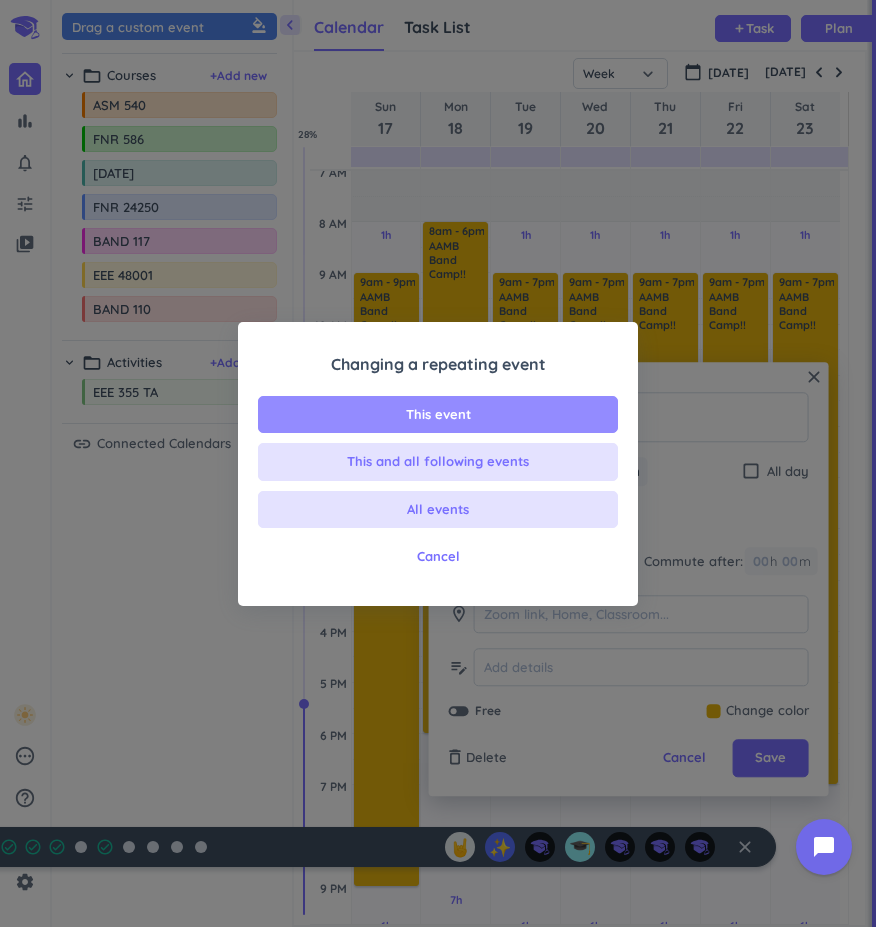 click on "This event" at bounding box center [438, 415] 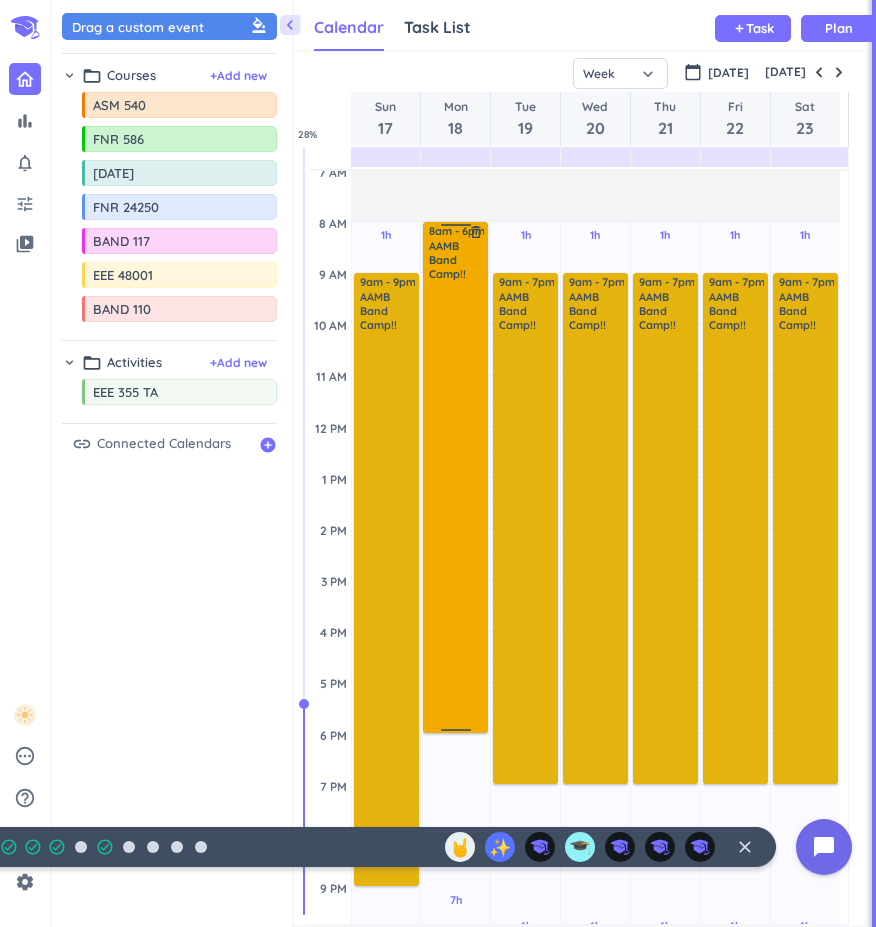 click at bounding box center [456, 506] 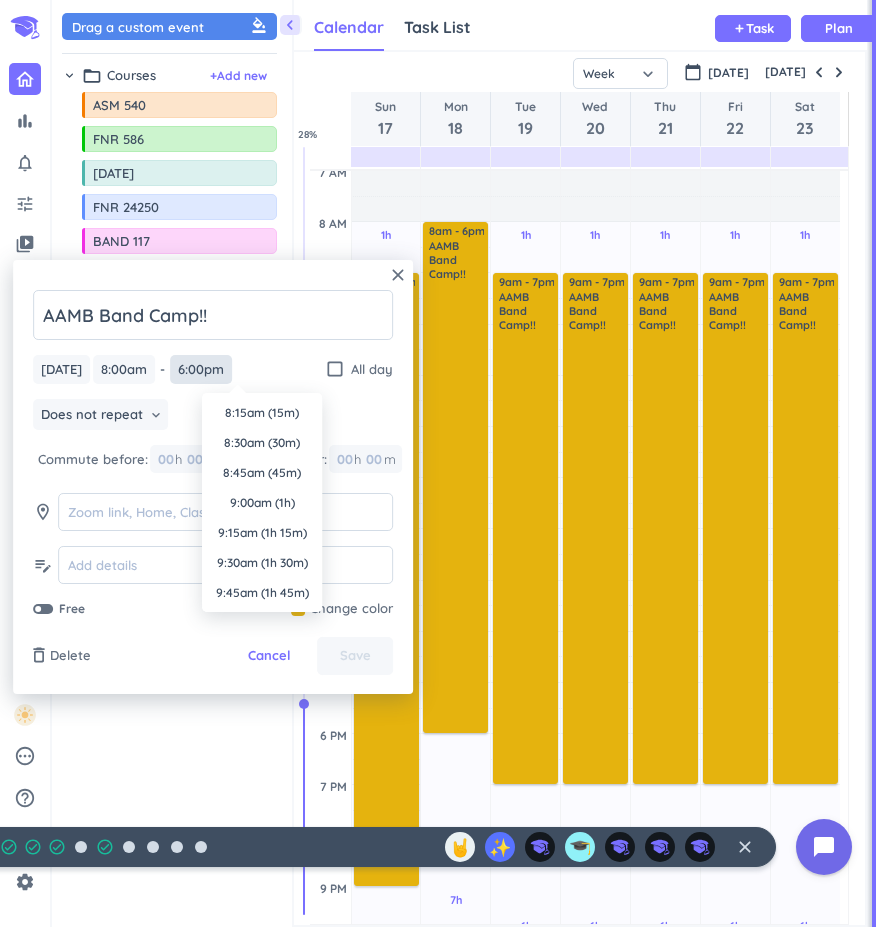 click on "6:00pm" at bounding box center (201, 369) 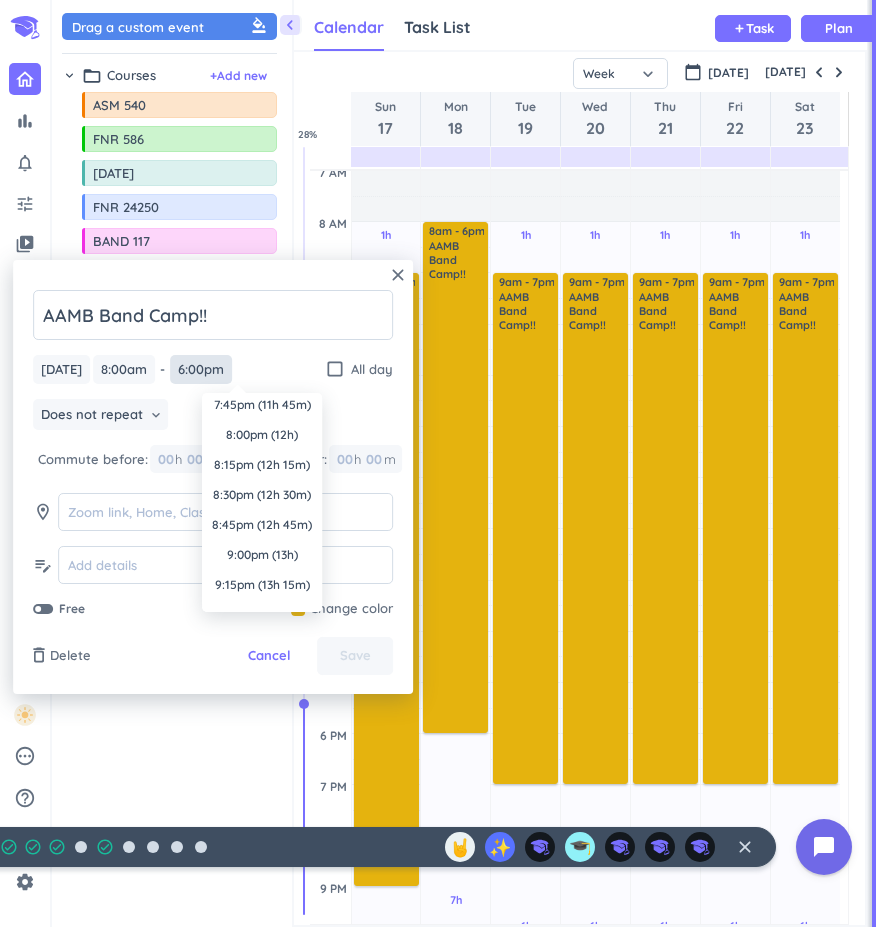 scroll, scrollTop: 1390, scrollLeft: 0, axis: vertical 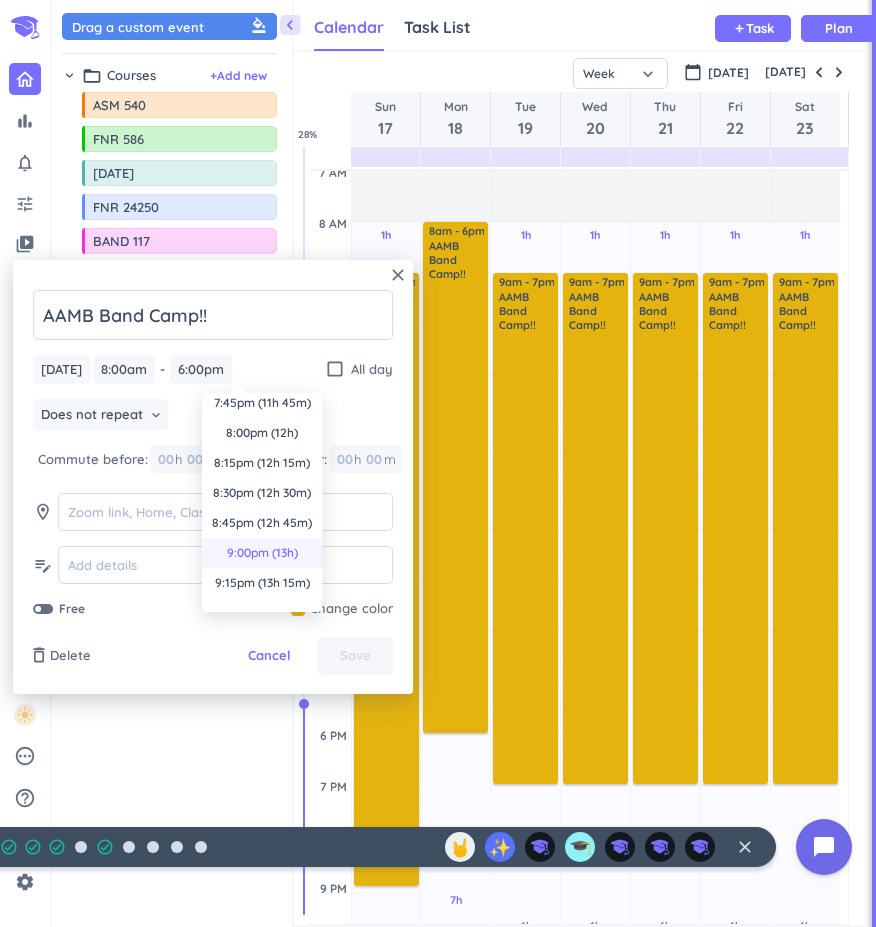 click on "9:00pm (13h)" at bounding box center (262, 553) 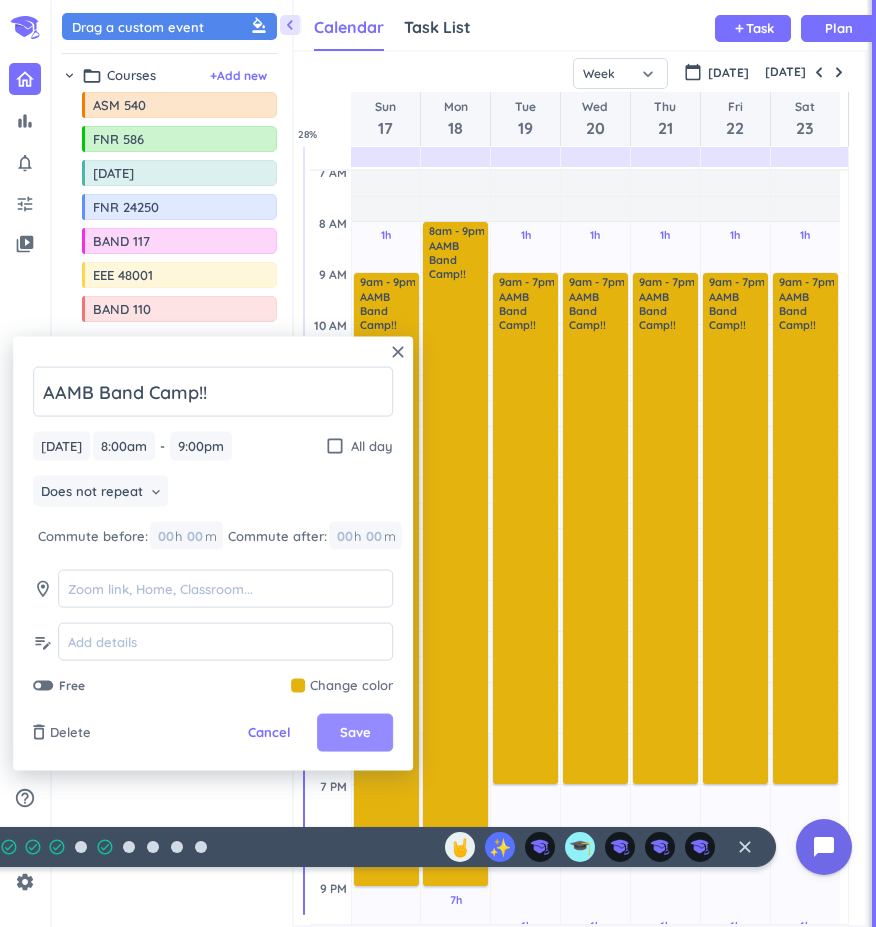 click on "Save" at bounding box center [355, 733] 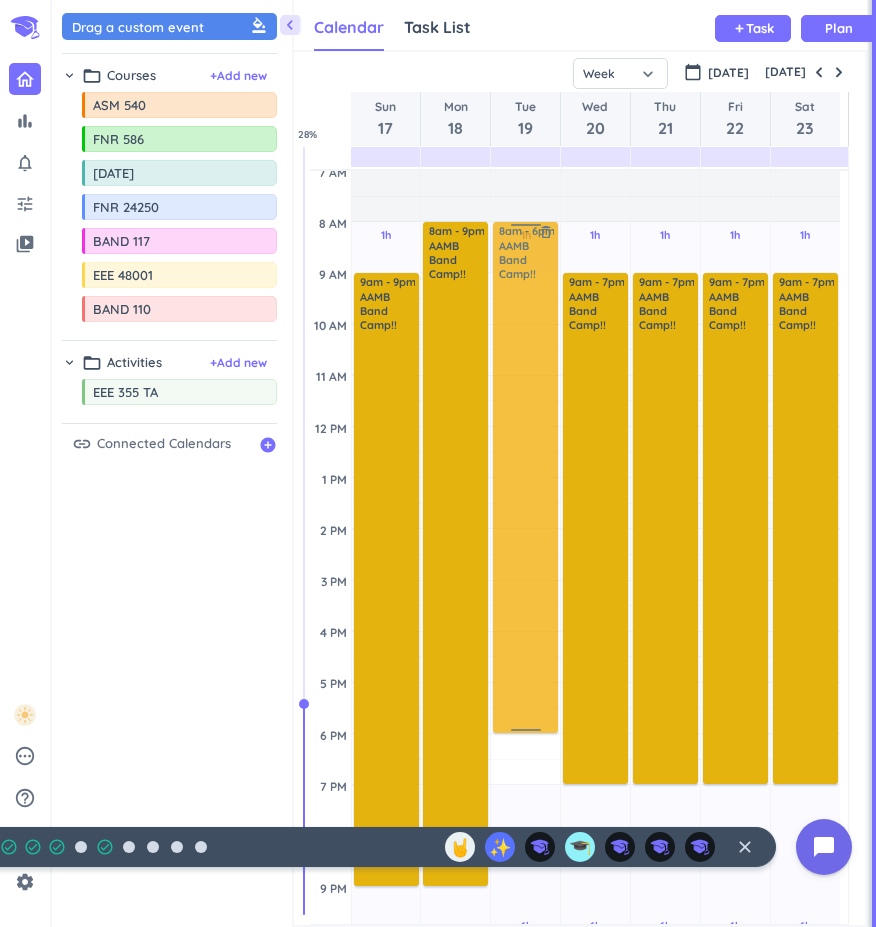 drag, startPoint x: 522, startPoint y: 345, endPoint x: 522, endPoint y: 304, distance: 41 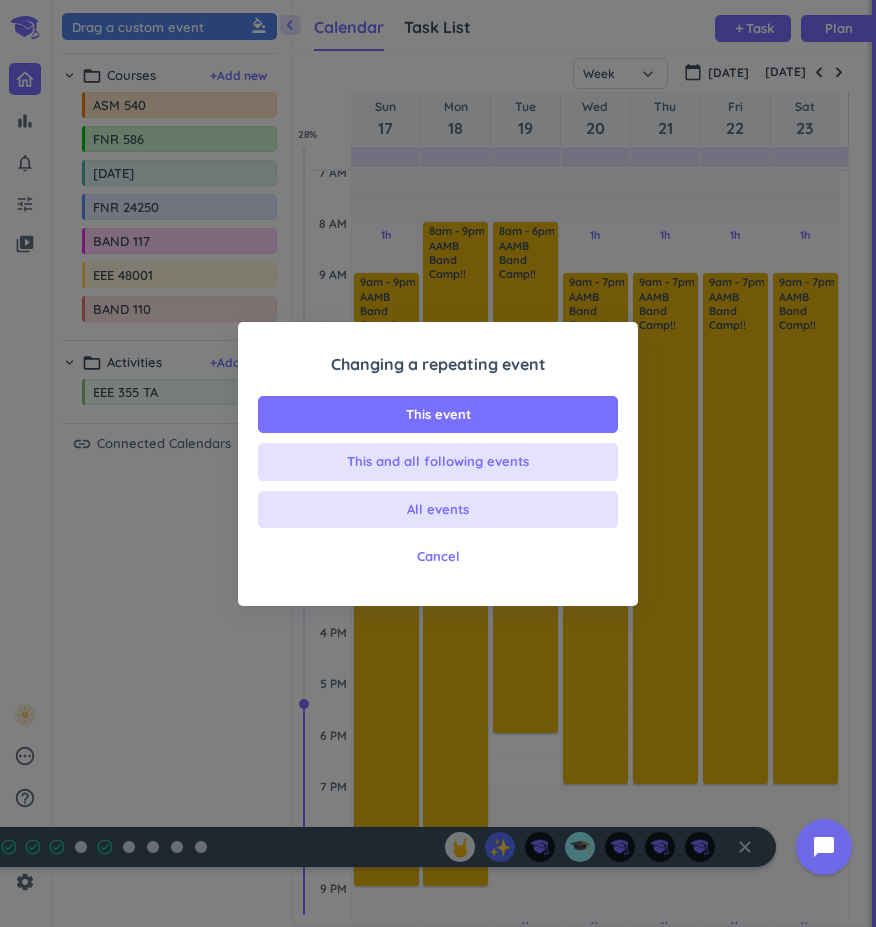 click on "Changing a repeating event This event This and all following events All events Cancel" at bounding box center (438, 469) 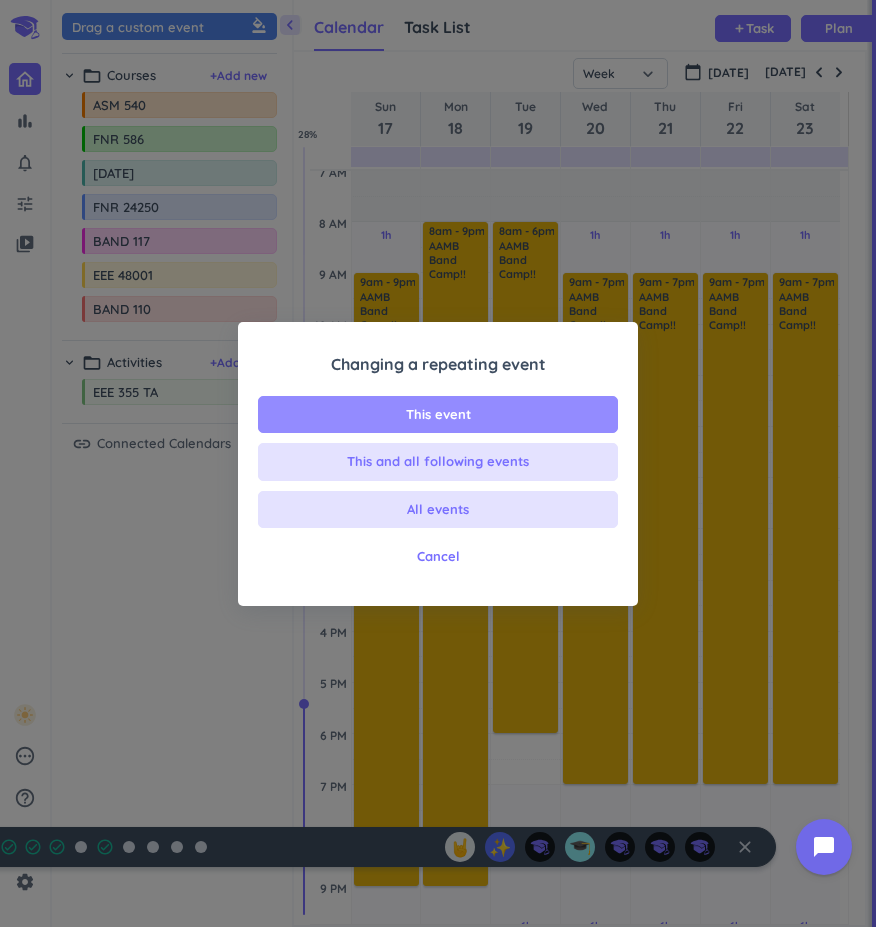 click on "This event" at bounding box center [438, 415] 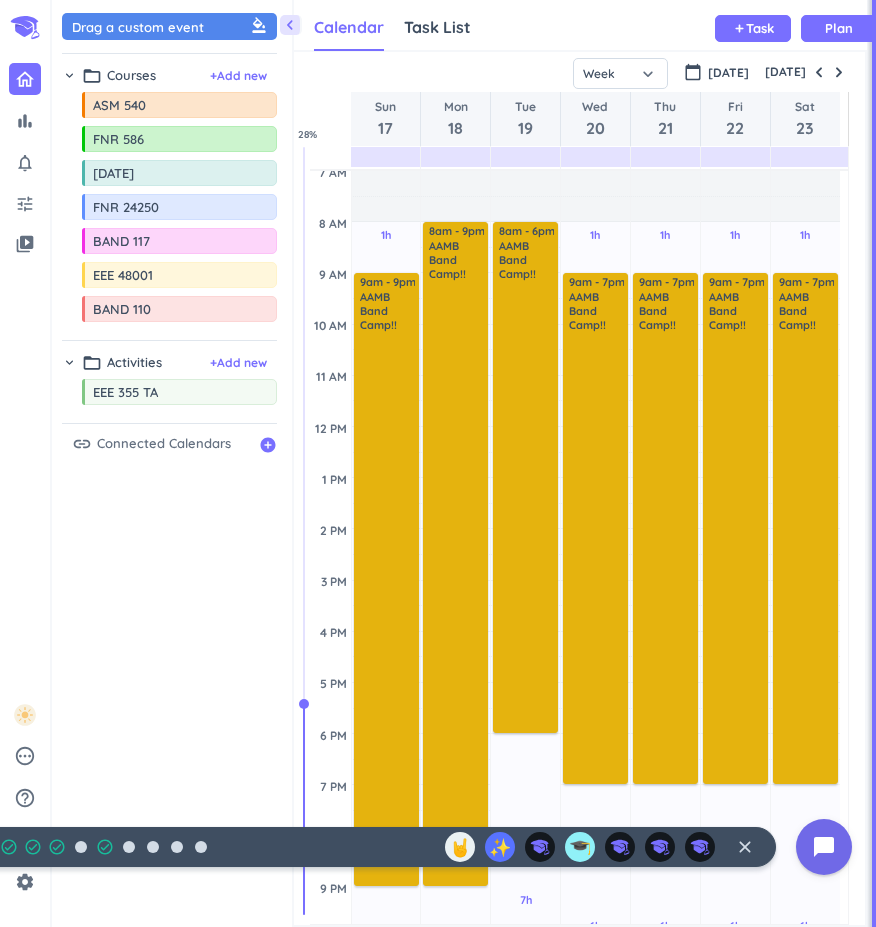 click at bounding box center [526, 506] 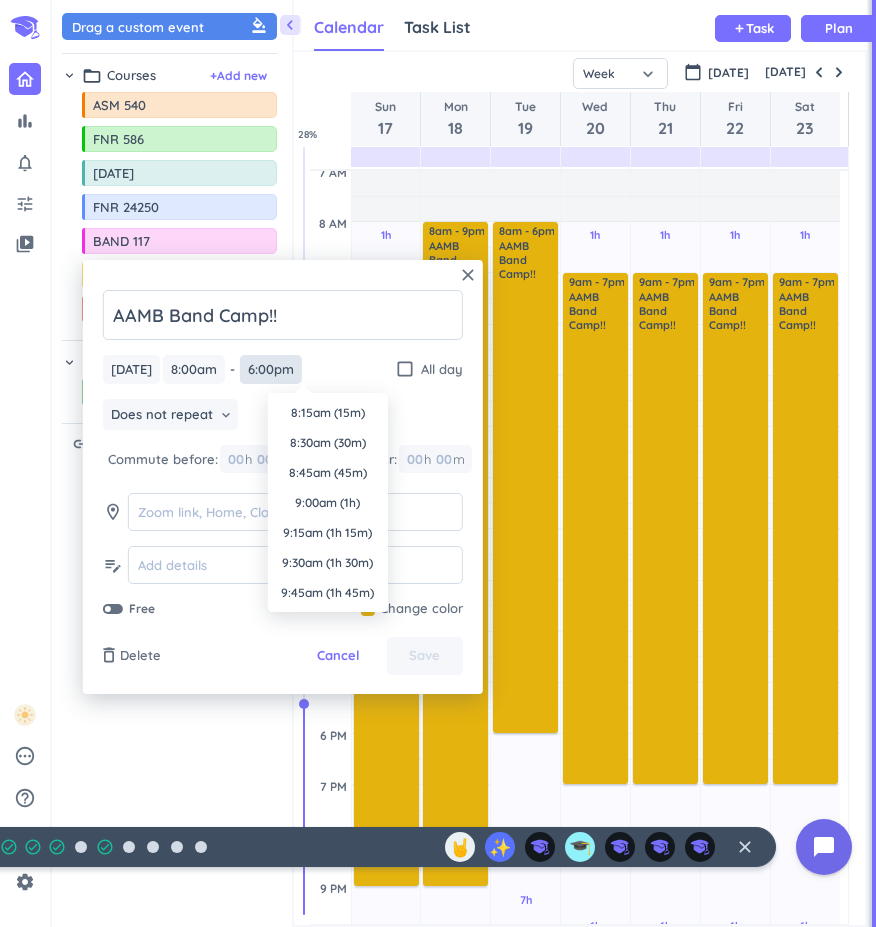 click on "6:00pm" at bounding box center [271, 369] 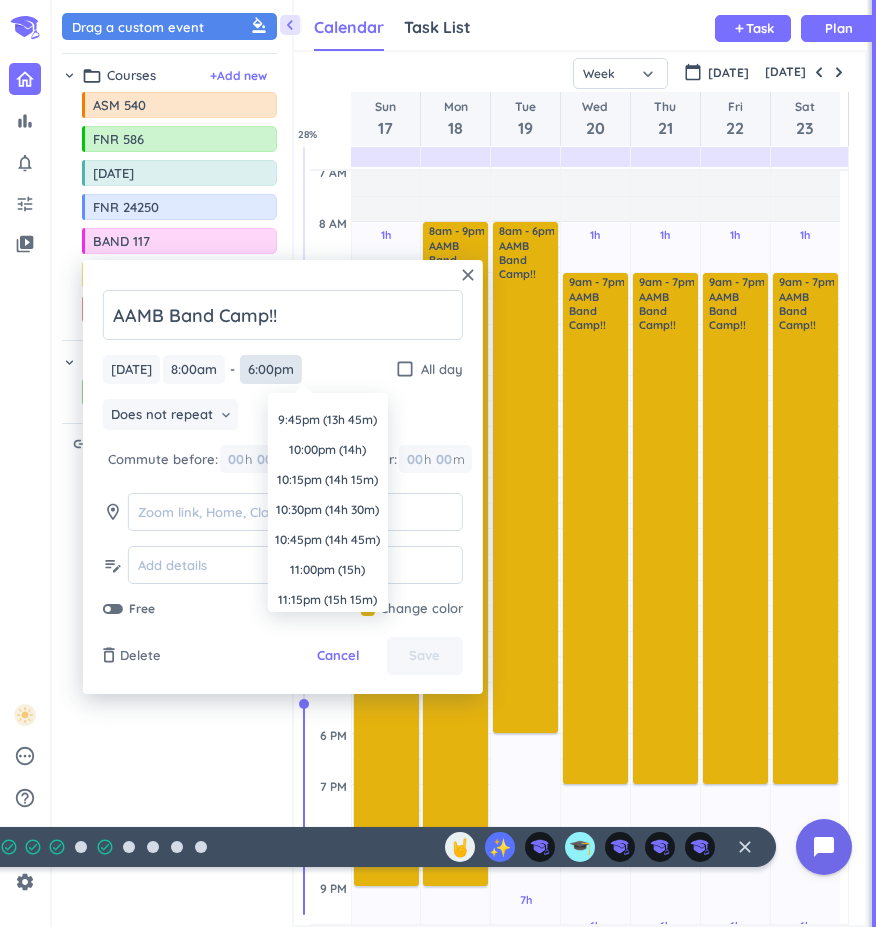 scroll, scrollTop: 1612, scrollLeft: 0, axis: vertical 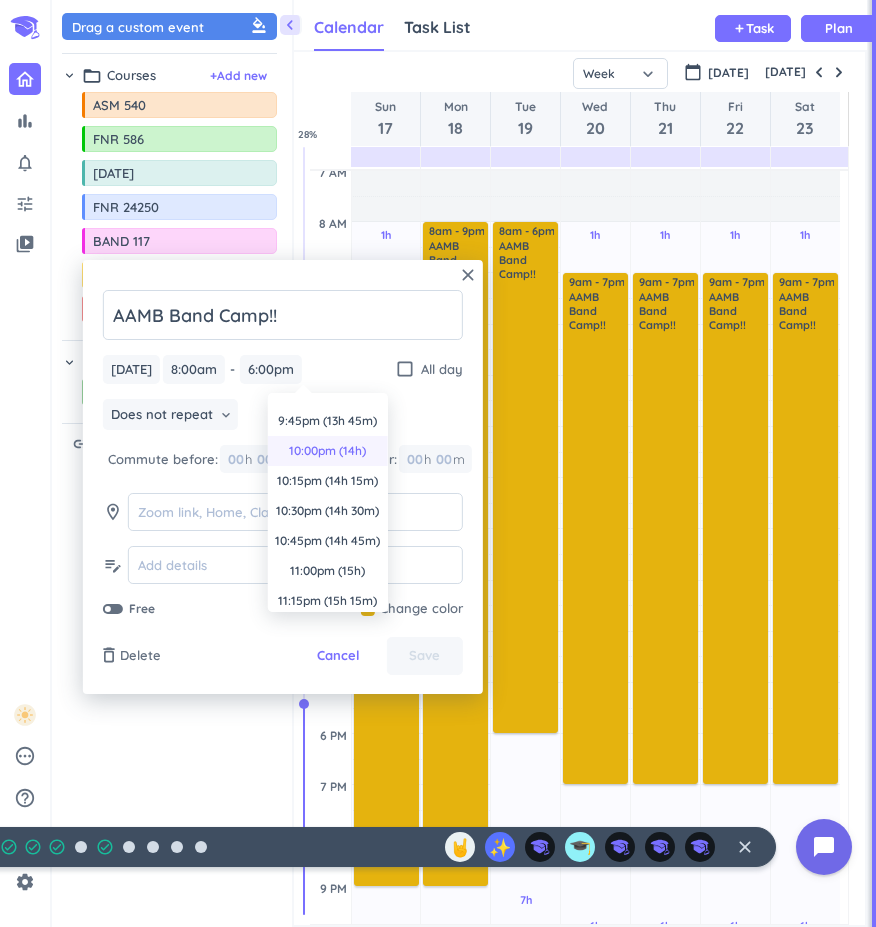 click on "10:00pm (14h)" at bounding box center (328, 451) 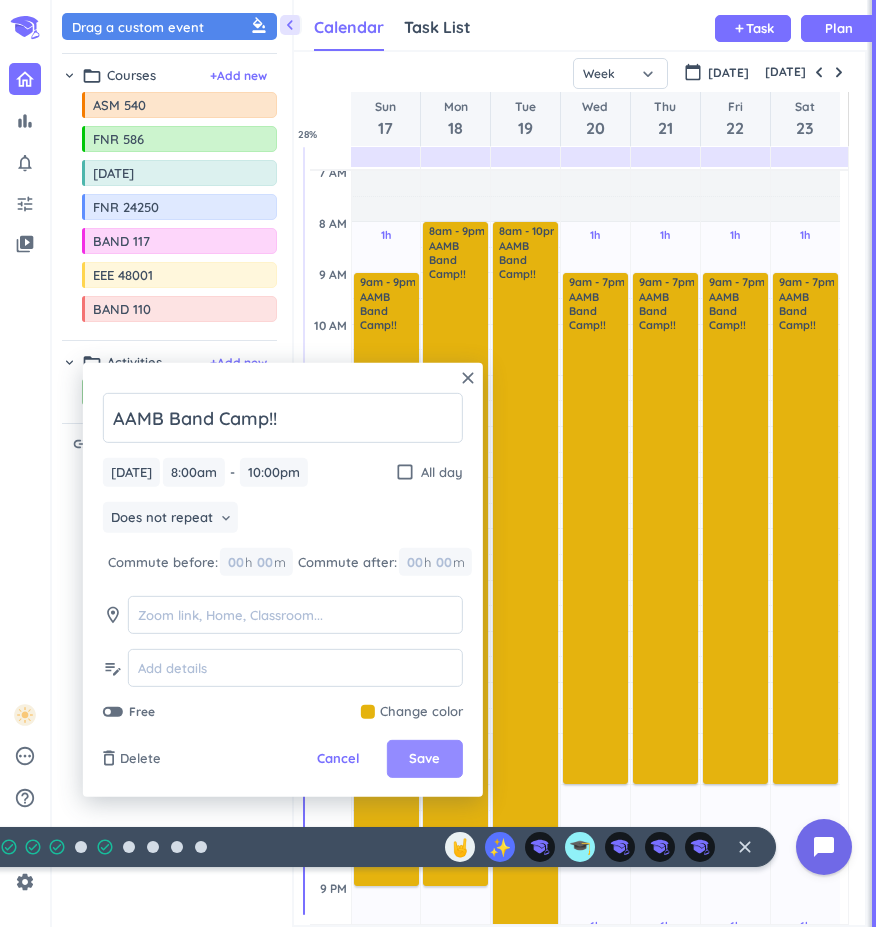 click on "Save" at bounding box center (424, 759) 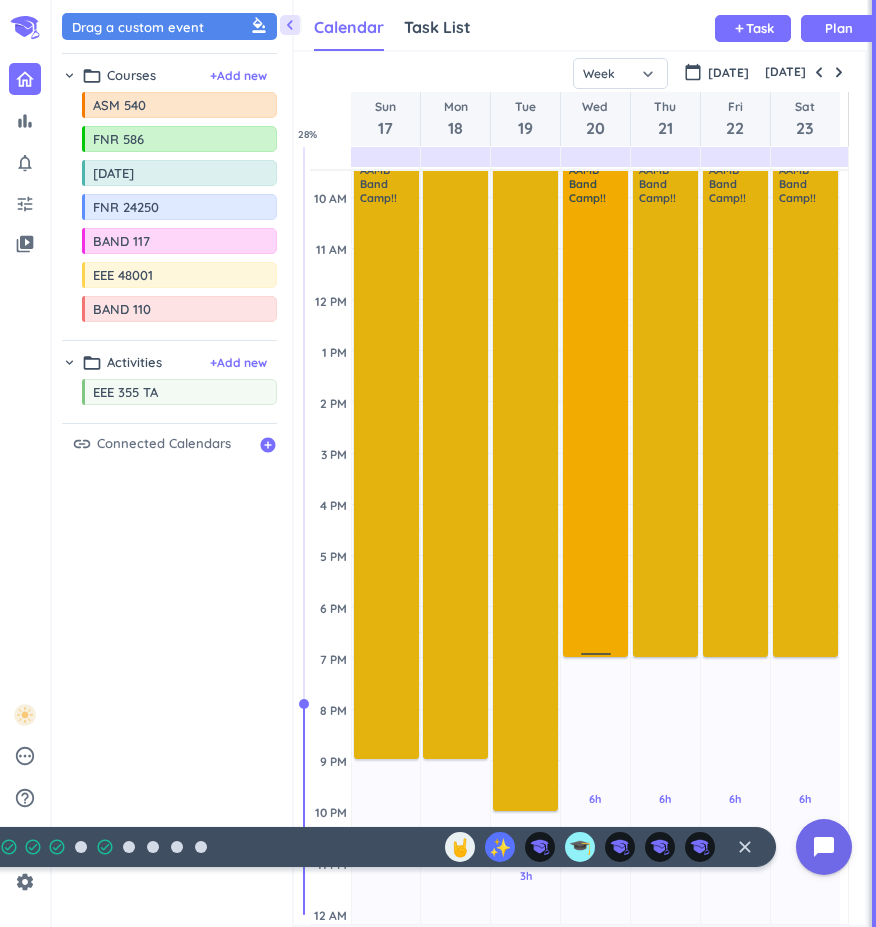 scroll, scrollTop: 296, scrollLeft: 0, axis: vertical 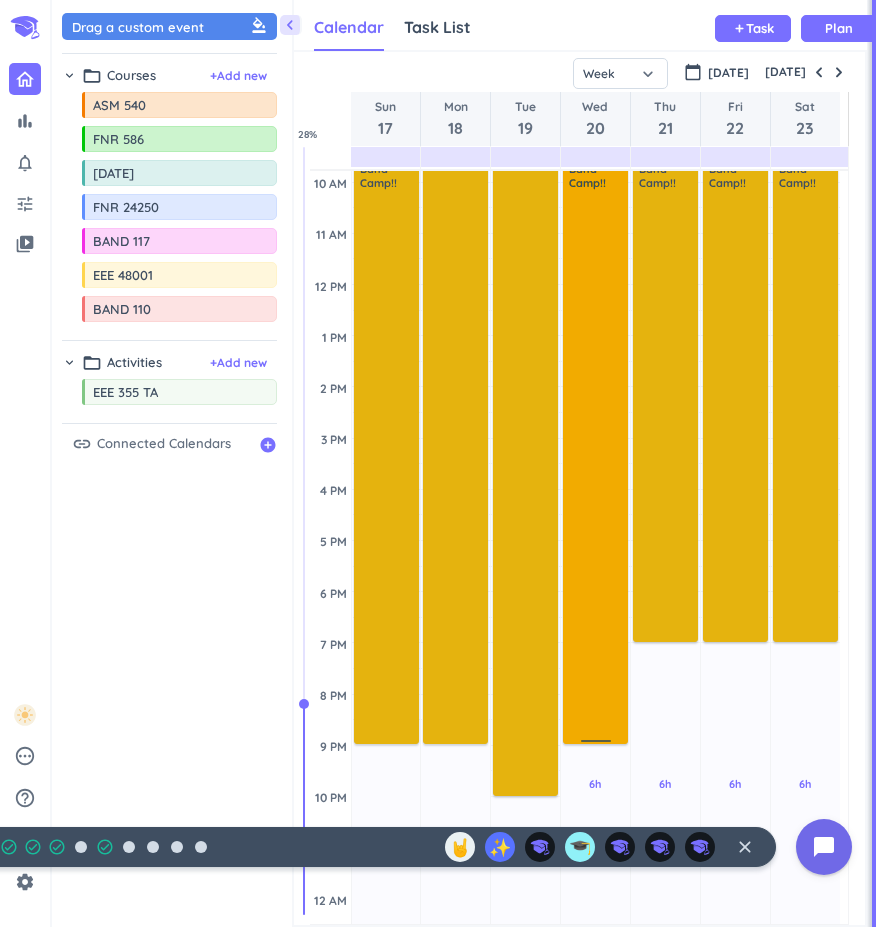 drag, startPoint x: 591, startPoint y: 639, endPoint x: 579, endPoint y: 744, distance: 105.68349 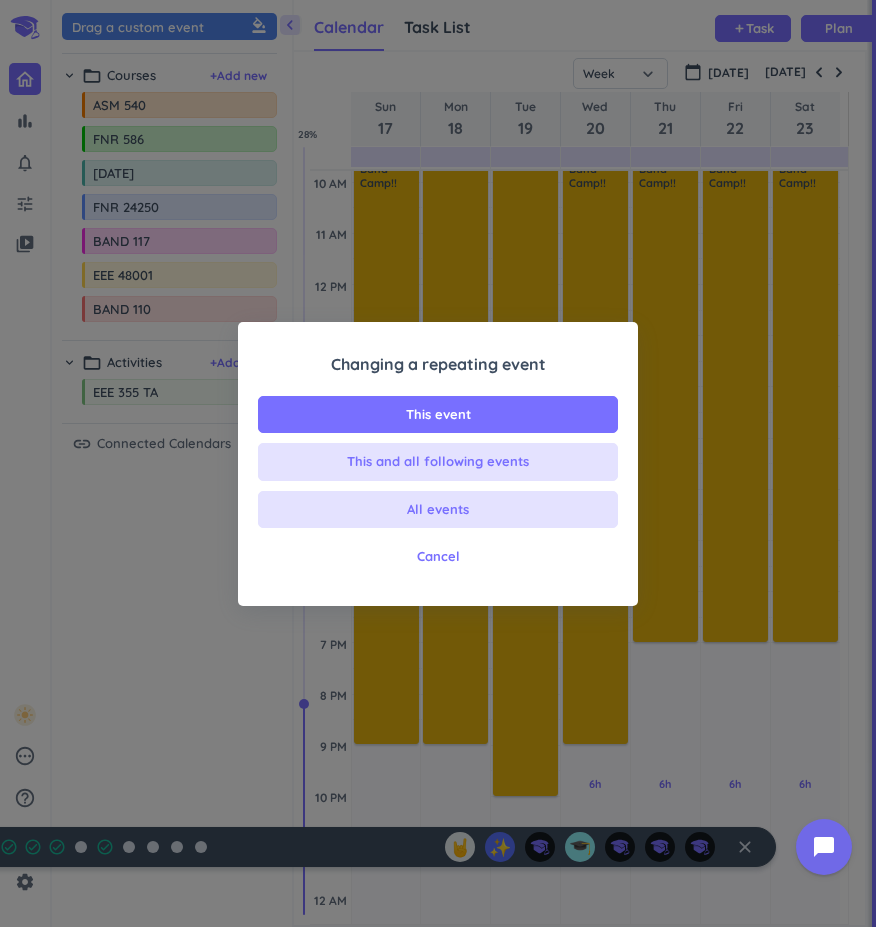 click on "Changing a repeating event This event This and all following events All events Cancel" at bounding box center (438, 469) 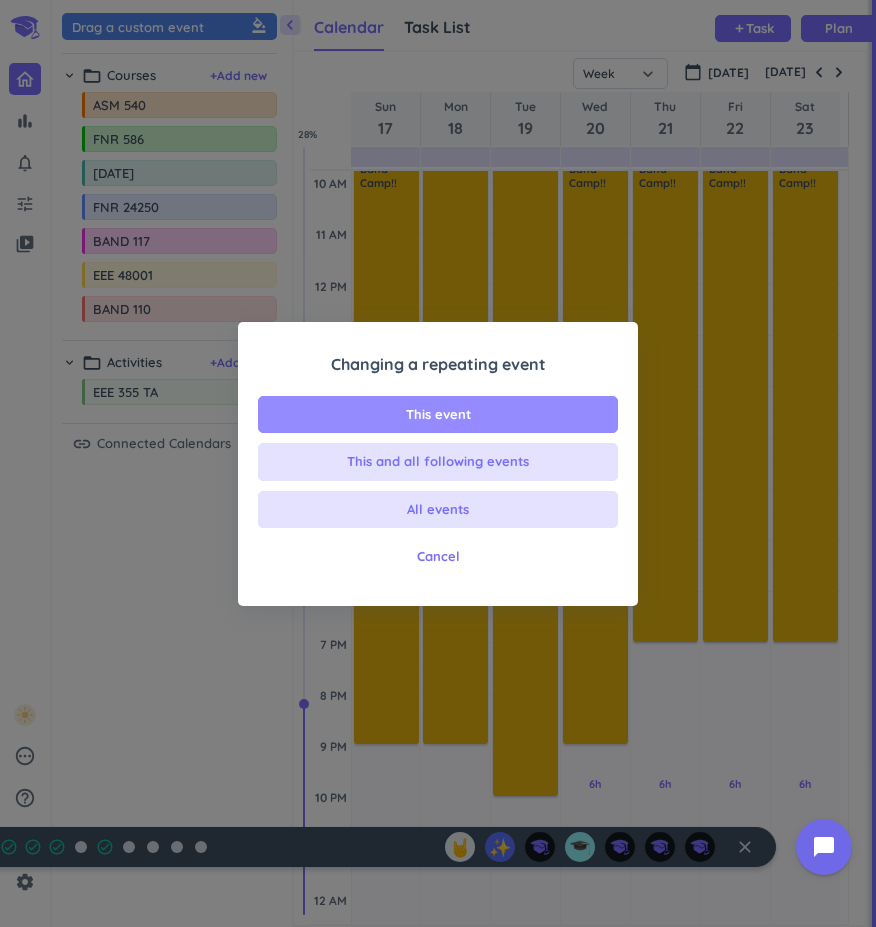 click on "This event" at bounding box center [438, 415] 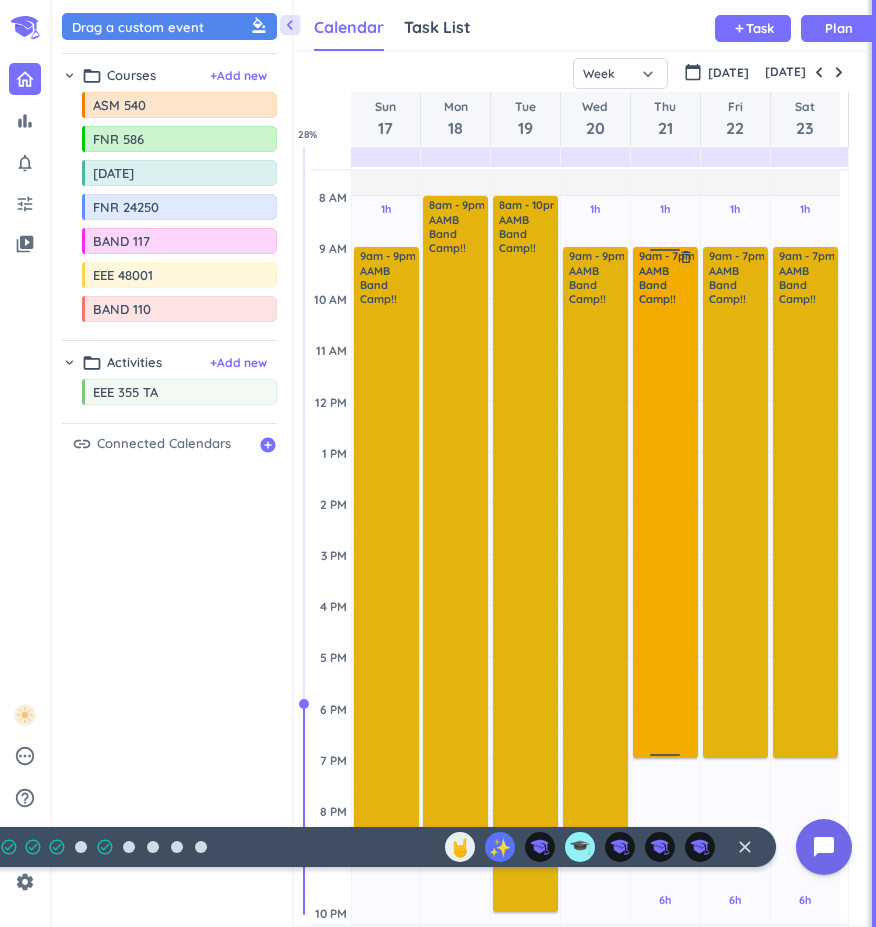 scroll, scrollTop: 169, scrollLeft: 0, axis: vertical 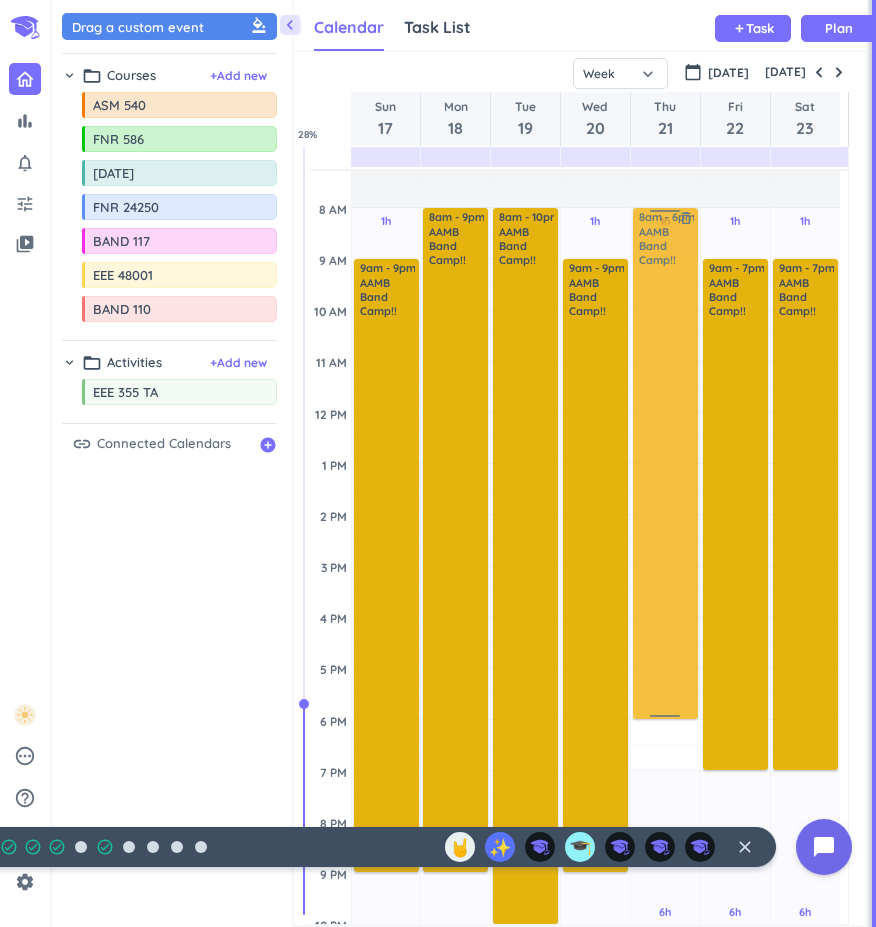 drag, startPoint x: 645, startPoint y: 312, endPoint x: 646, endPoint y: 253, distance: 59.008472 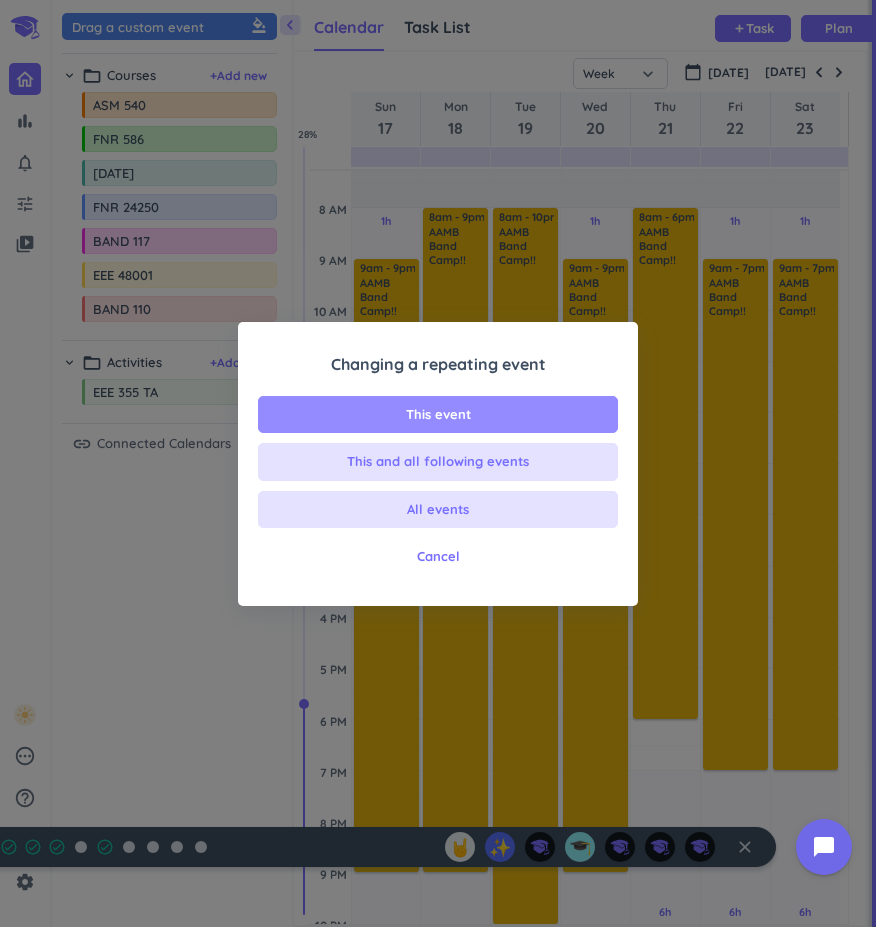 click on "This event" at bounding box center (438, 415) 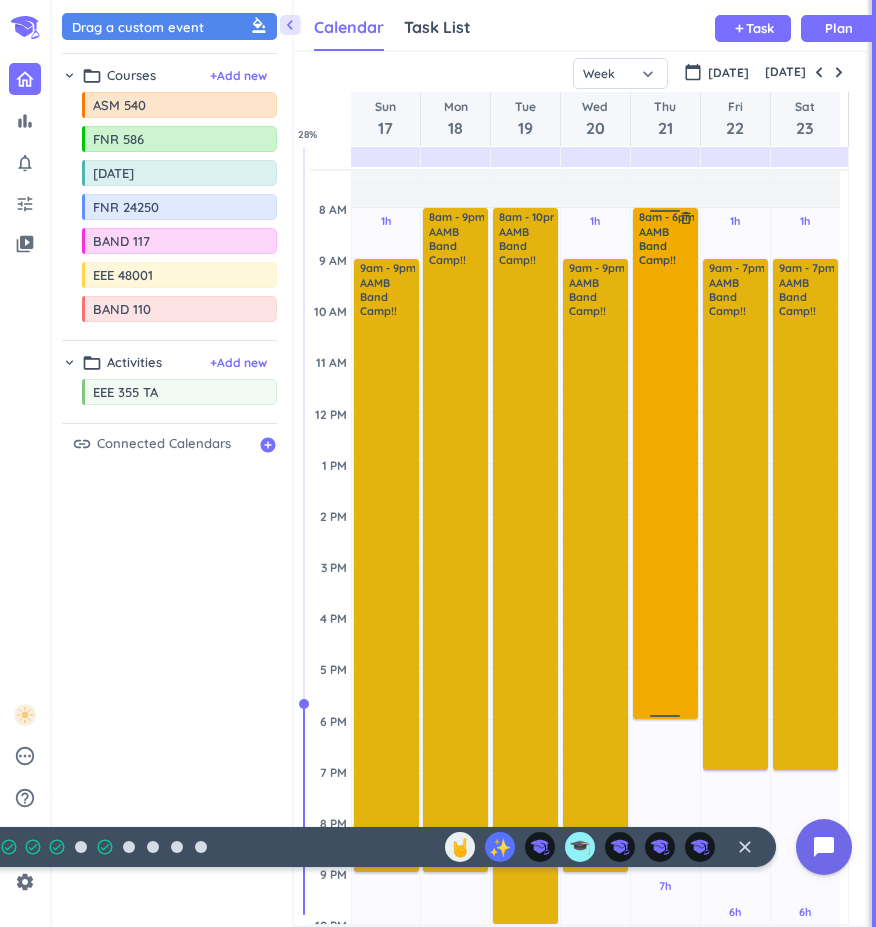 click at bounding box center (666, 492) 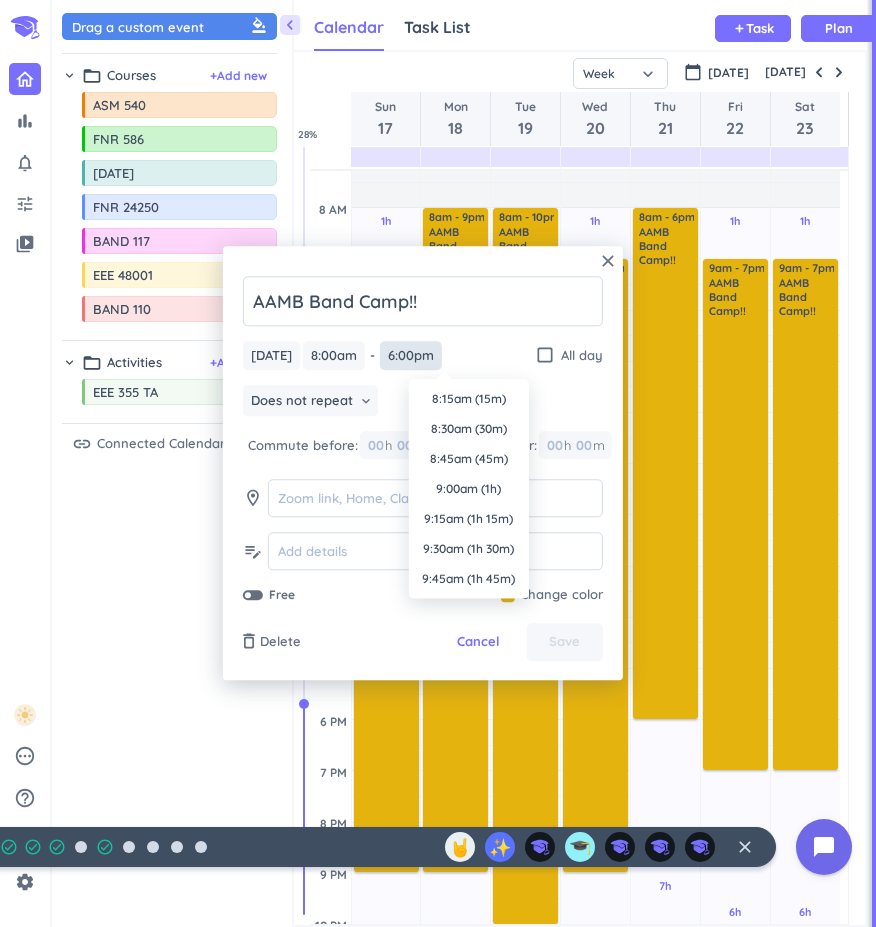 click on "6:00pm" at bounding box center (411, 355) 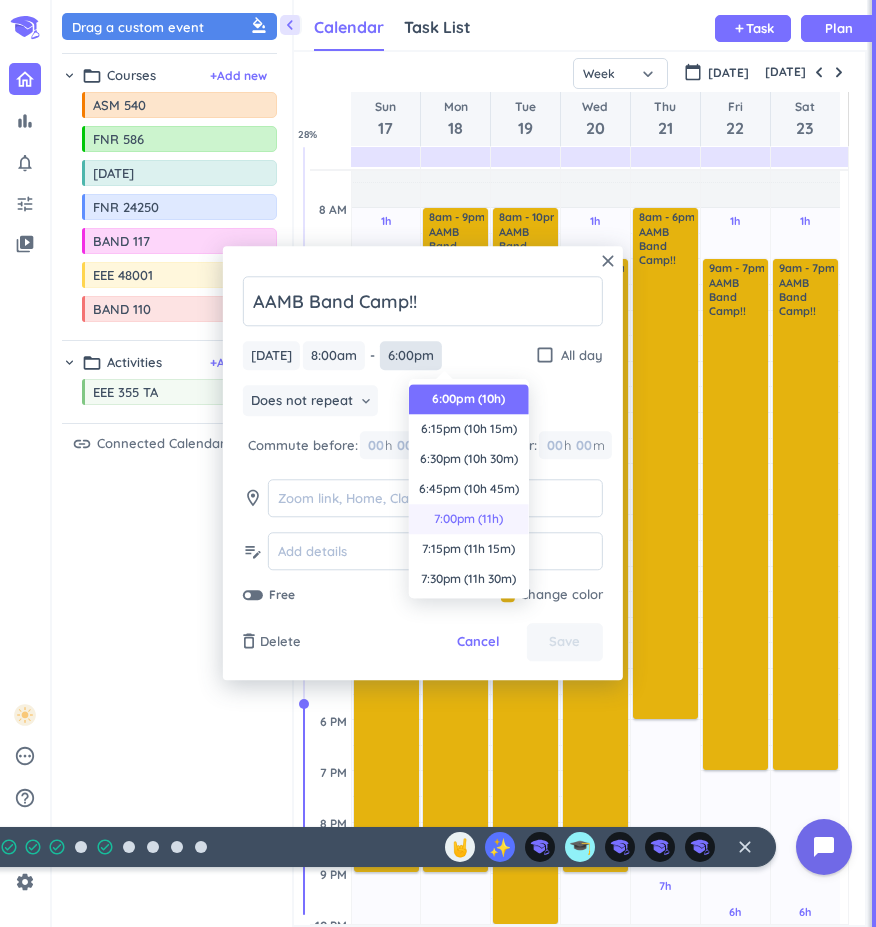 scroll, scrollTop: 1387, scrollLeft: 0, axis: vertical 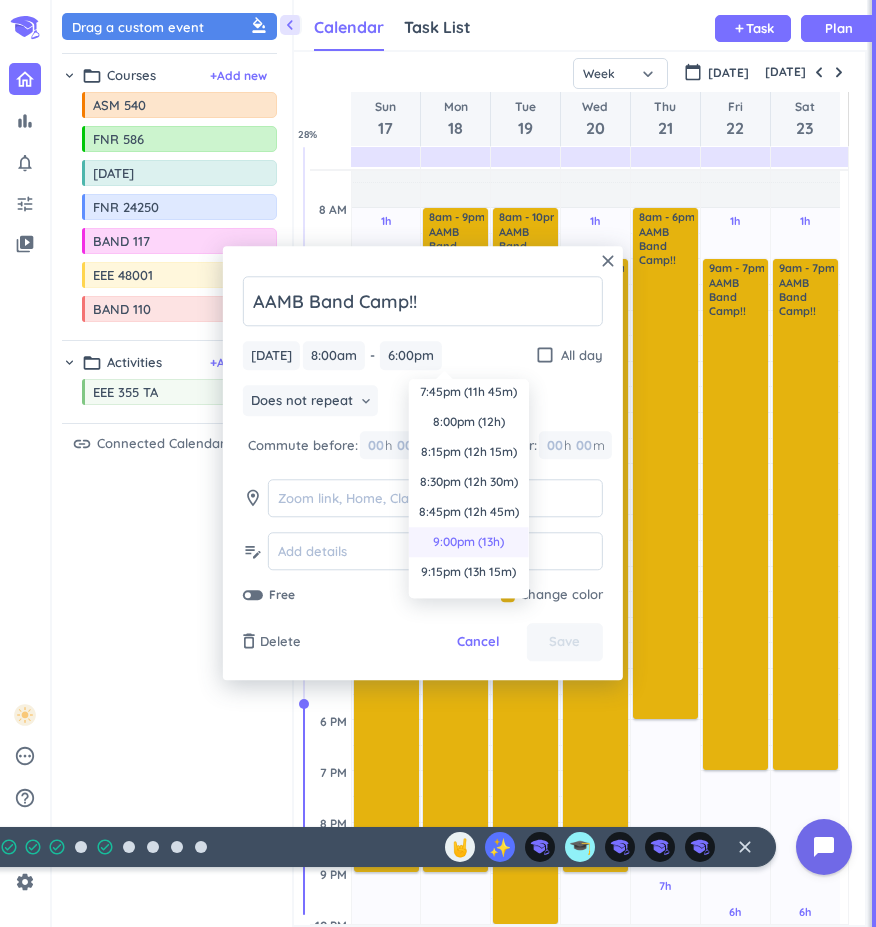click on "9:00pm (13h)" at bounding box center [469, 542] 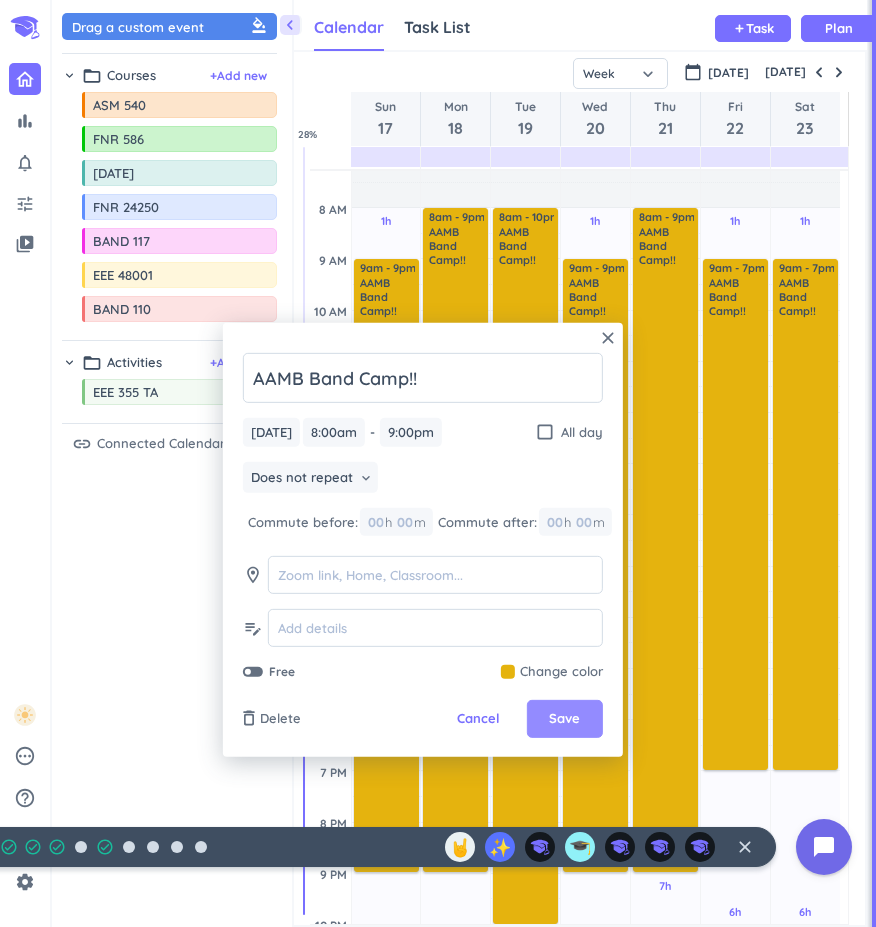 click on "Save" at bounding box center (565, 719) 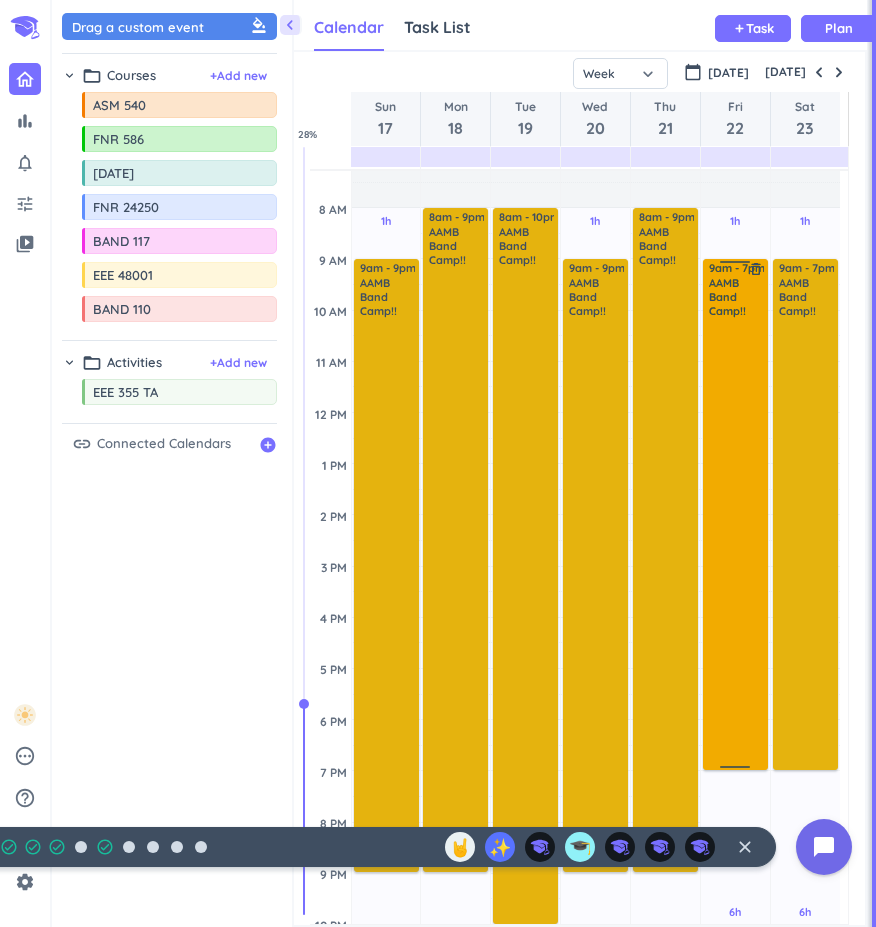 click at bounding box center (736, 543) 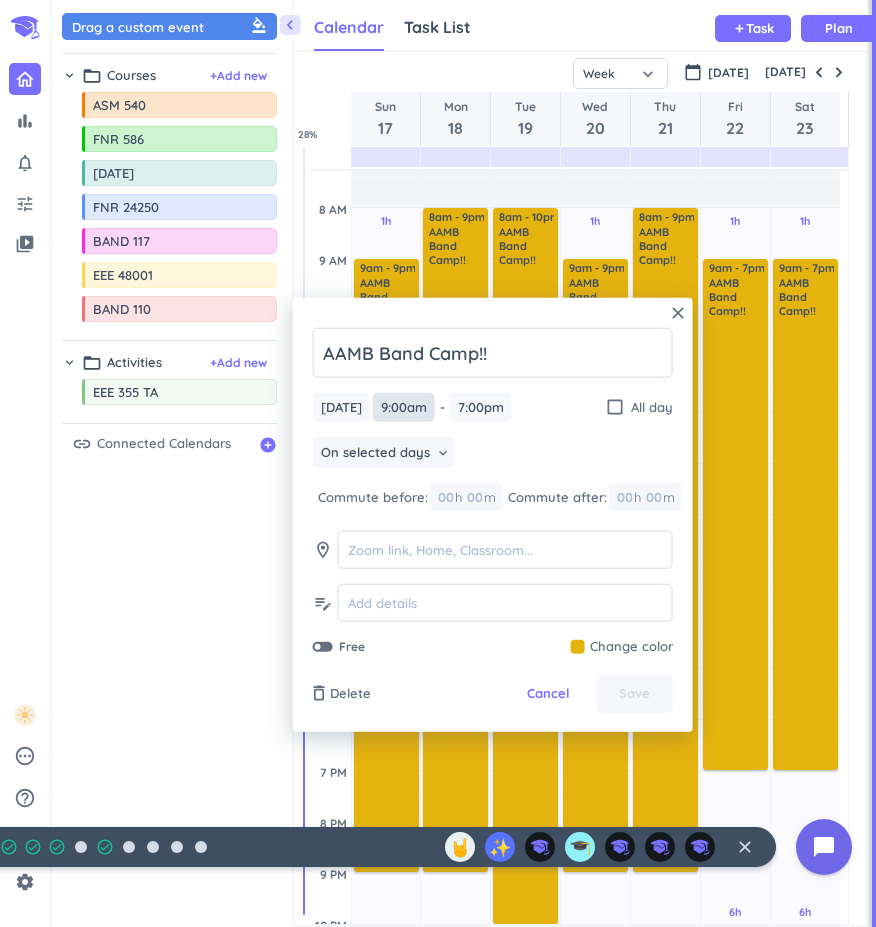 click on "9:00am" at bounding box center (404, 407) 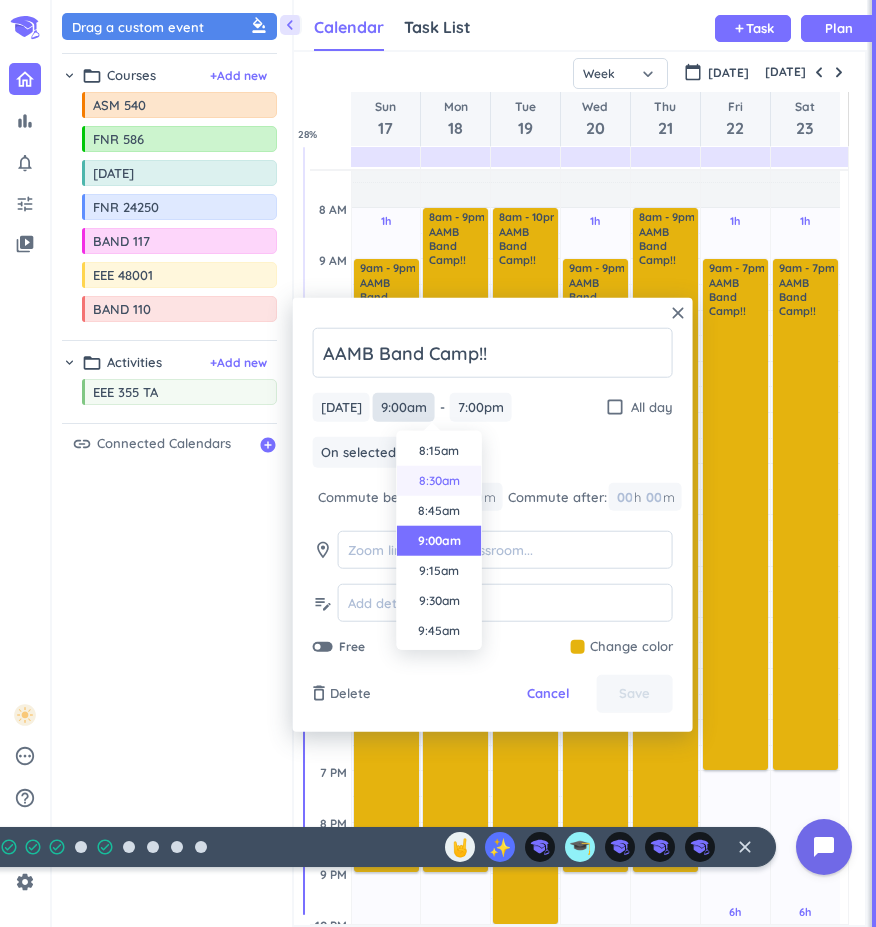 scroll, scrollTop: 958, scrollLeft: 0, axis: vertical 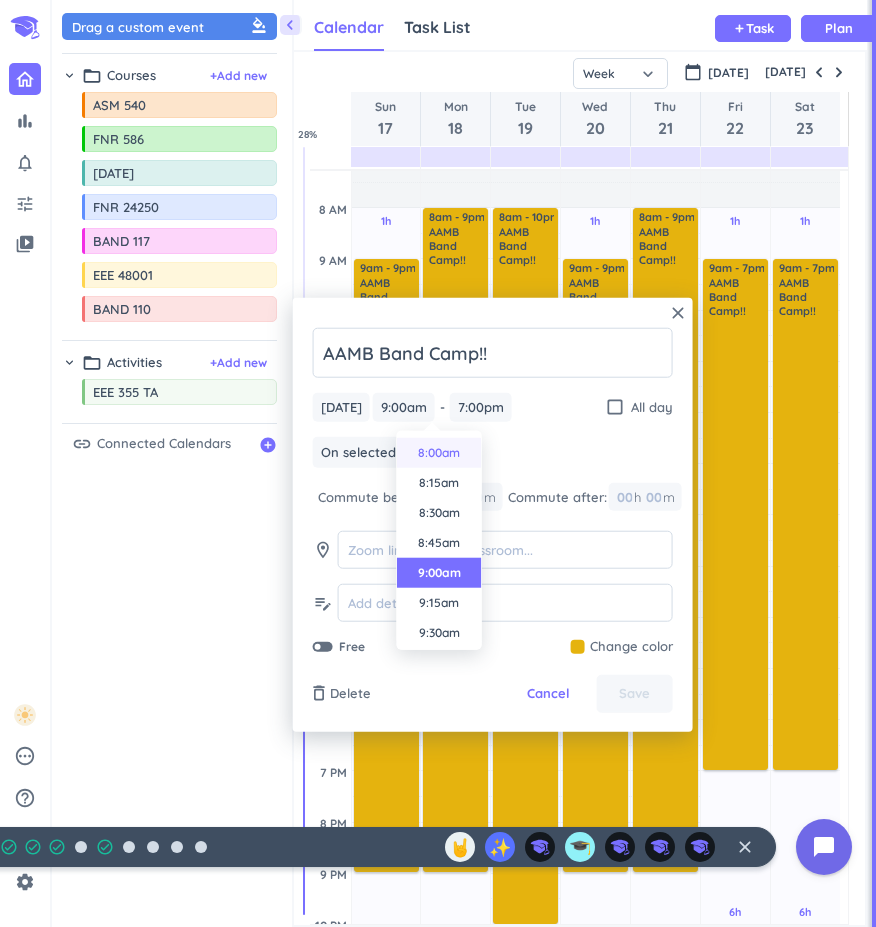 click on "8:00am" at bounding box center (439, 453) 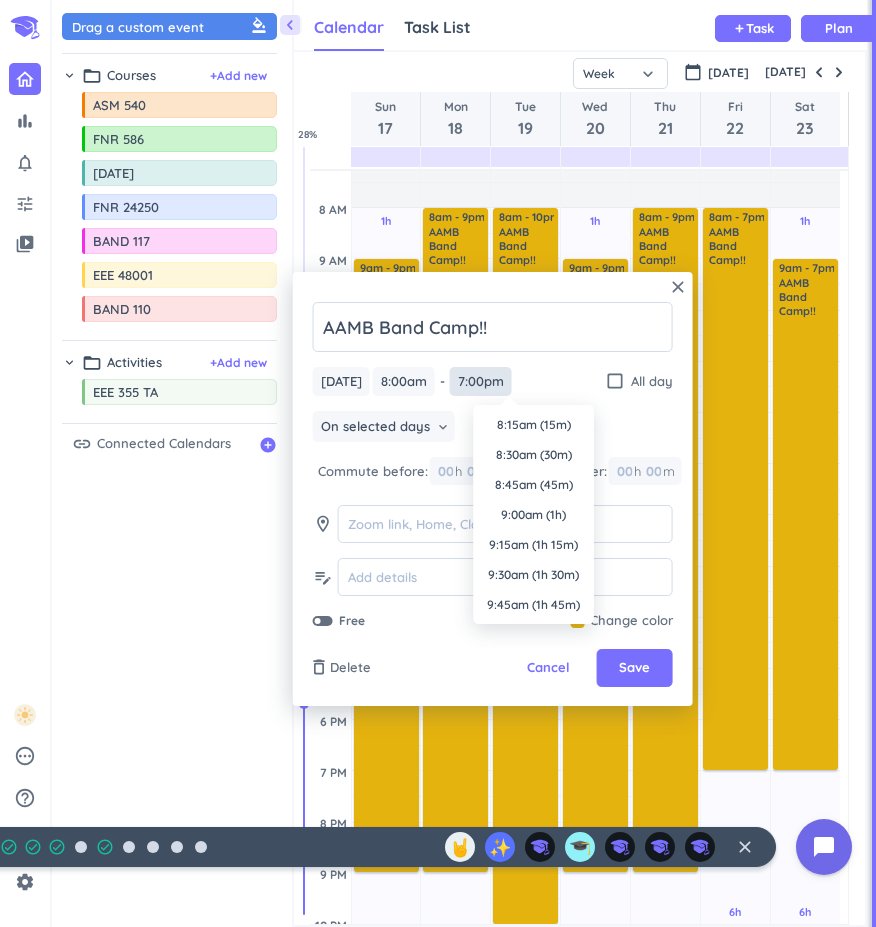 click on "7:00pm" at bounding box center (481, 381) 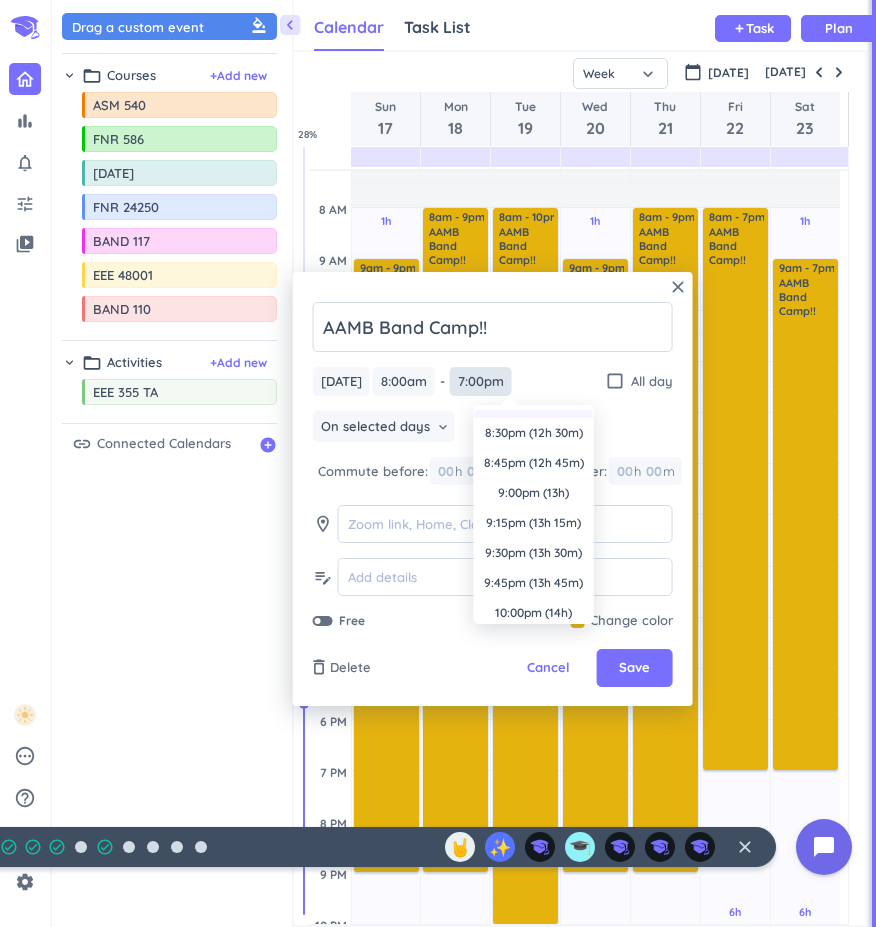 scroll, scrollTop: 1463, scrollLeft: 0, axis: vertical 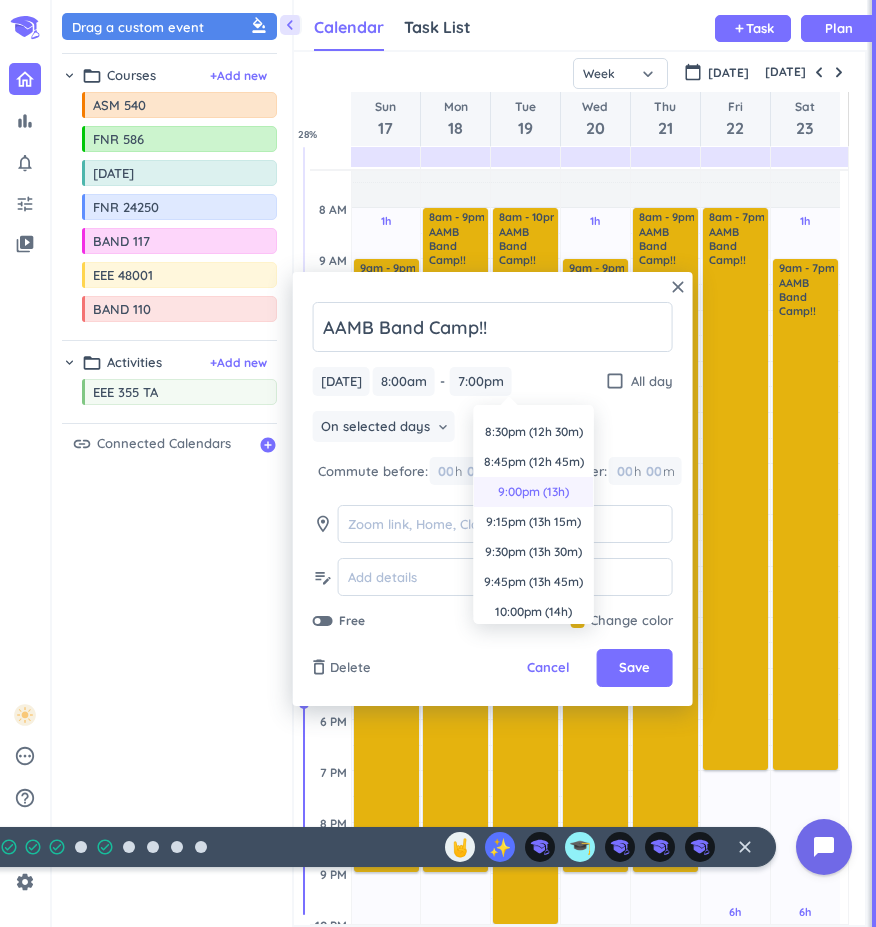 click on "9:00pm (13h)" at bounding box center (534, 492) 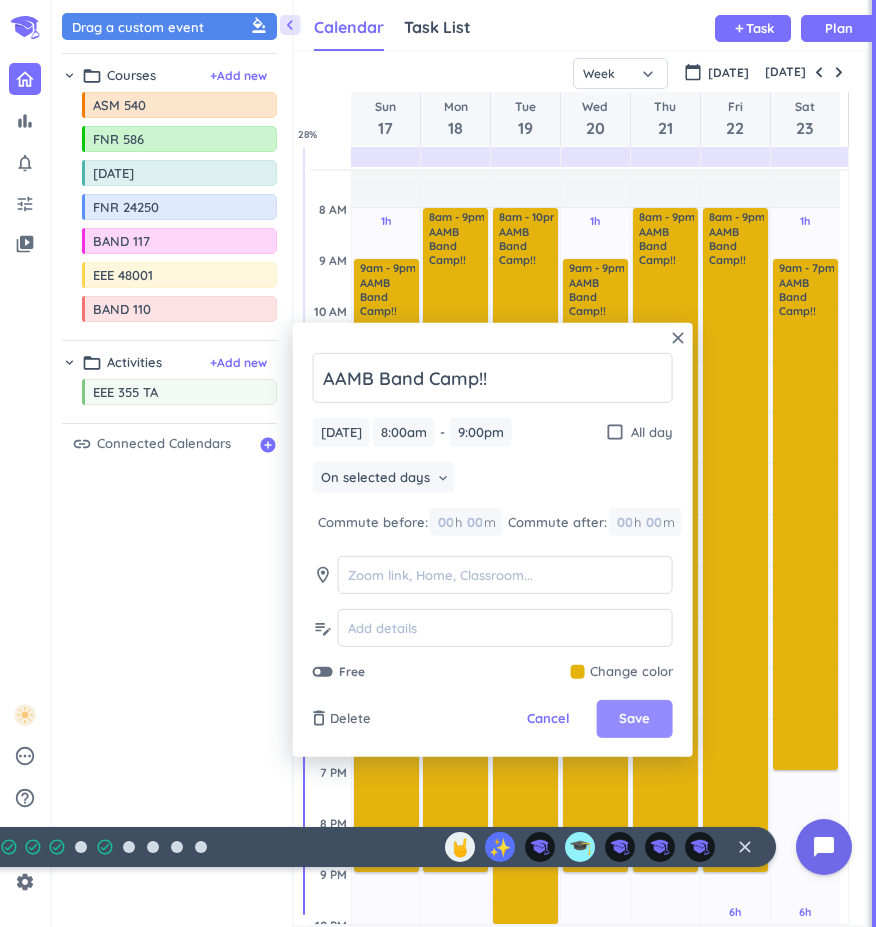 click on "Save" at bounding box center (634, 719) 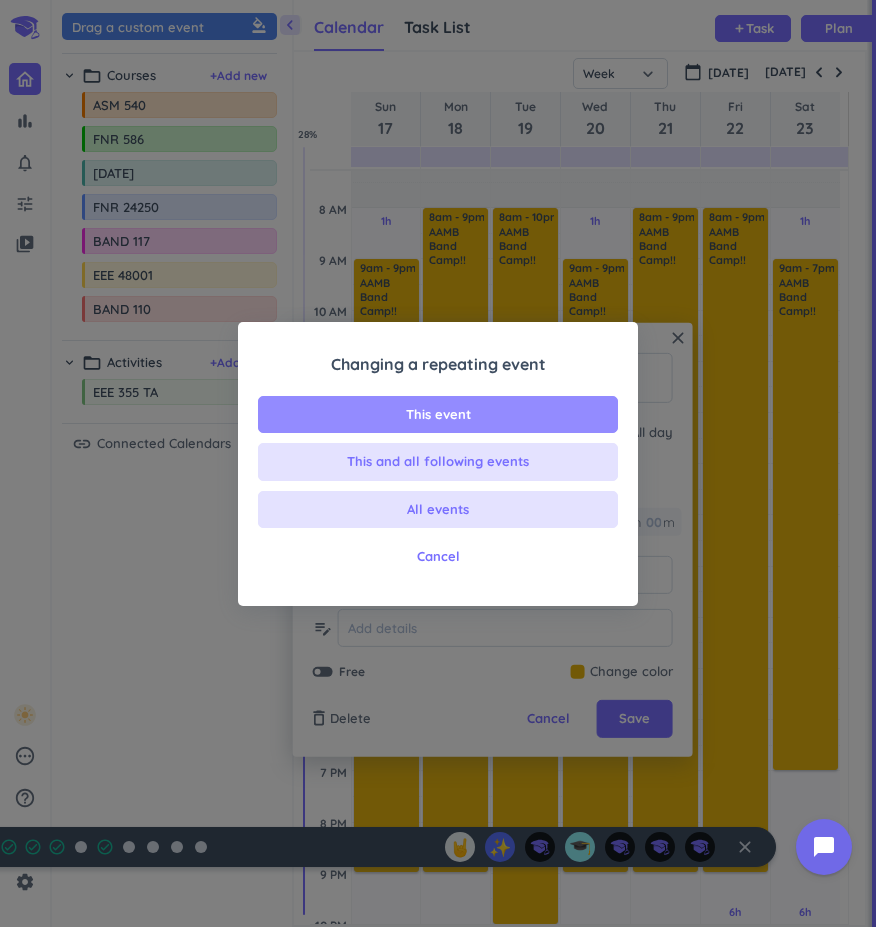 click on "This event" at bounding box center (438, 415) 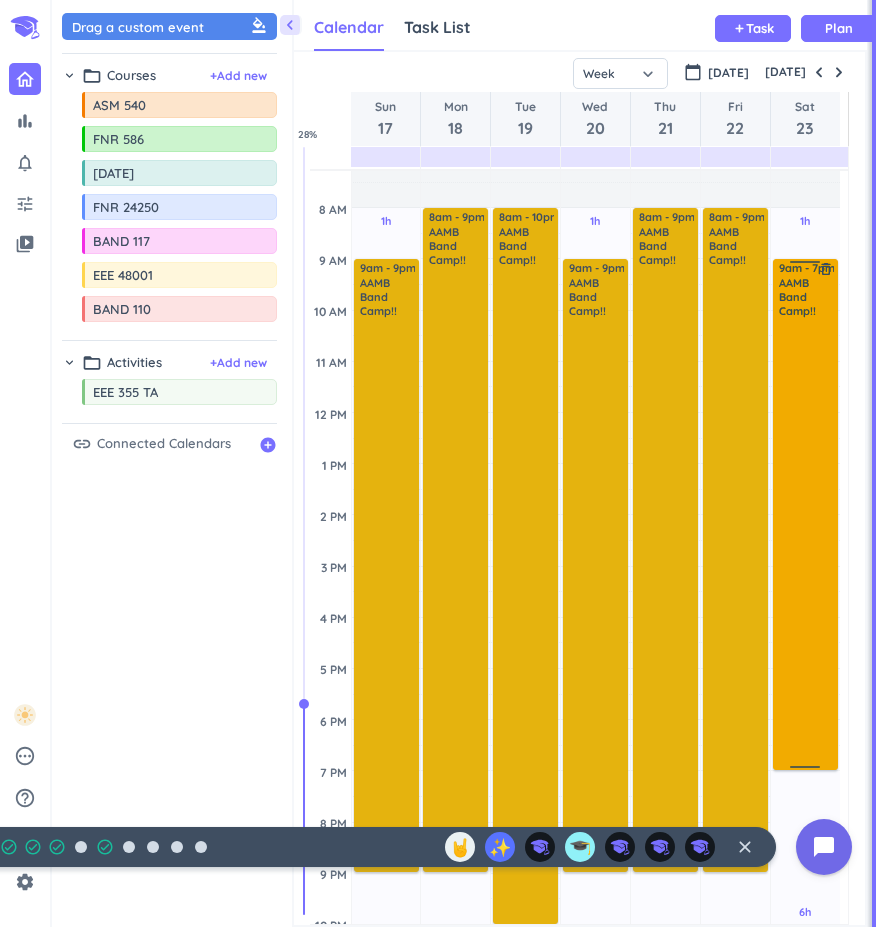 click at bounding box center (807, 543) 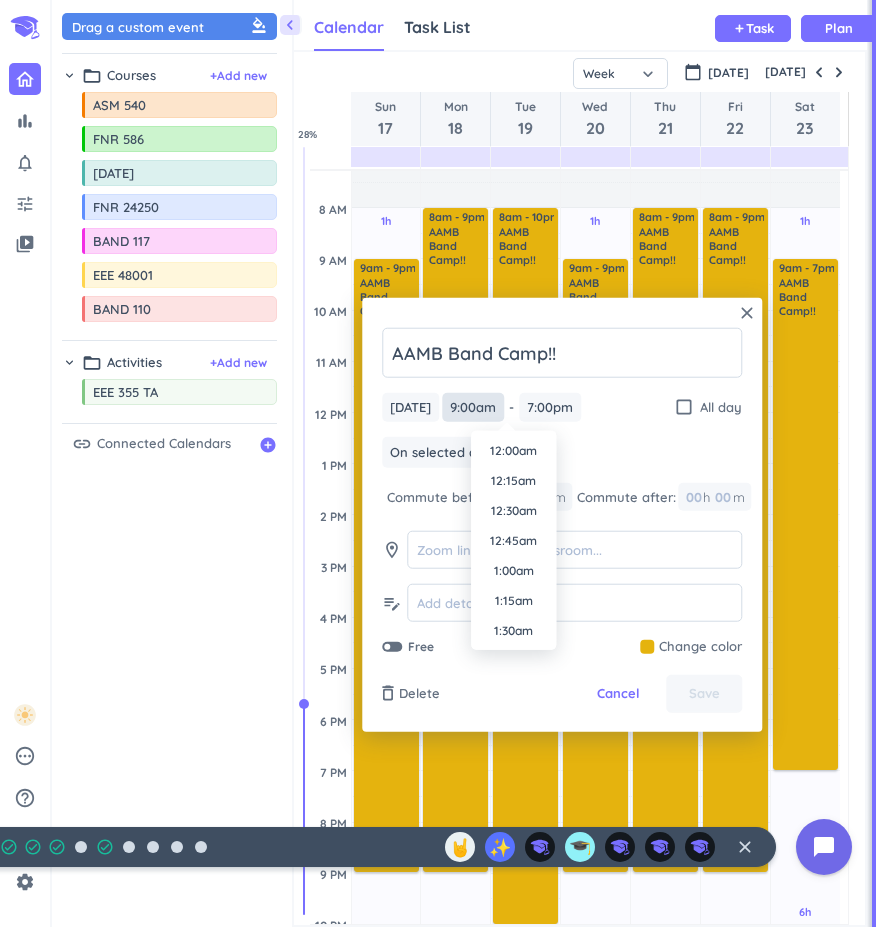 scroll, scrollTop: 990, scrollLeft: 0, axis: vertical 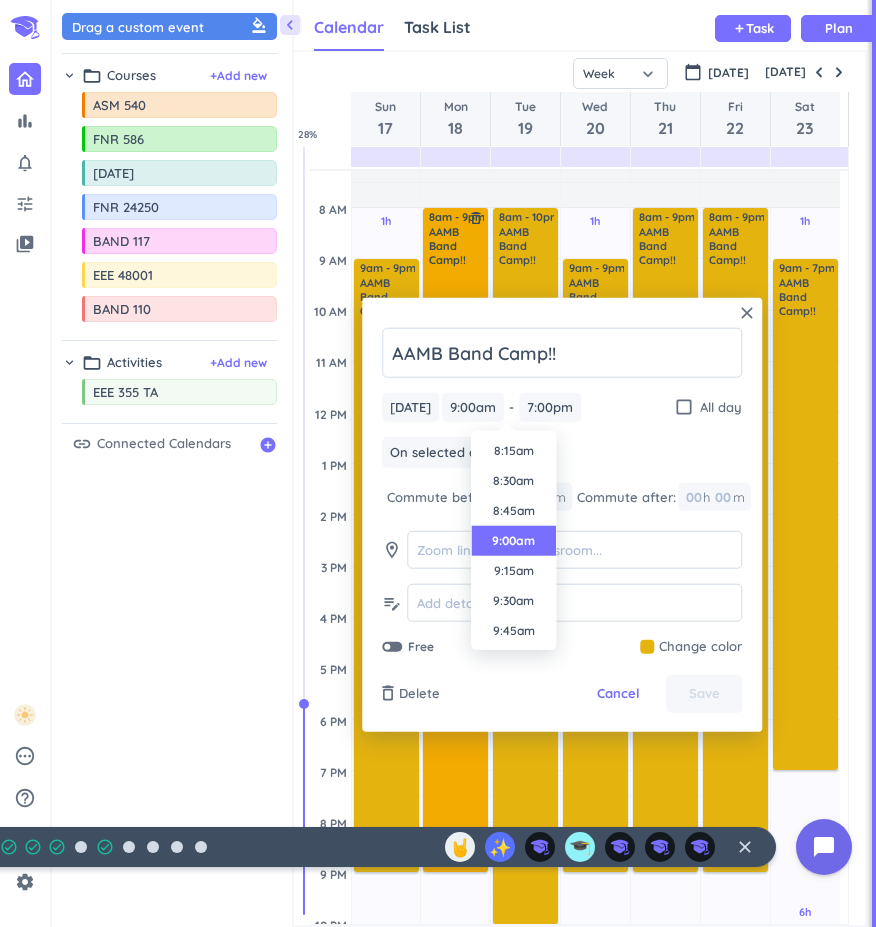 drag, startPoint x: 497, startPoint y: 400, endPoint x: 485, endPoint y: 442, distance: 43.68066 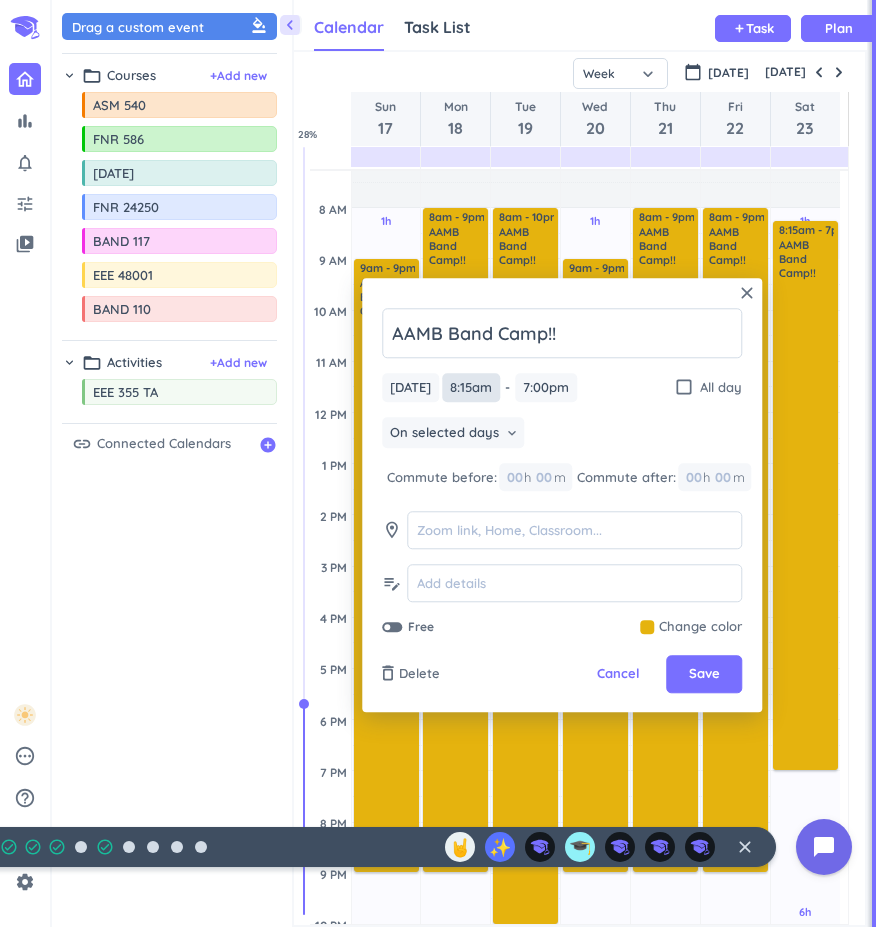 click on "8:15am" at bounding box center (471, 387) 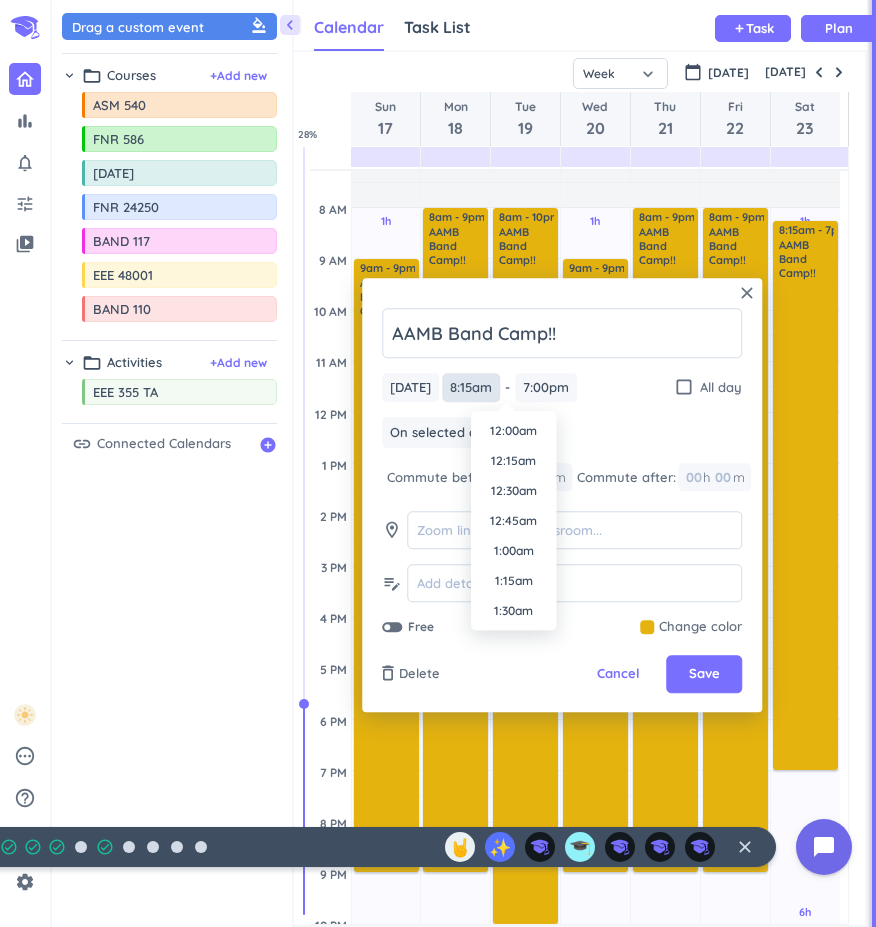 scroll, scrollTop: 900, scrollLeft: 0, axis: vertical 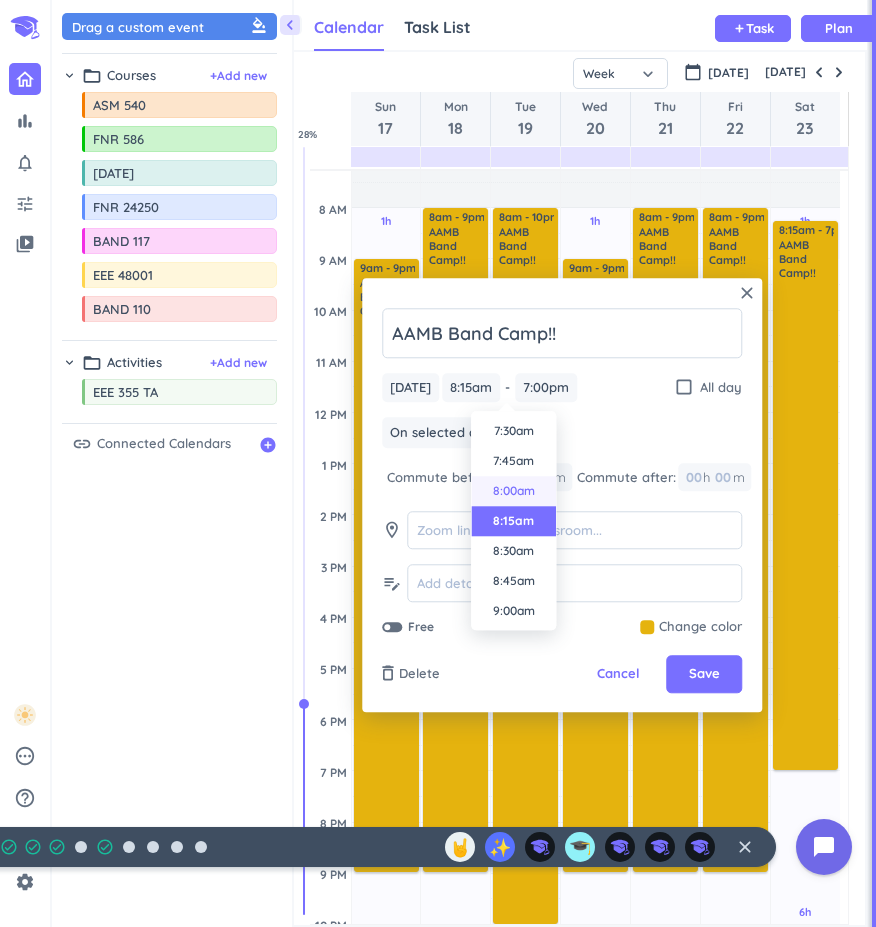 click on "8:00am" at bounding box center (513, 491) 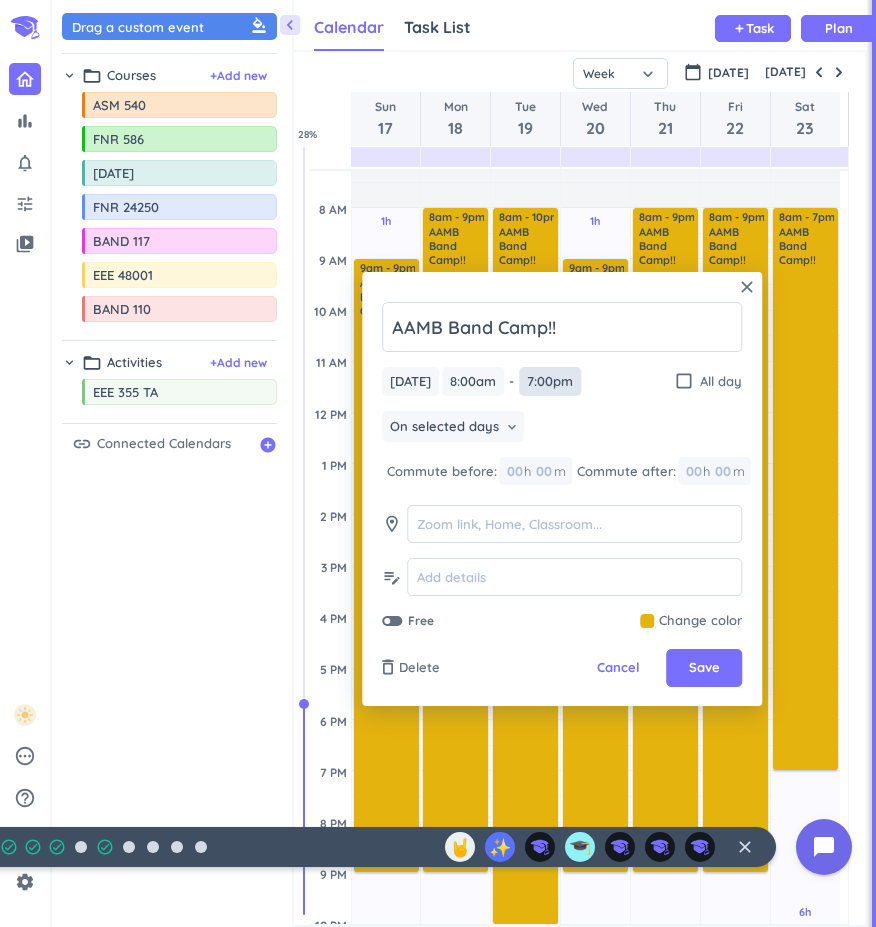 click on "7:00pm" at bounding box center (550, 381) 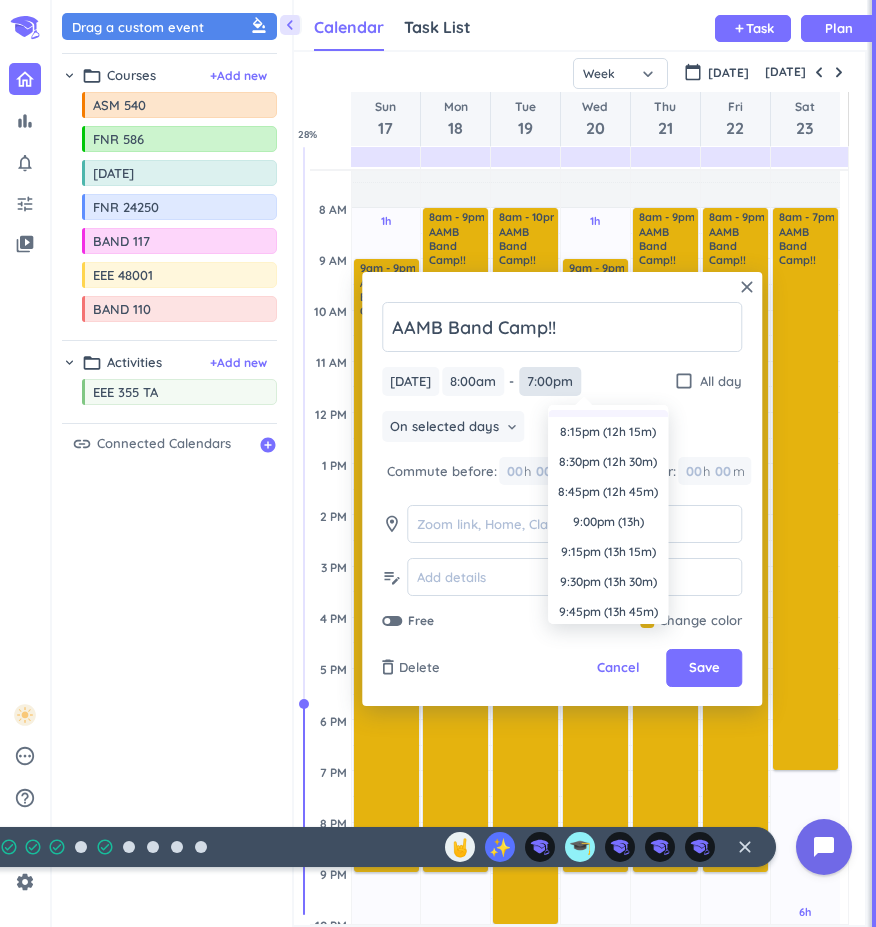 scroll, scrollTop: 1434, scrollLeft: 0, axis: vertical 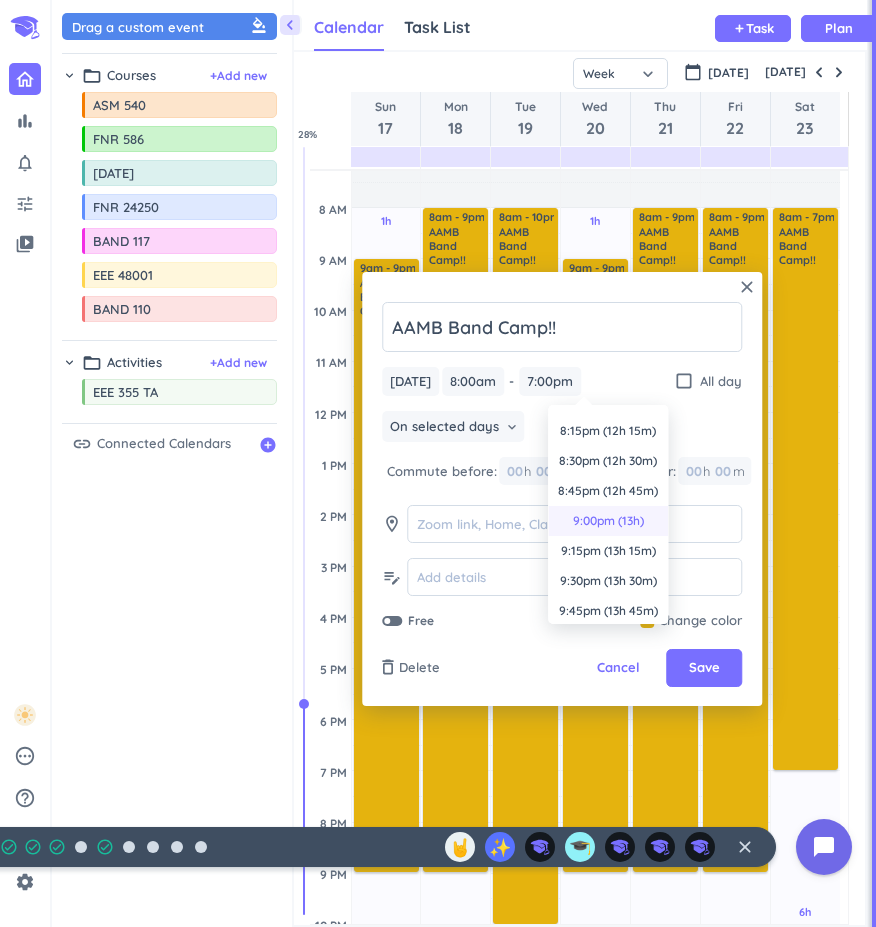click on "9:00pm (13h)" at bounding box center [608, 521] 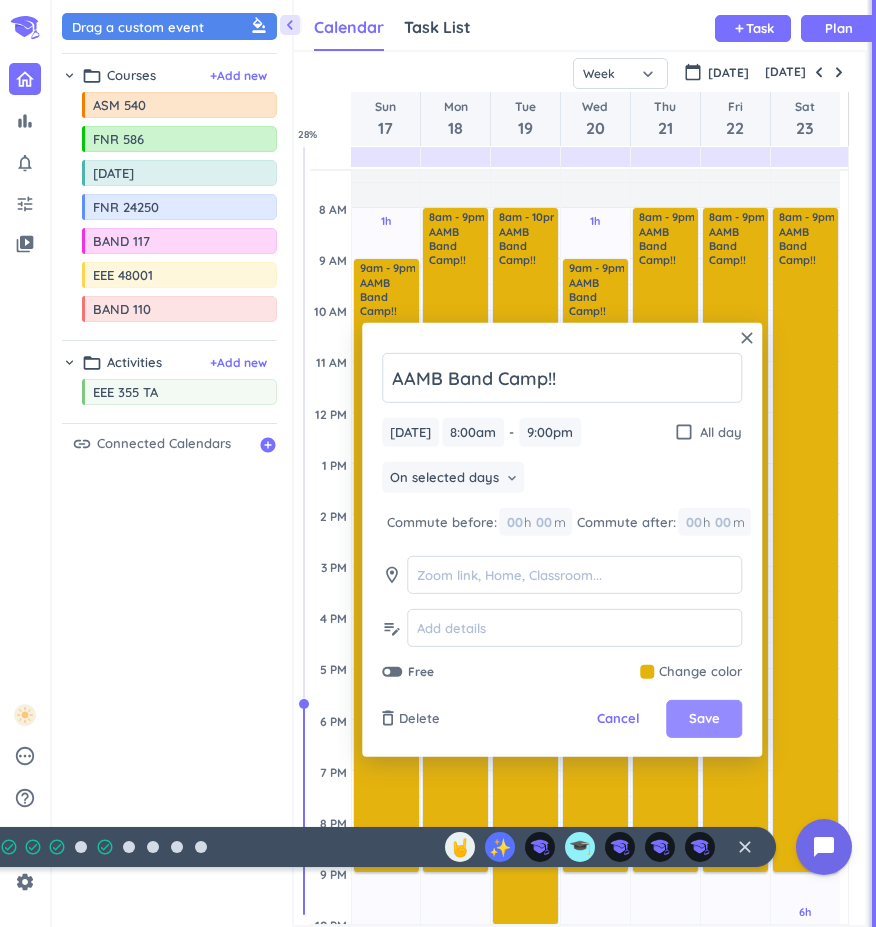 click on "Save" at bounding box center (704, 719) 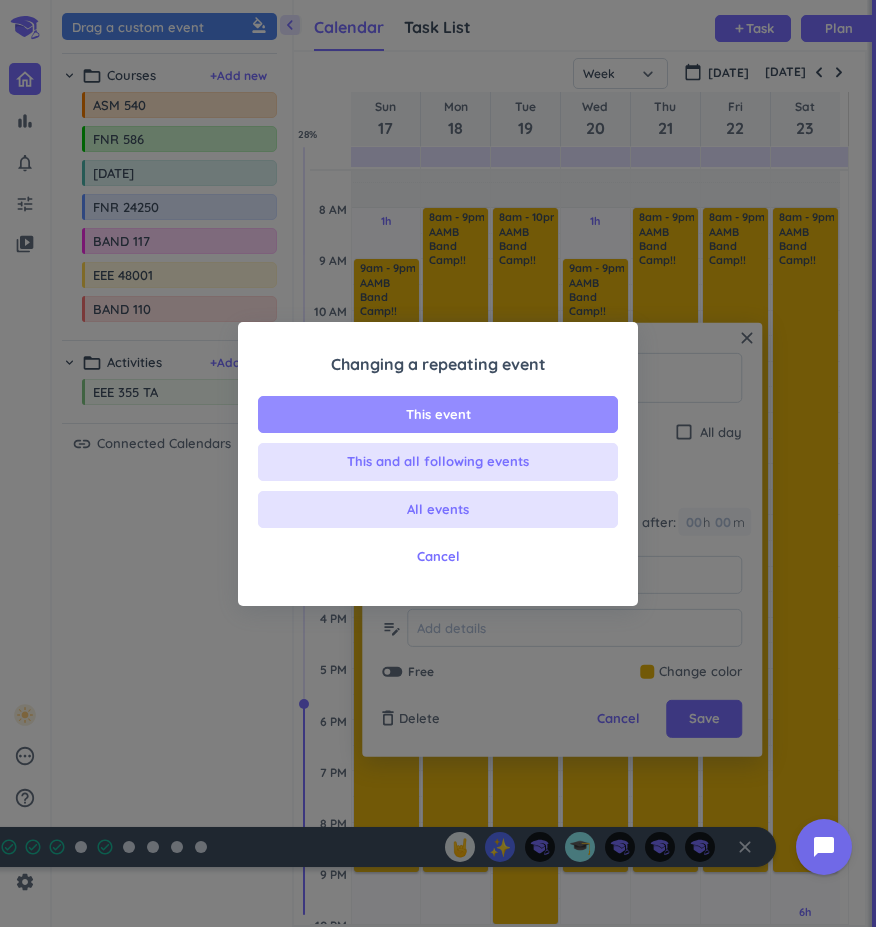 click on "This event" at bounding box center [438, 415] 